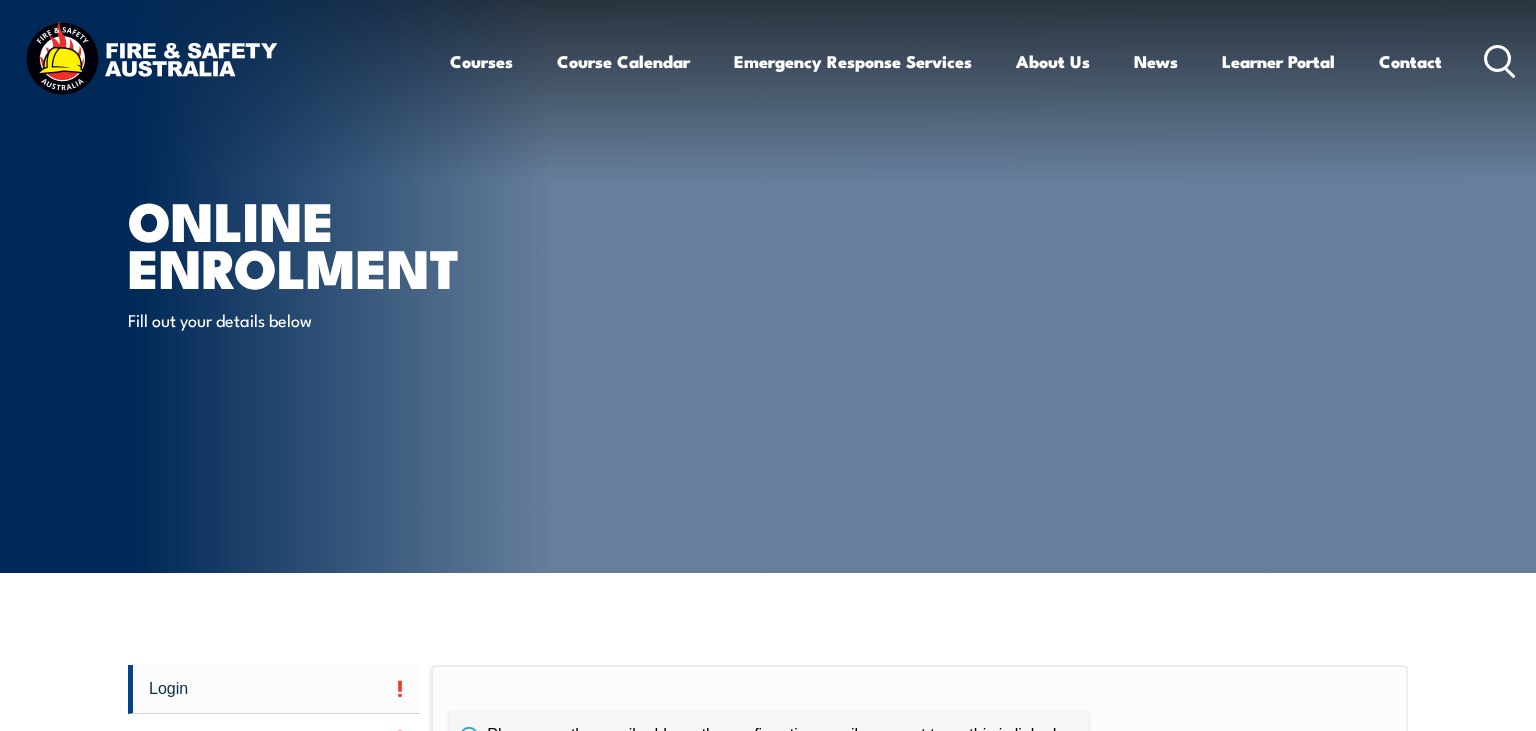 scroll, scrollTop: 0, scrollLeft: 0, axis: both 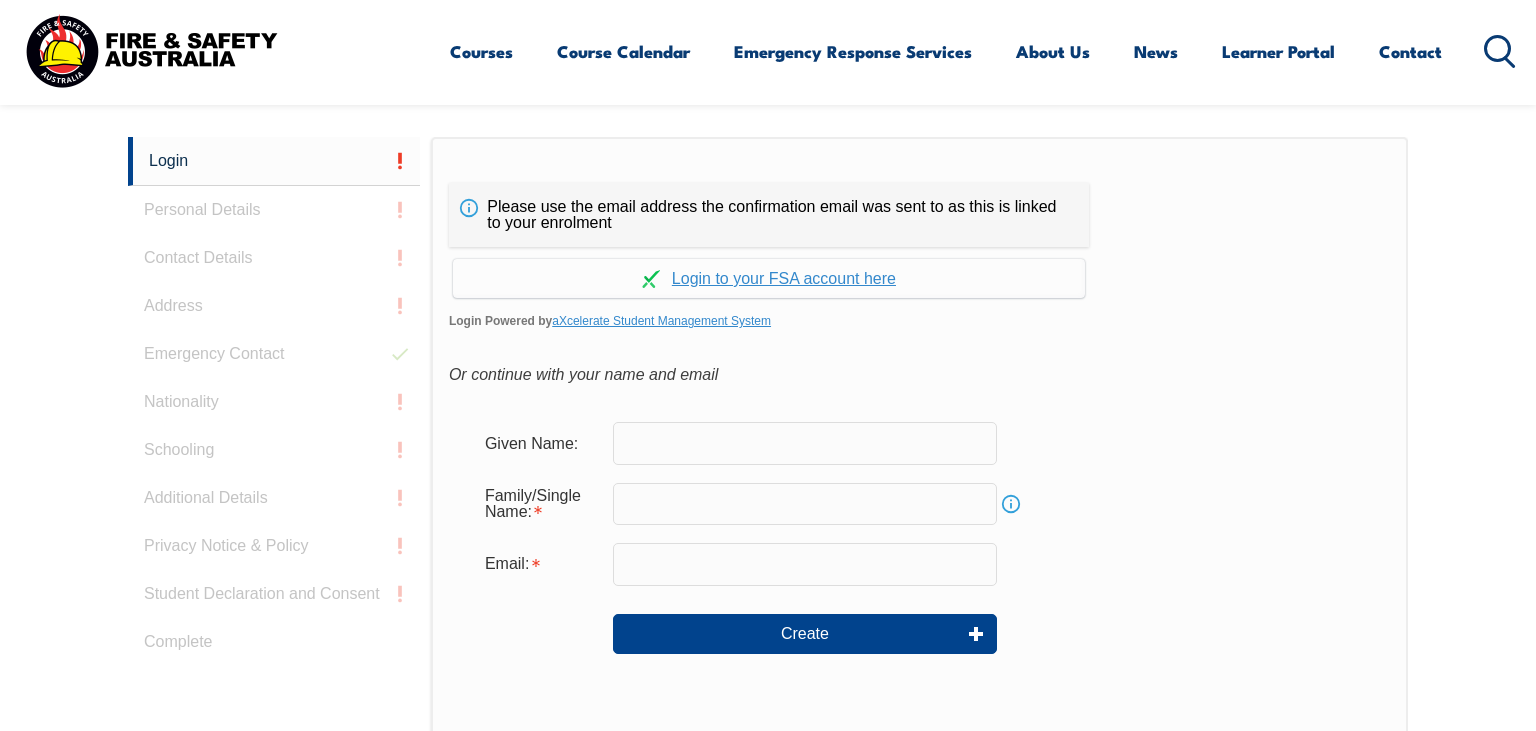 click at bounding box center (805, 443) 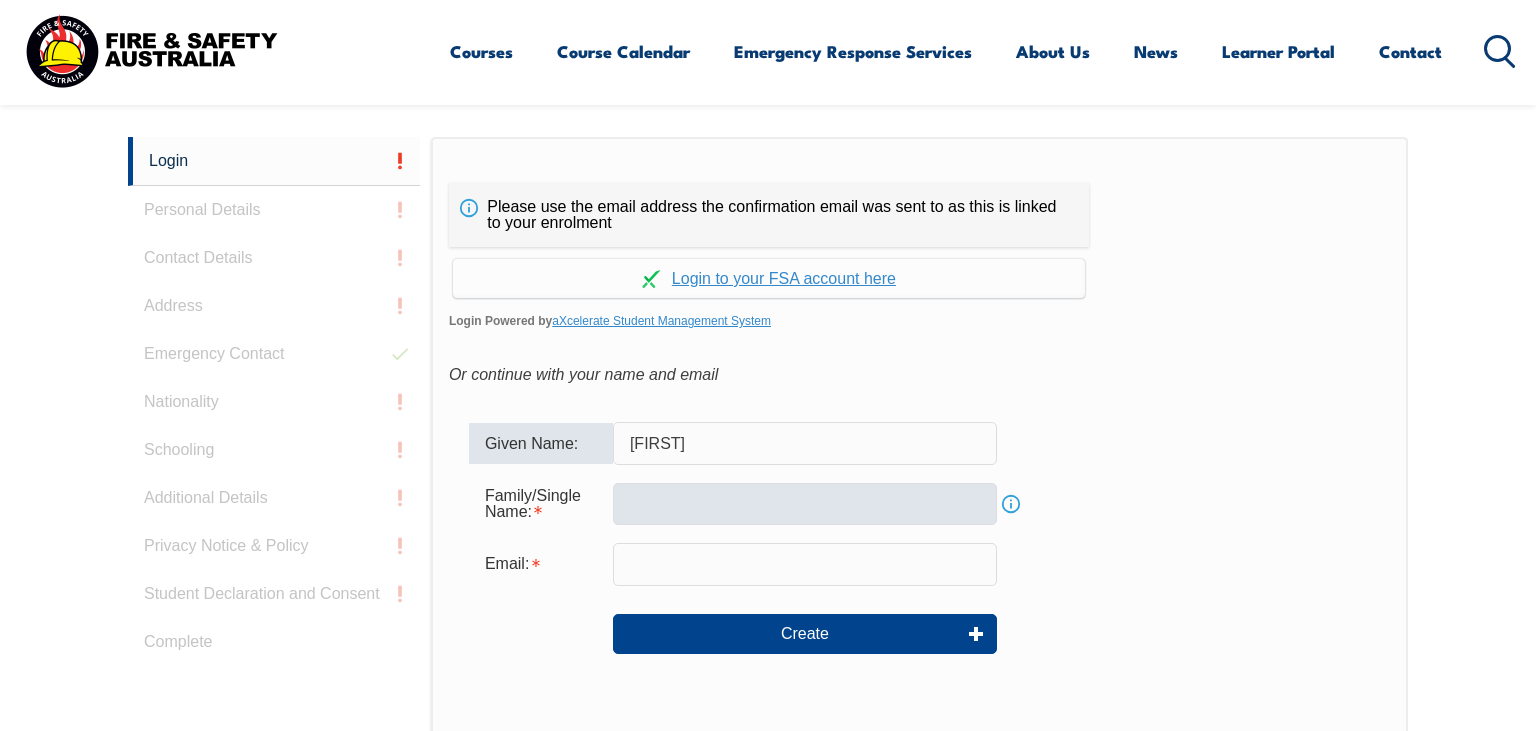 type on "[FIRST]" 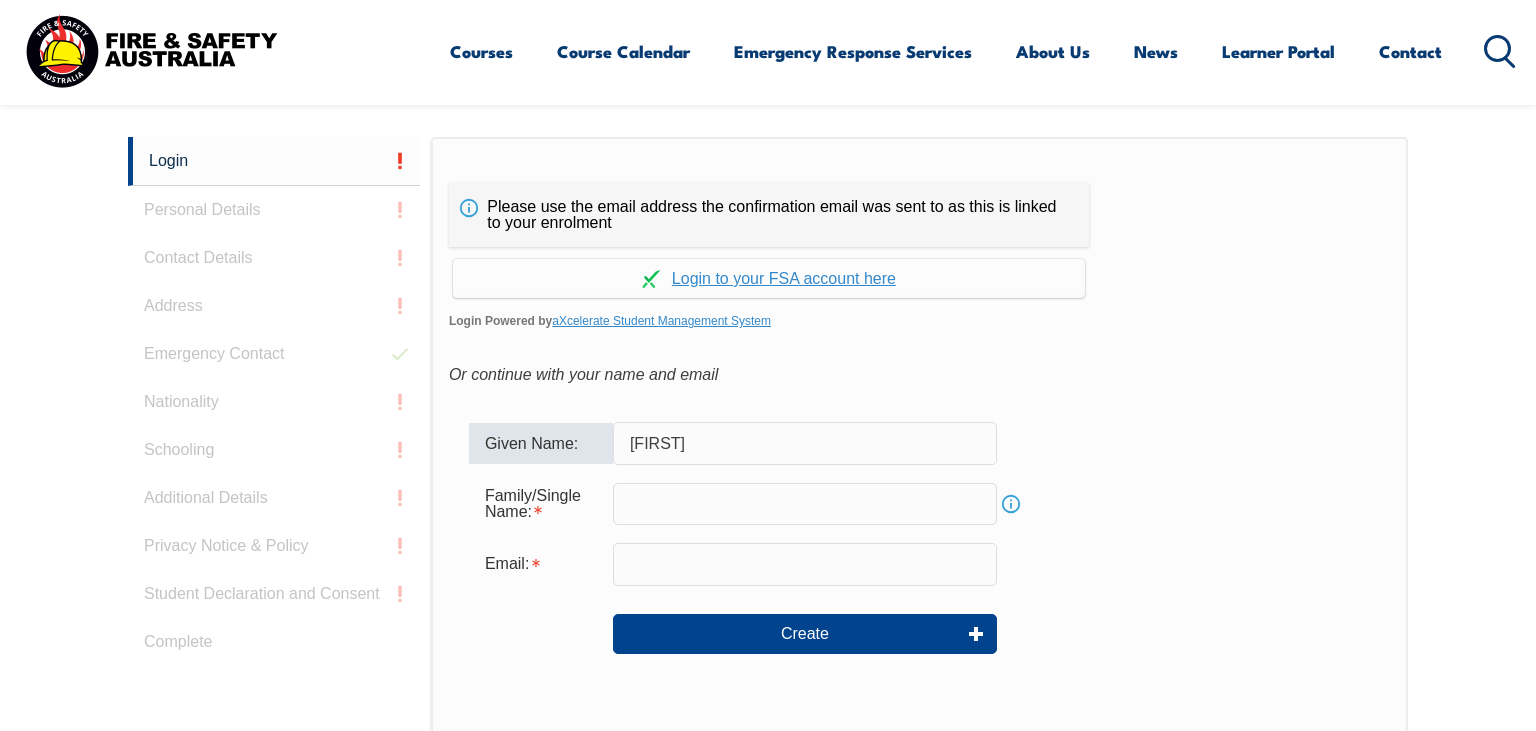 click at bounding box center [805, 504] 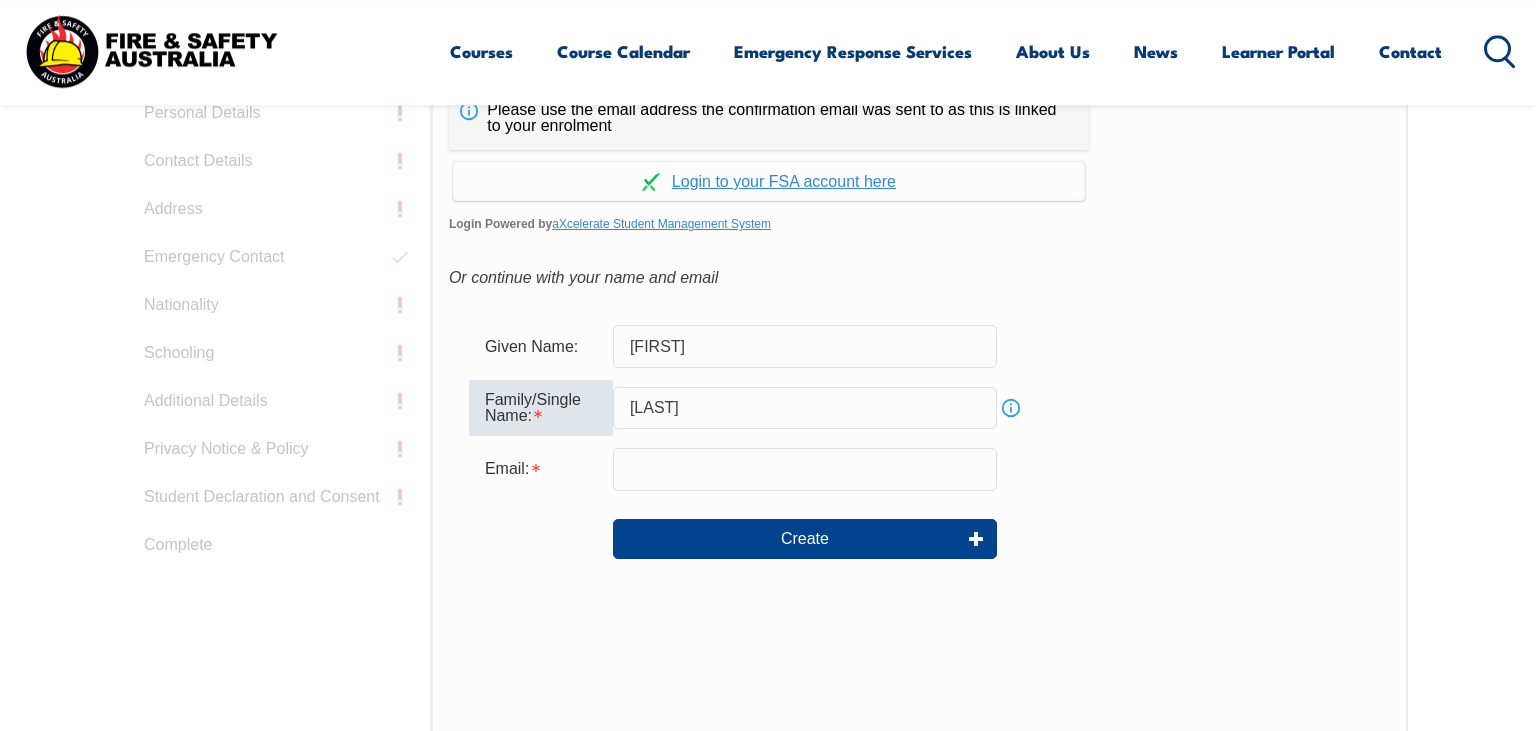scroll, scrollTop: 633, scrollLeft: 0, axis: vertical 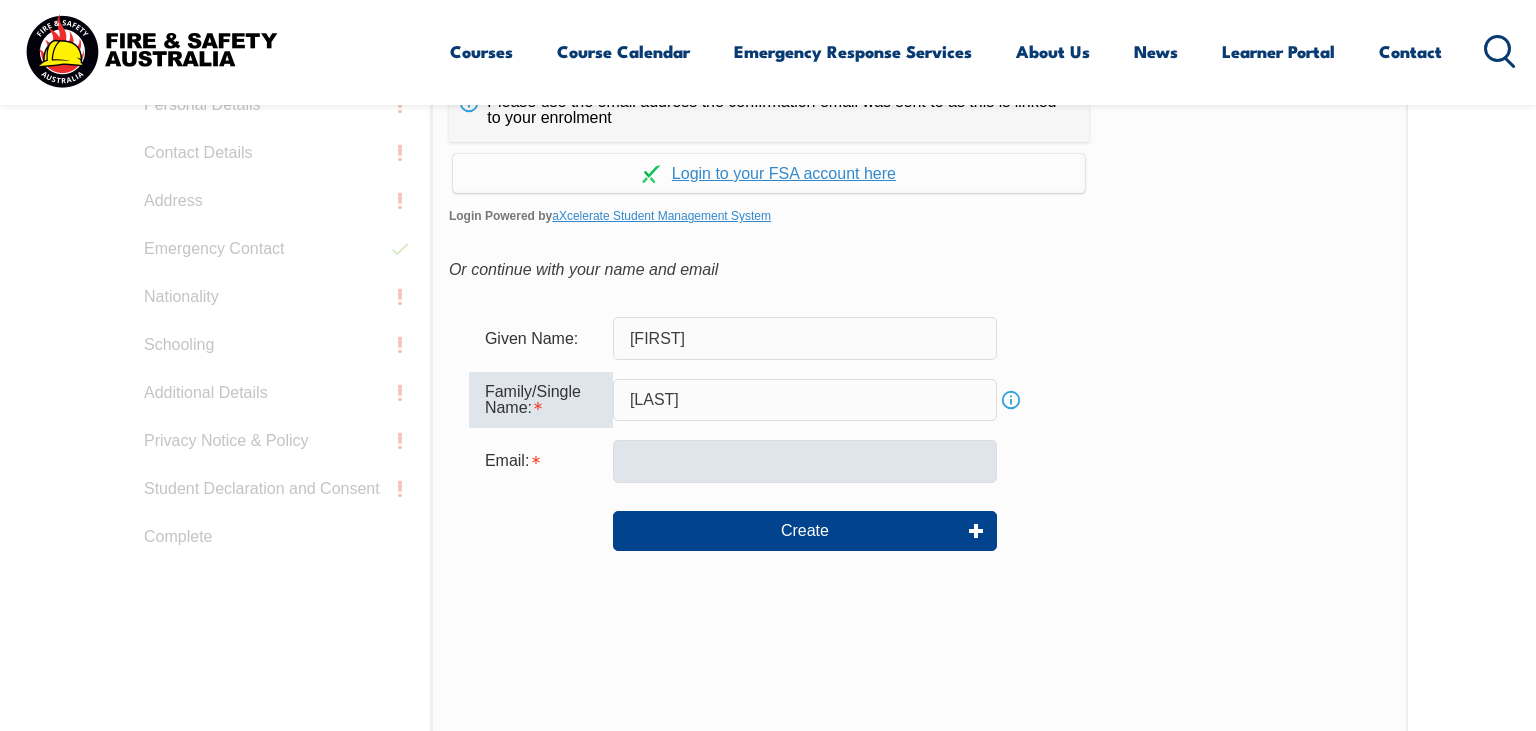 type on "Dix" 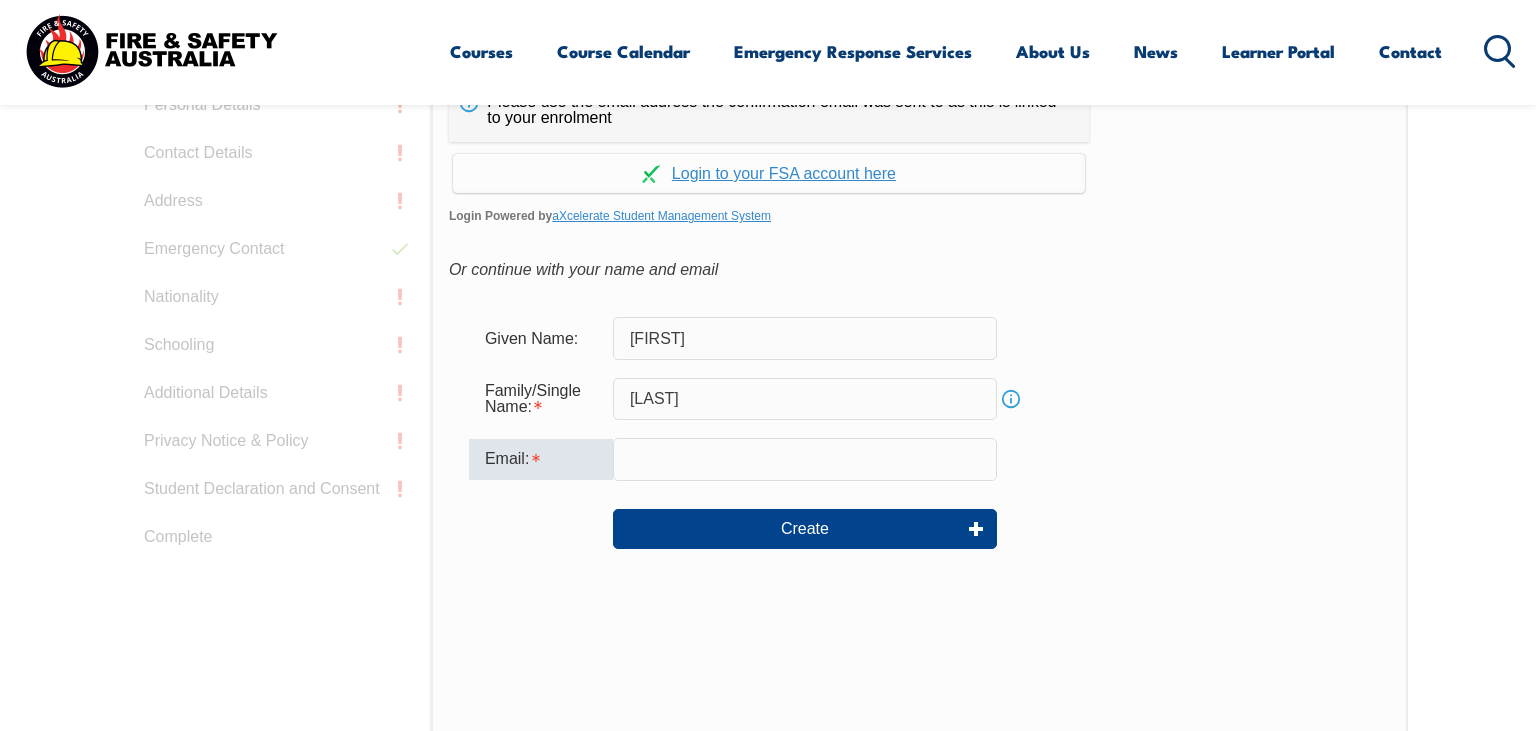 click at bounding box center [805, 459] 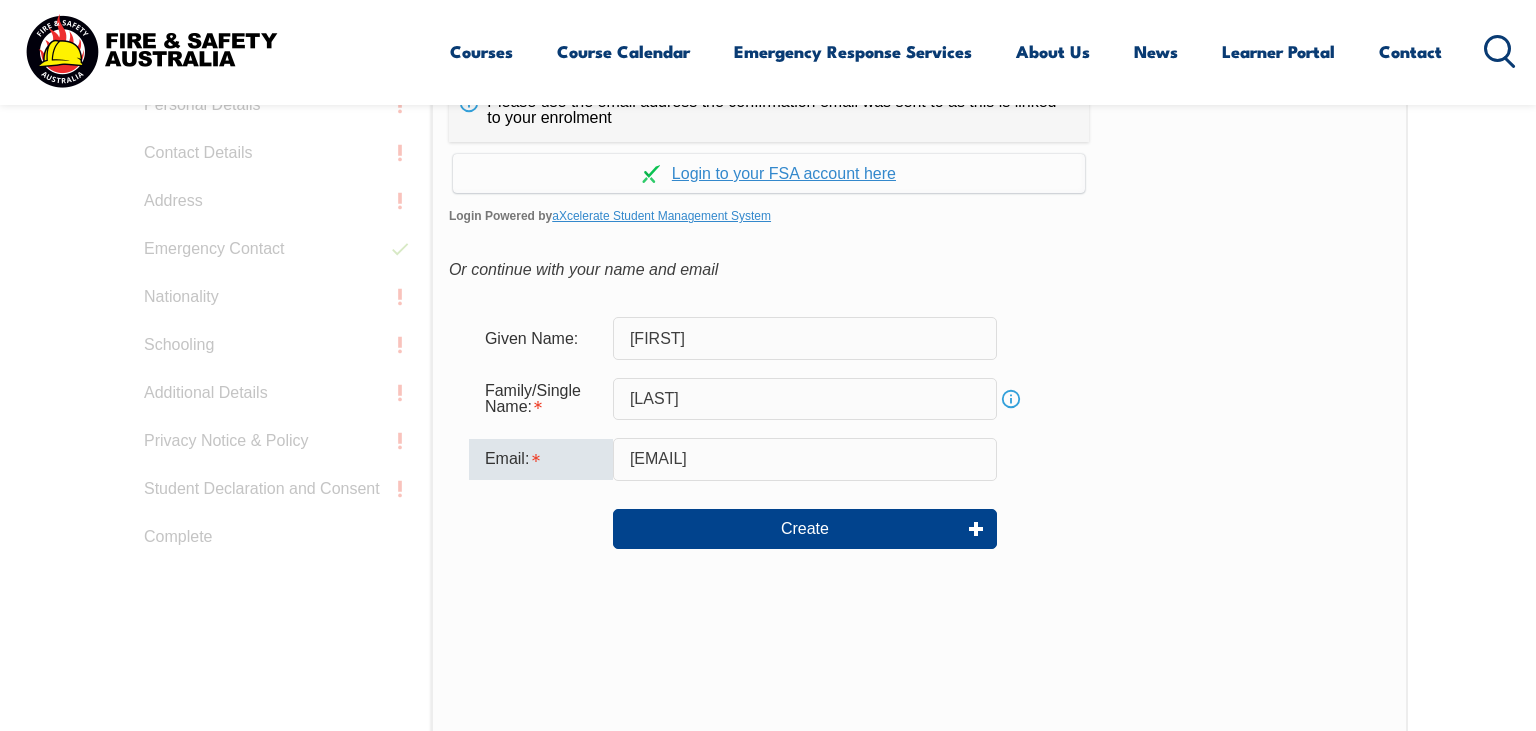 type on "john.dix@iinet.net.au" 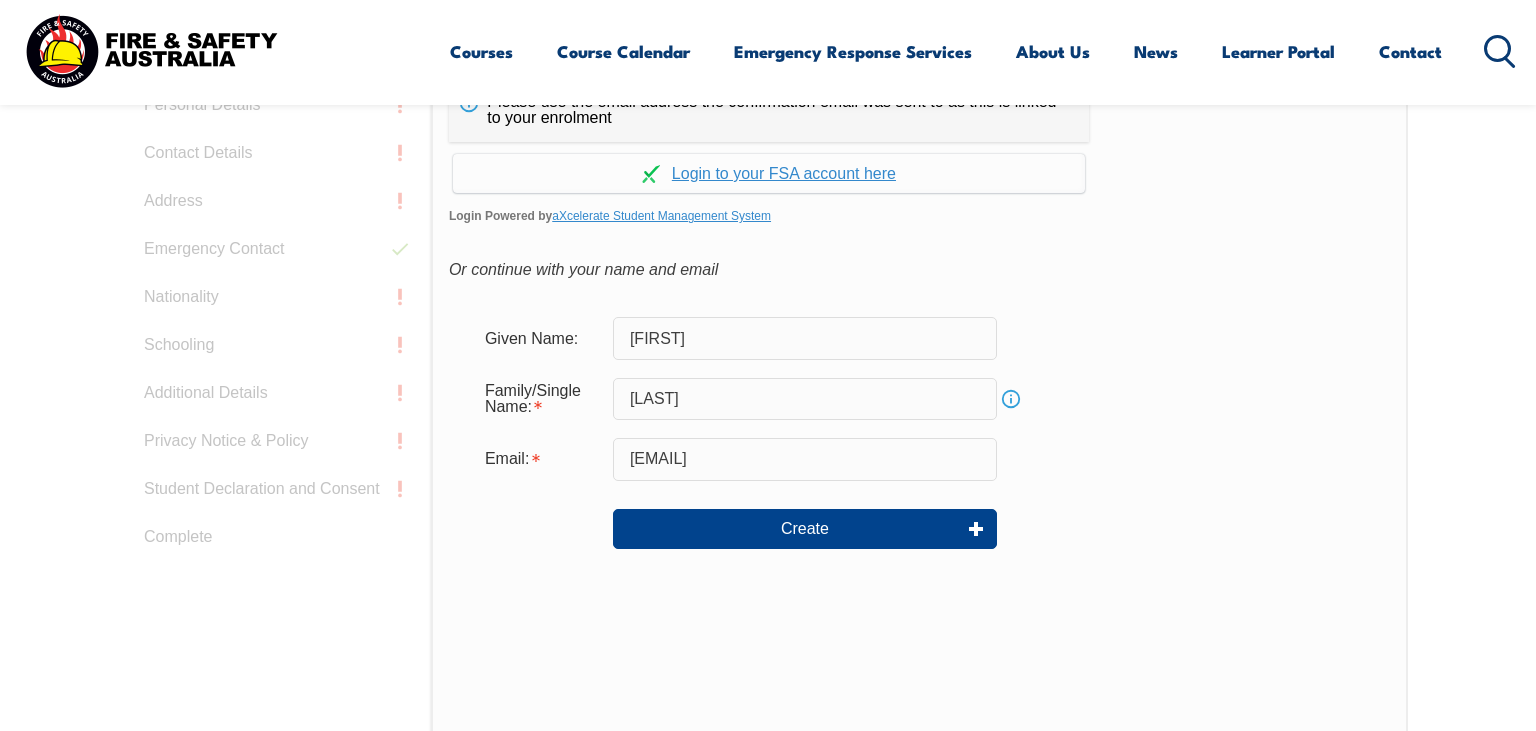 click on "Please use the email address the confirmation email was sent to as this is linked to your enrolment Continue with Google Continue with Apple Continue with Facebook Continue with aXcelerate Login Powered by  aXcelerate Student Management System Or continue with your name and email Add Student: Given Name: John Family/Single Name: Dix Info Email: john.dix@iinet.net.au Create" at bounding box center (919, 451) 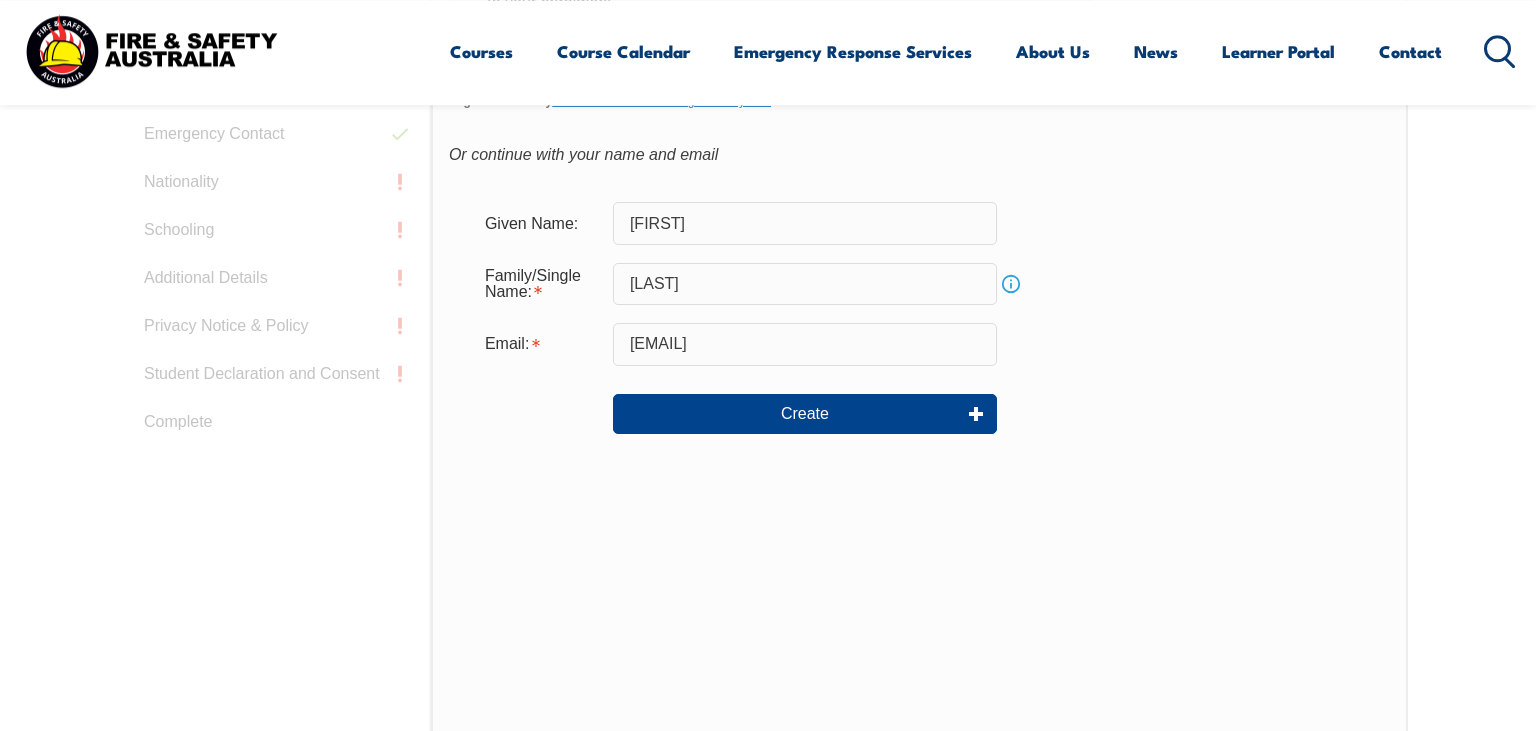 scroll, scrollTop: 739, scrollLeft: 0, axis: vertical 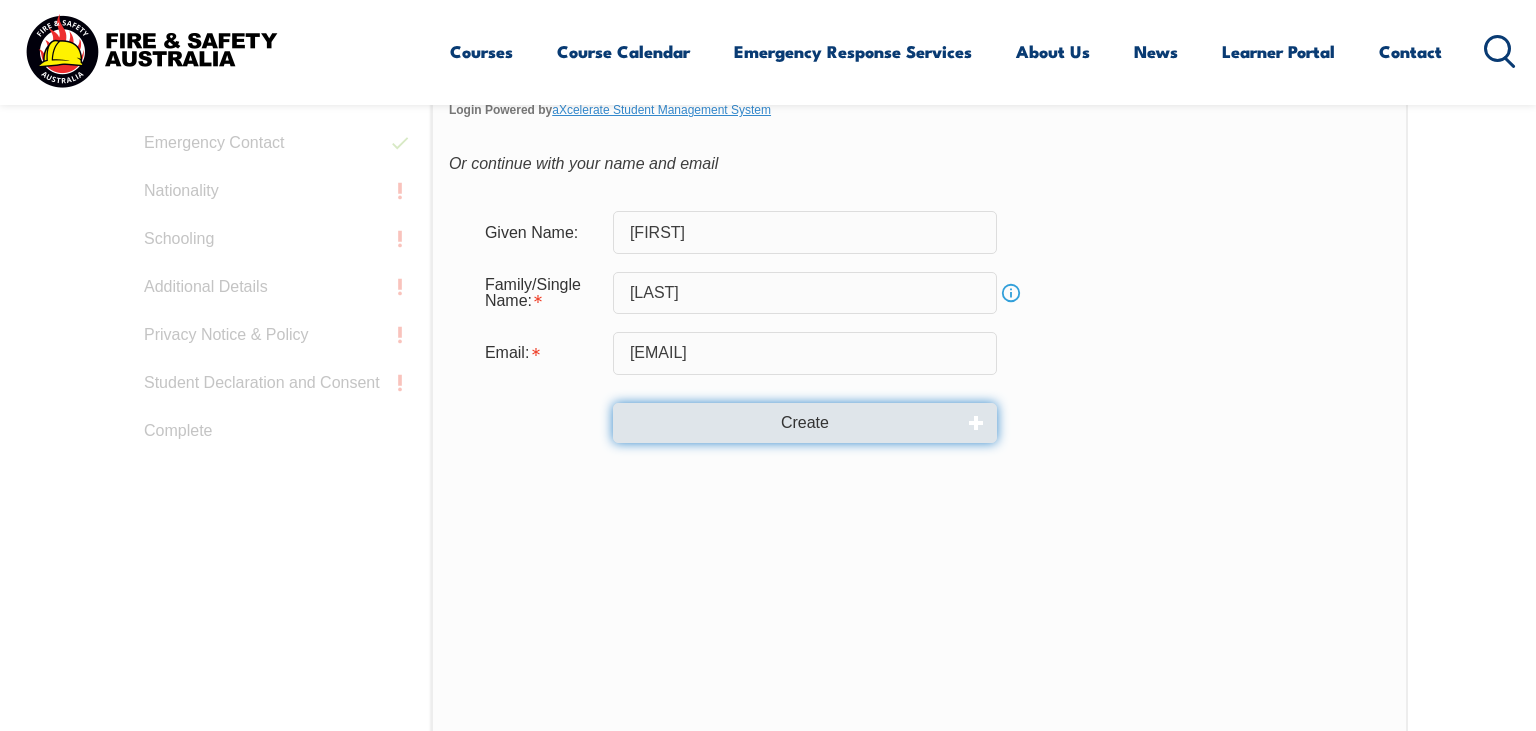 click on "Create" at bounding box center [805, 423] 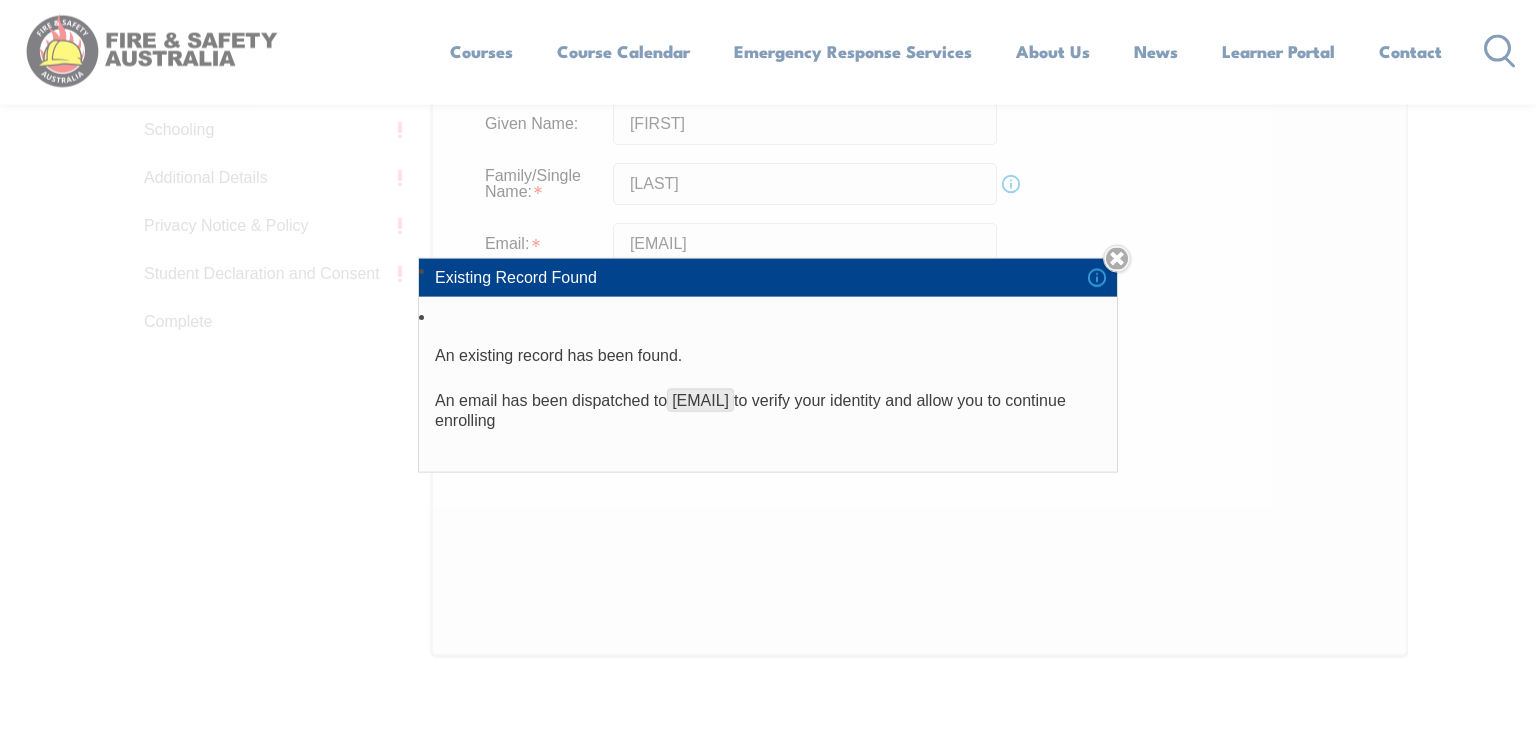 scroll, scrollTop: 844, scrollLeft: 0, axis: vertical 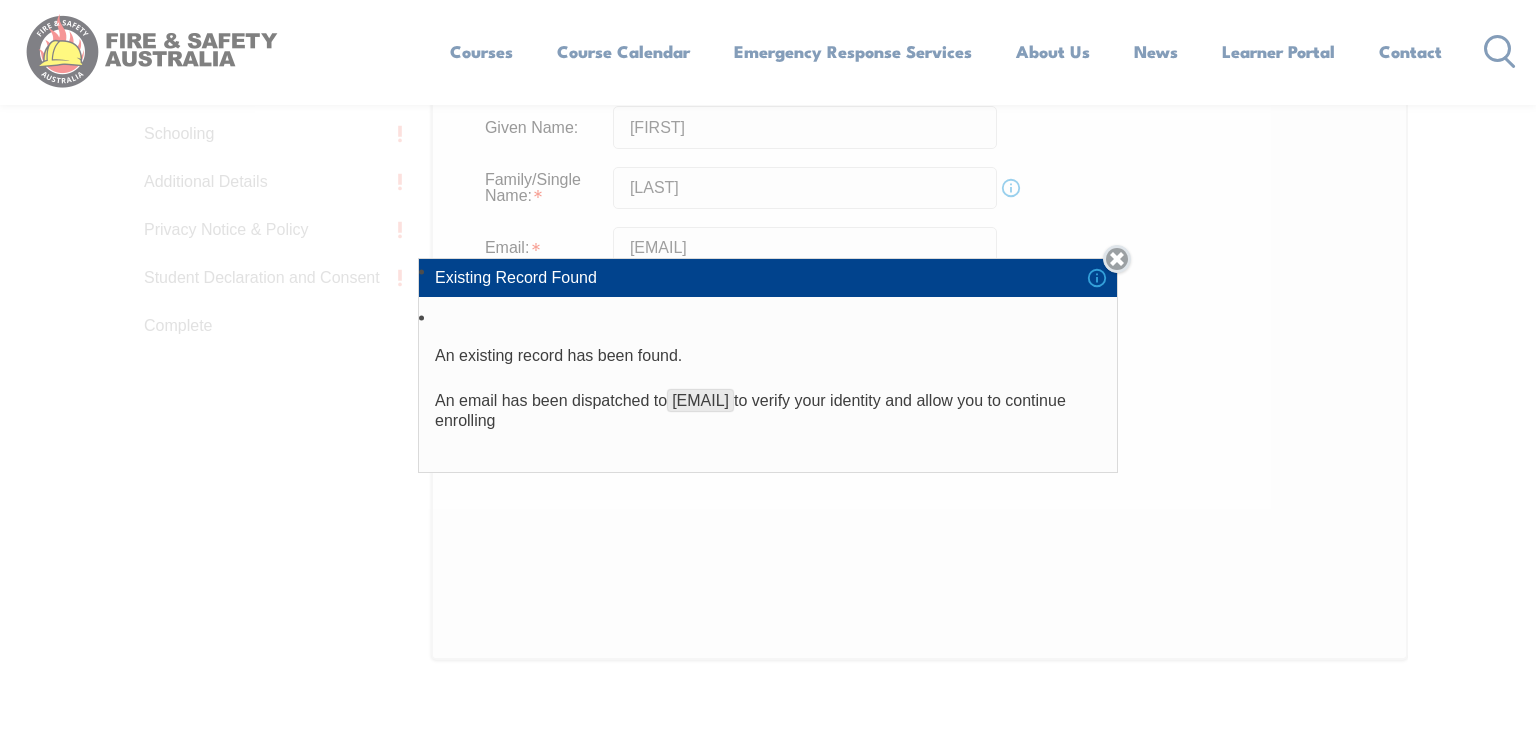 click on "Close" at bounding box center (1117, 259) 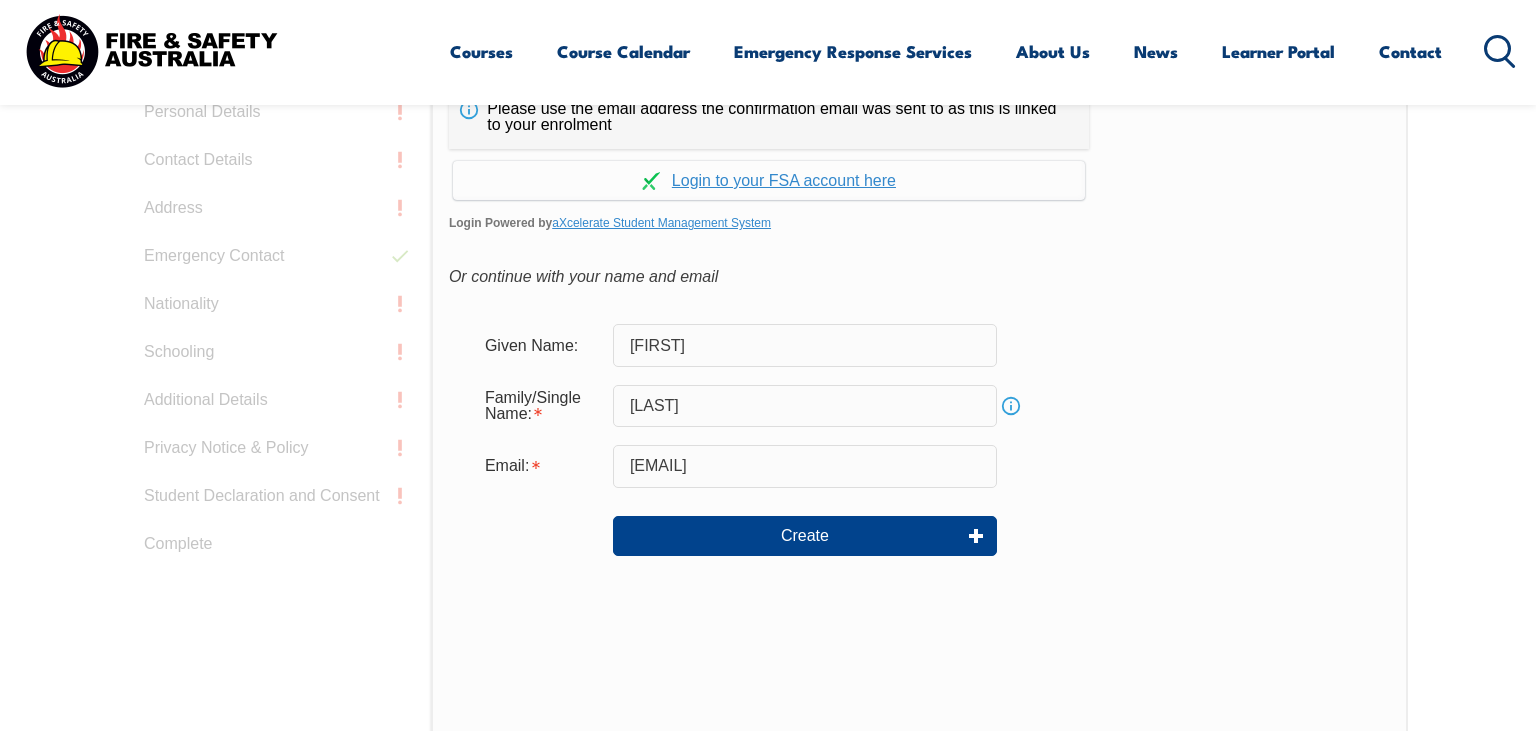 scroll, scrollTop: 633, scrollLeft: 0, axis: vertical 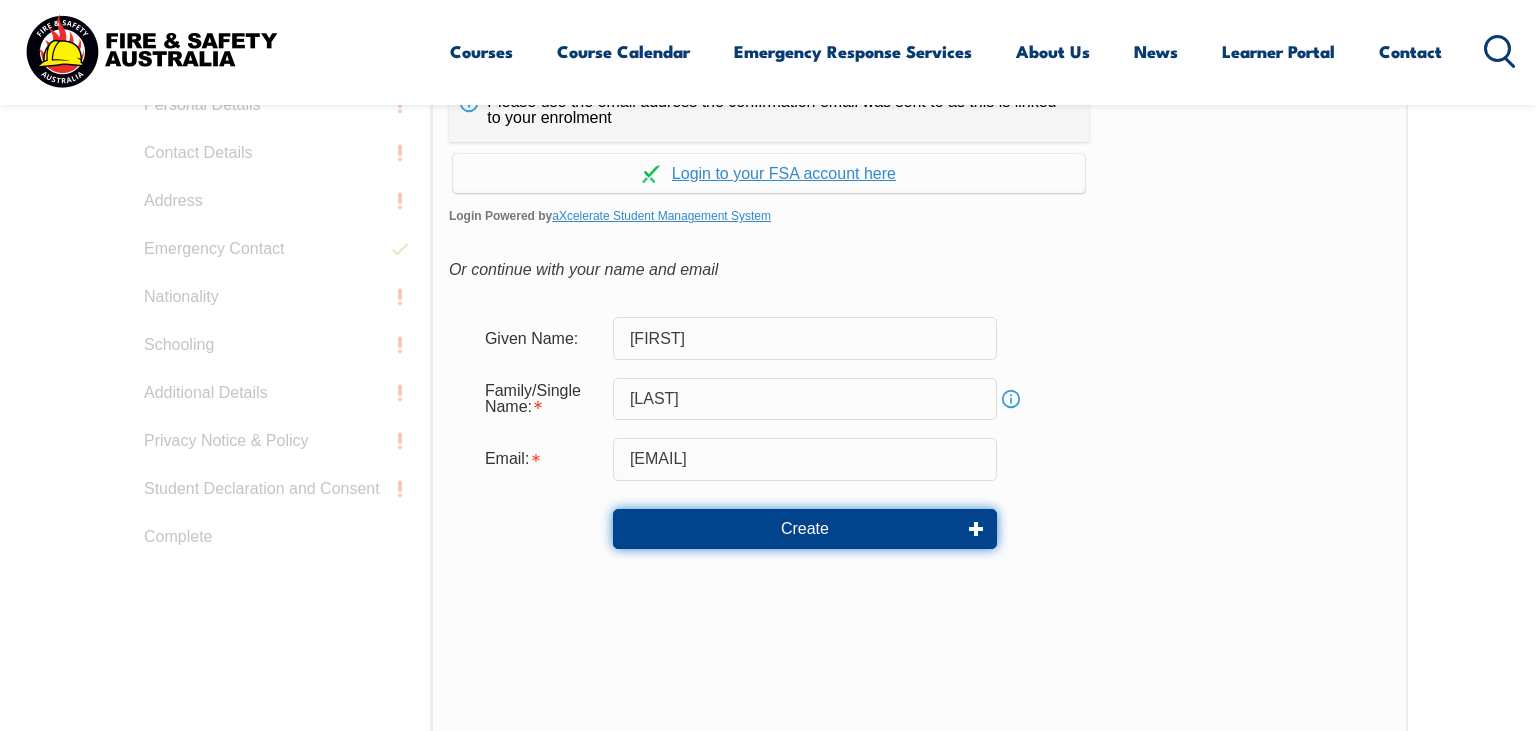 click on "Create" at bounding box center (805, 529) 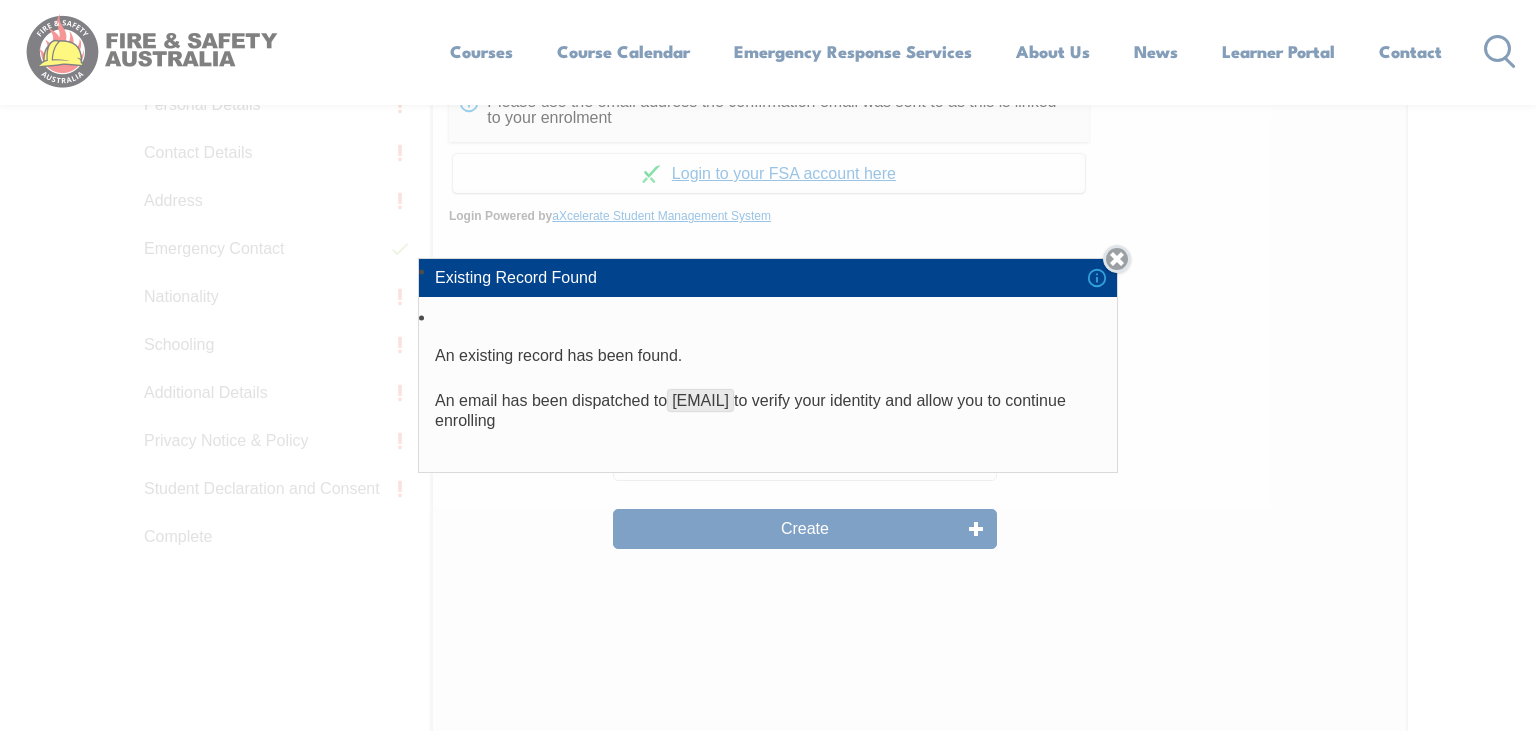 click on "Close" at bounding box center (1117, 259) 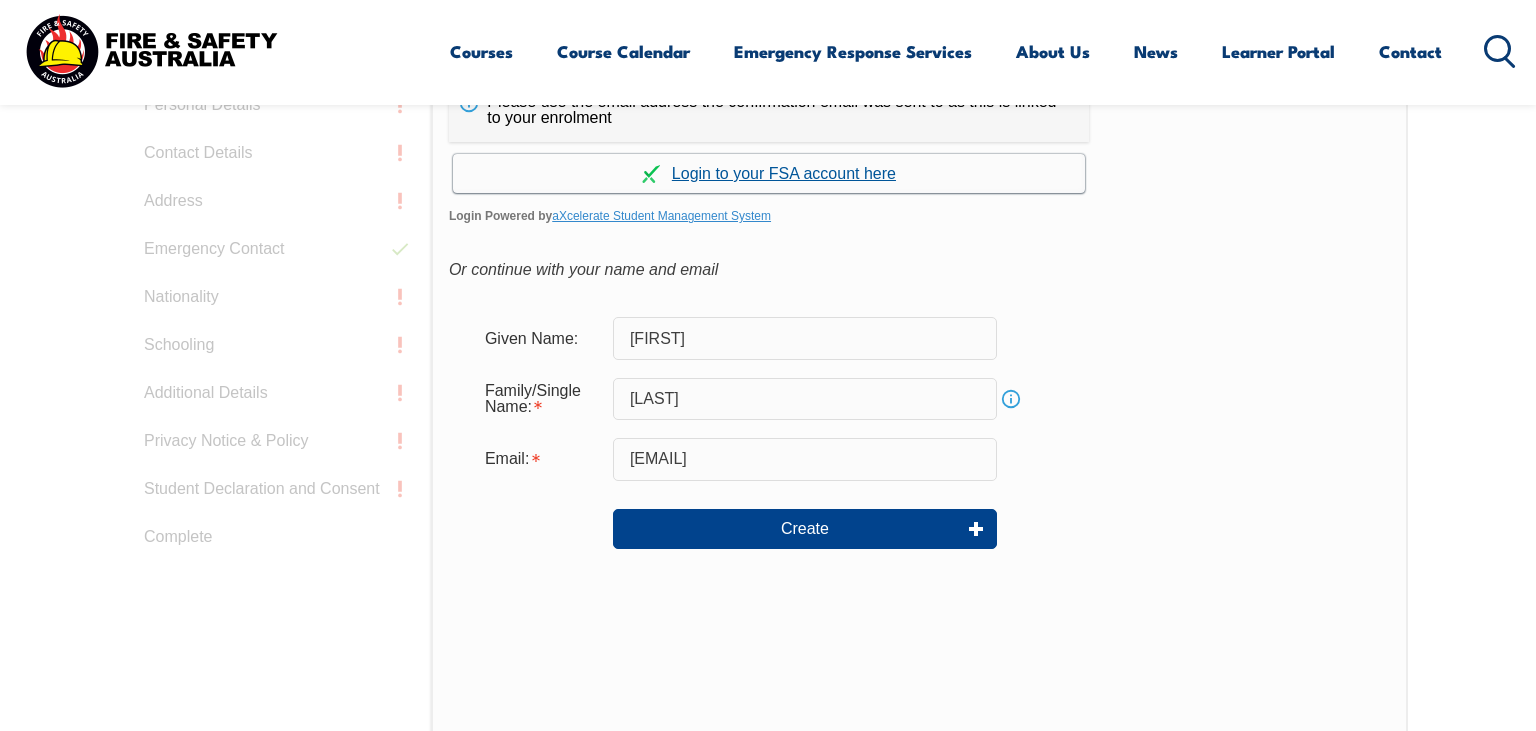 click on "Continue with aXcelerate" at bounding box center (769, 173) 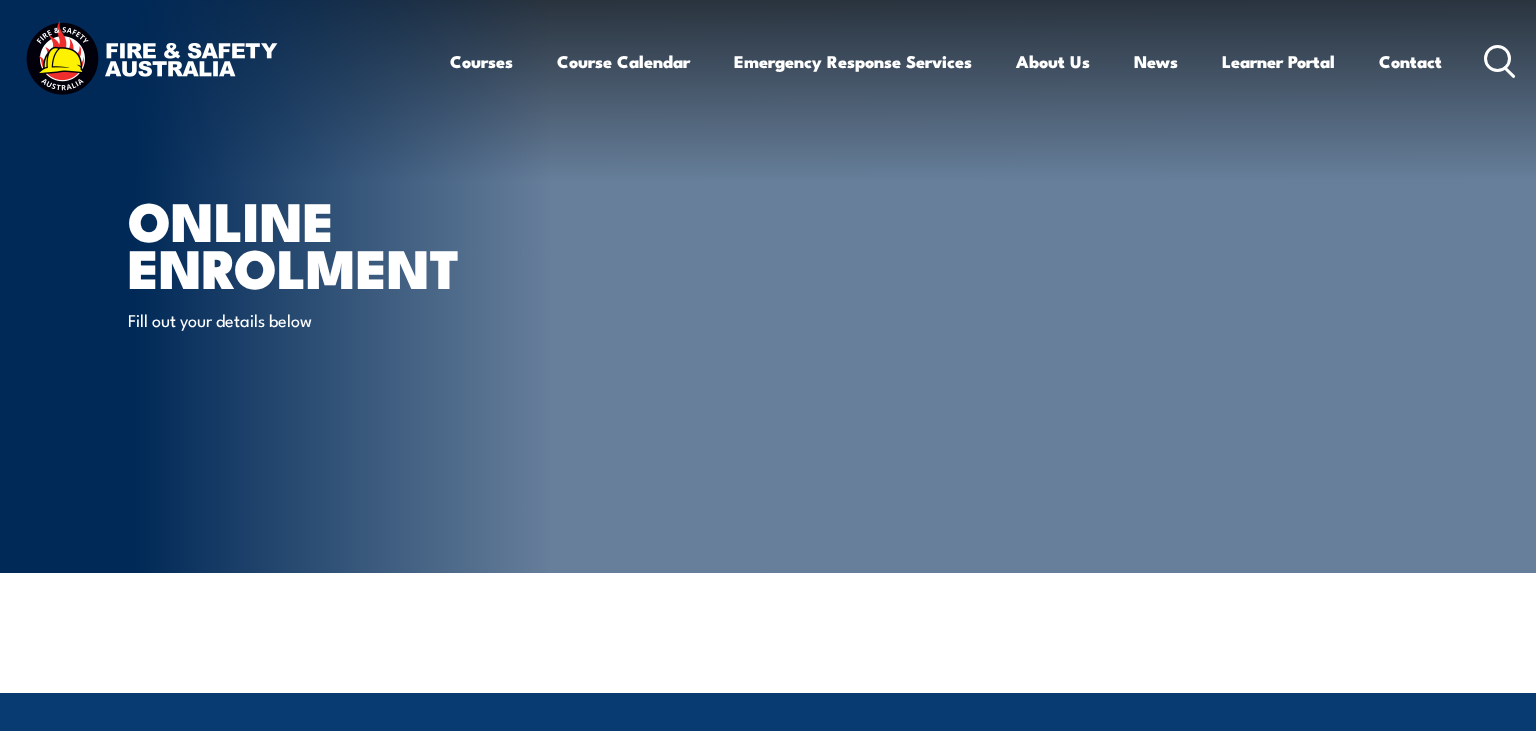 scroll, scrollTop: 0, scrollLeft: 0, axis: both 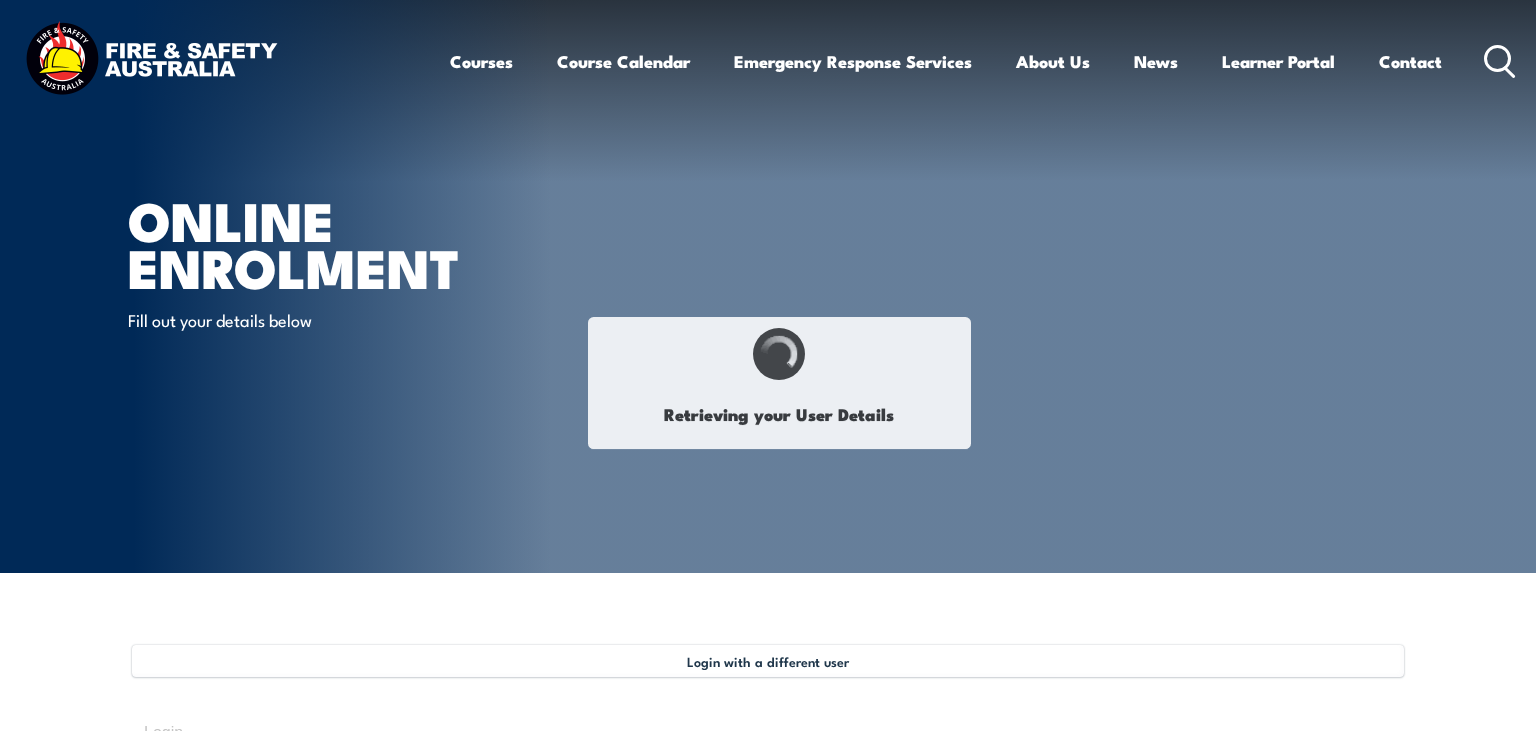 type on "[FIRST]" 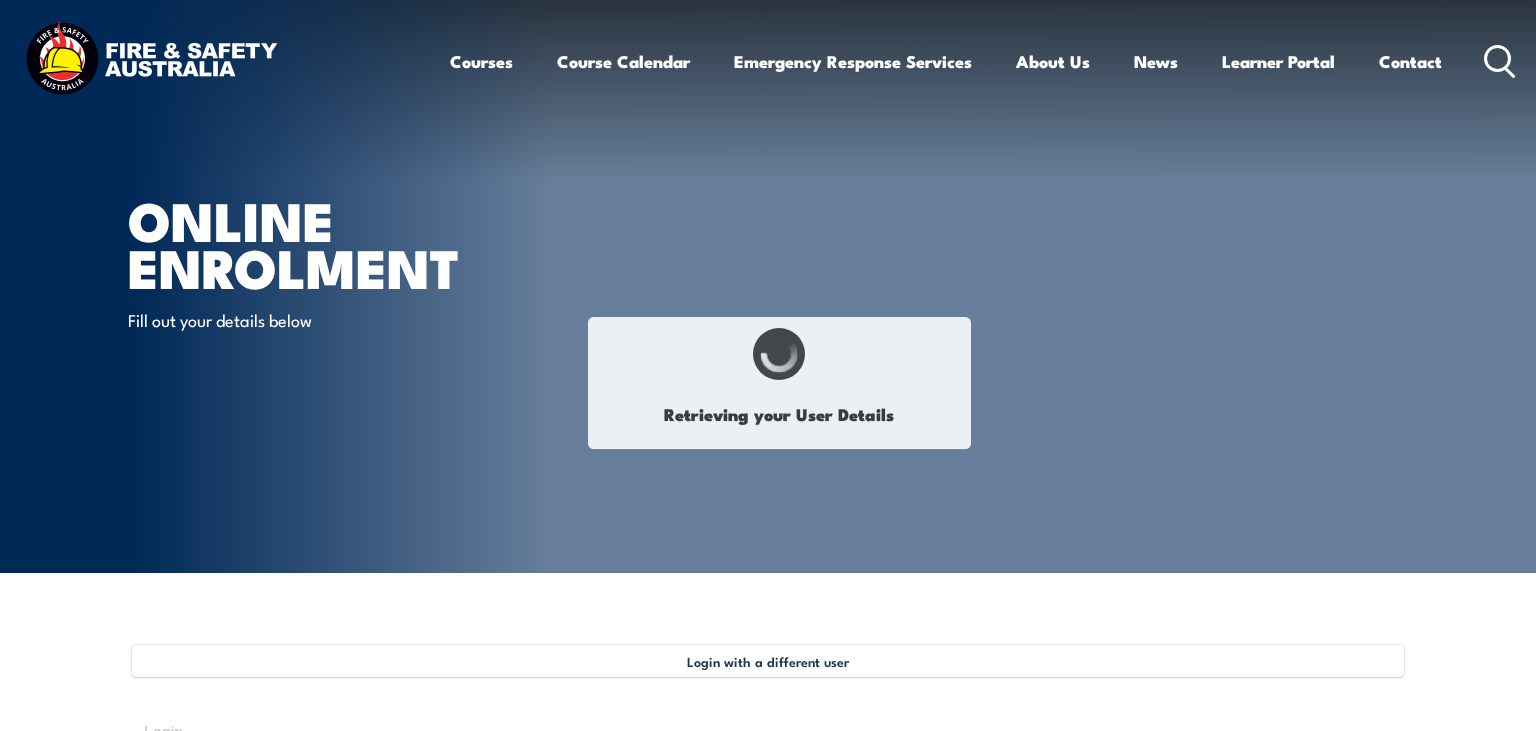 type on "[LAST]" 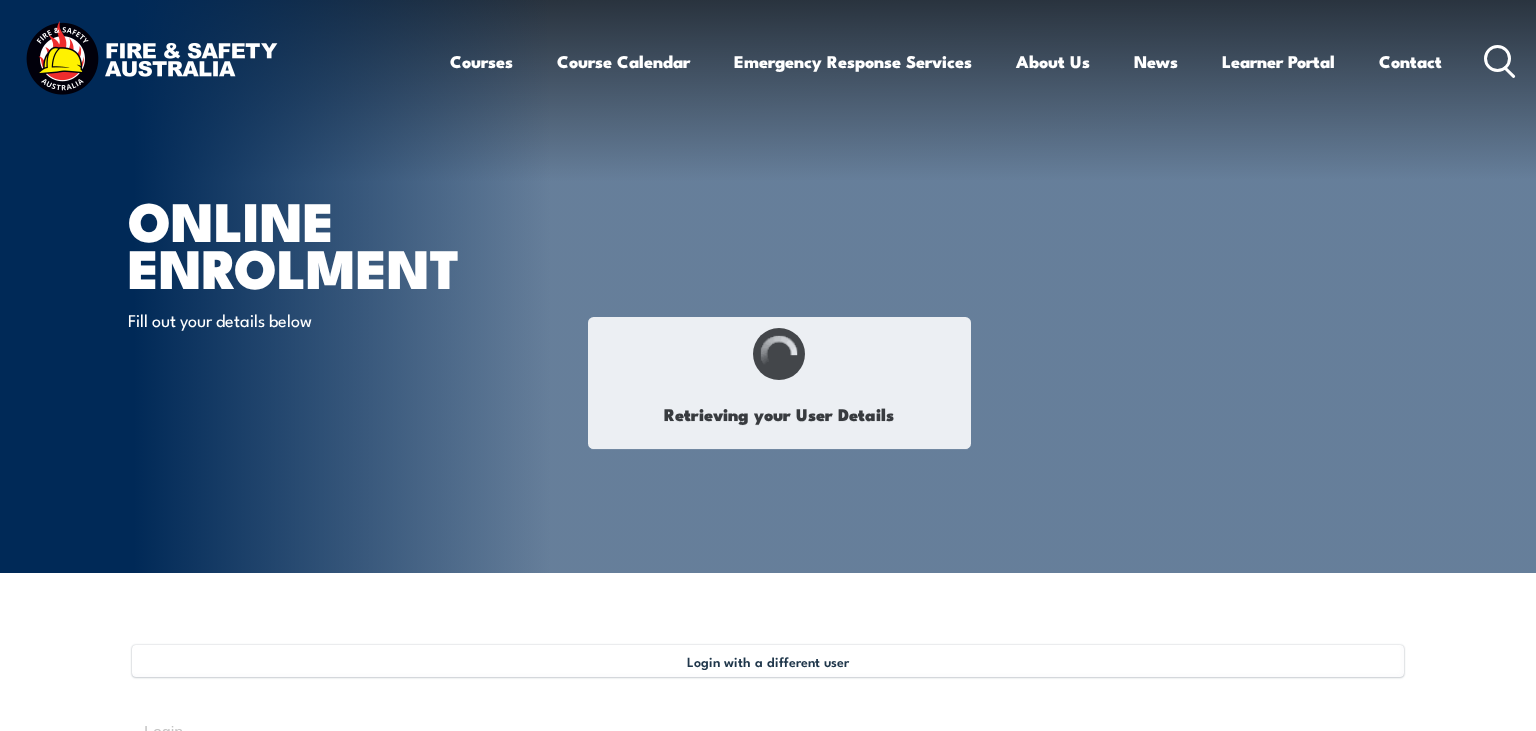 type on "December 25, 1967" 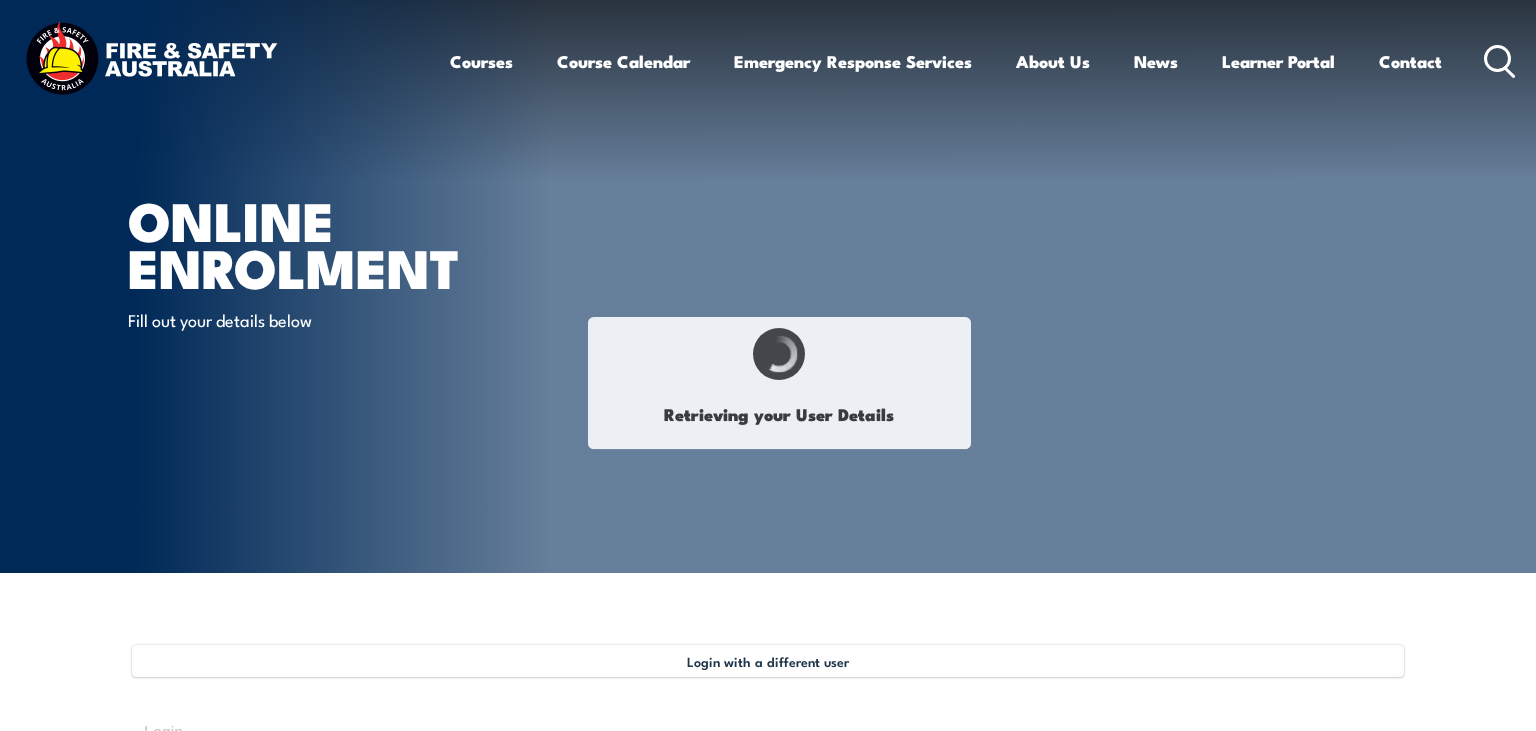 type on "[ALPHANUMERIC]" 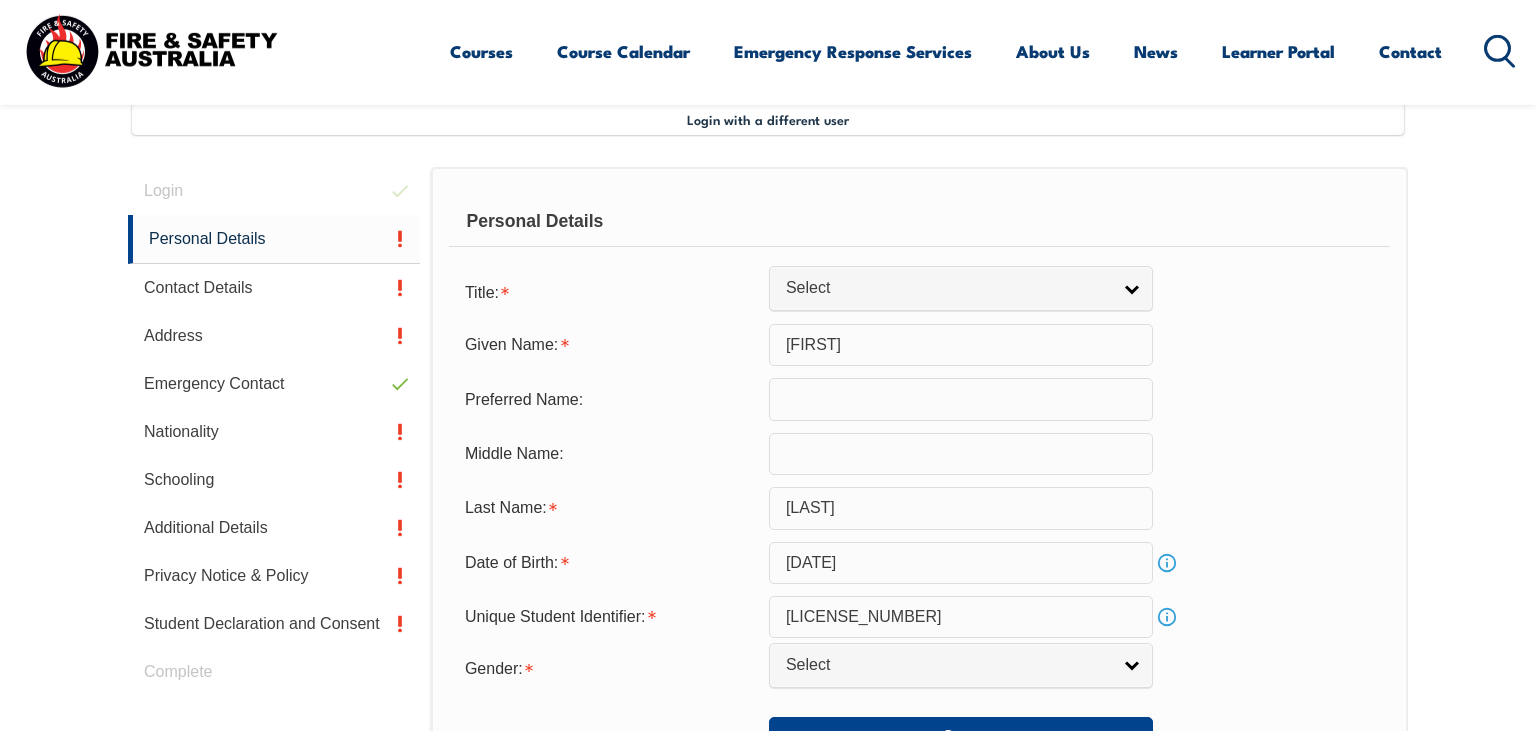 scroll, scrollTop: 544, scrollLeft: 0, axis: vertical 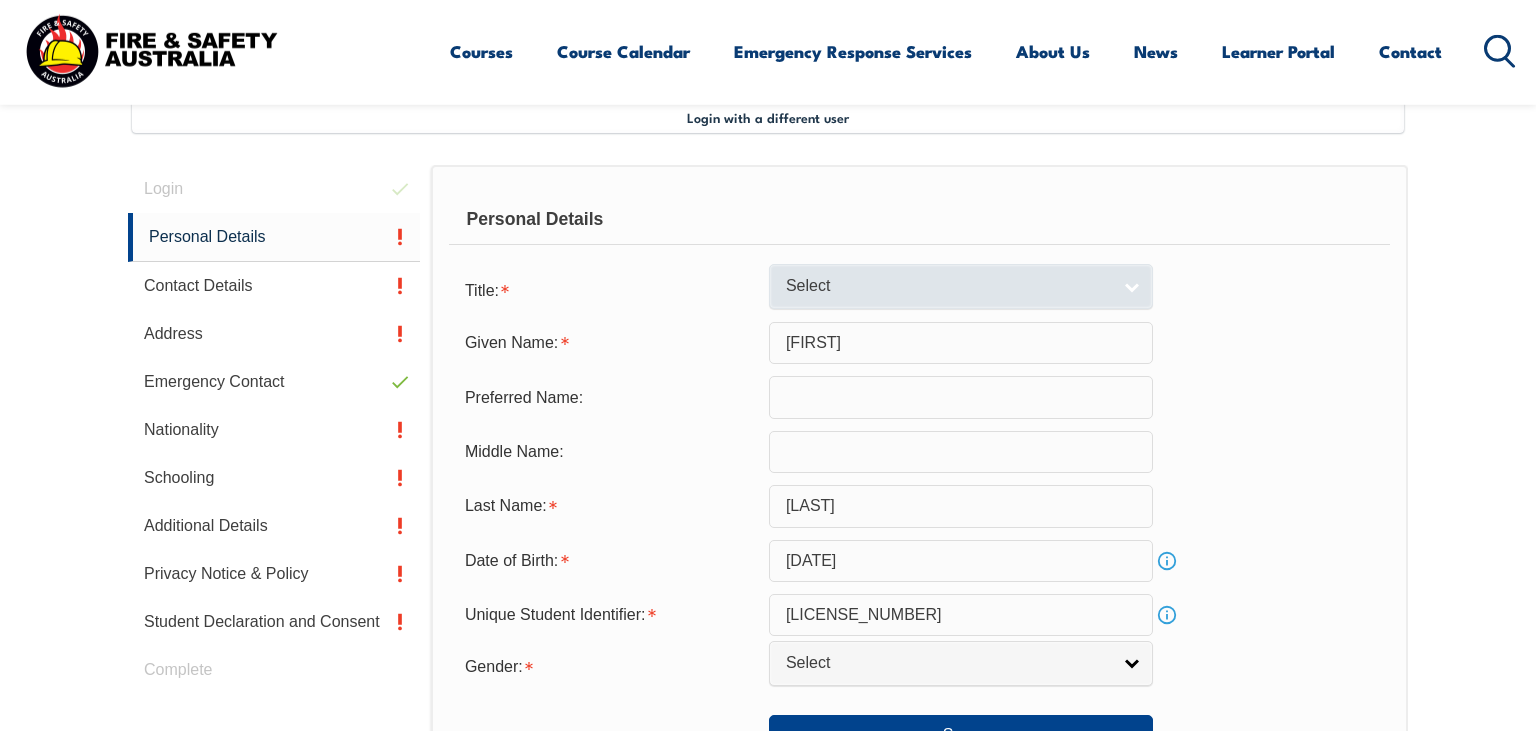click on "Select" at bounding box center [961, 286] 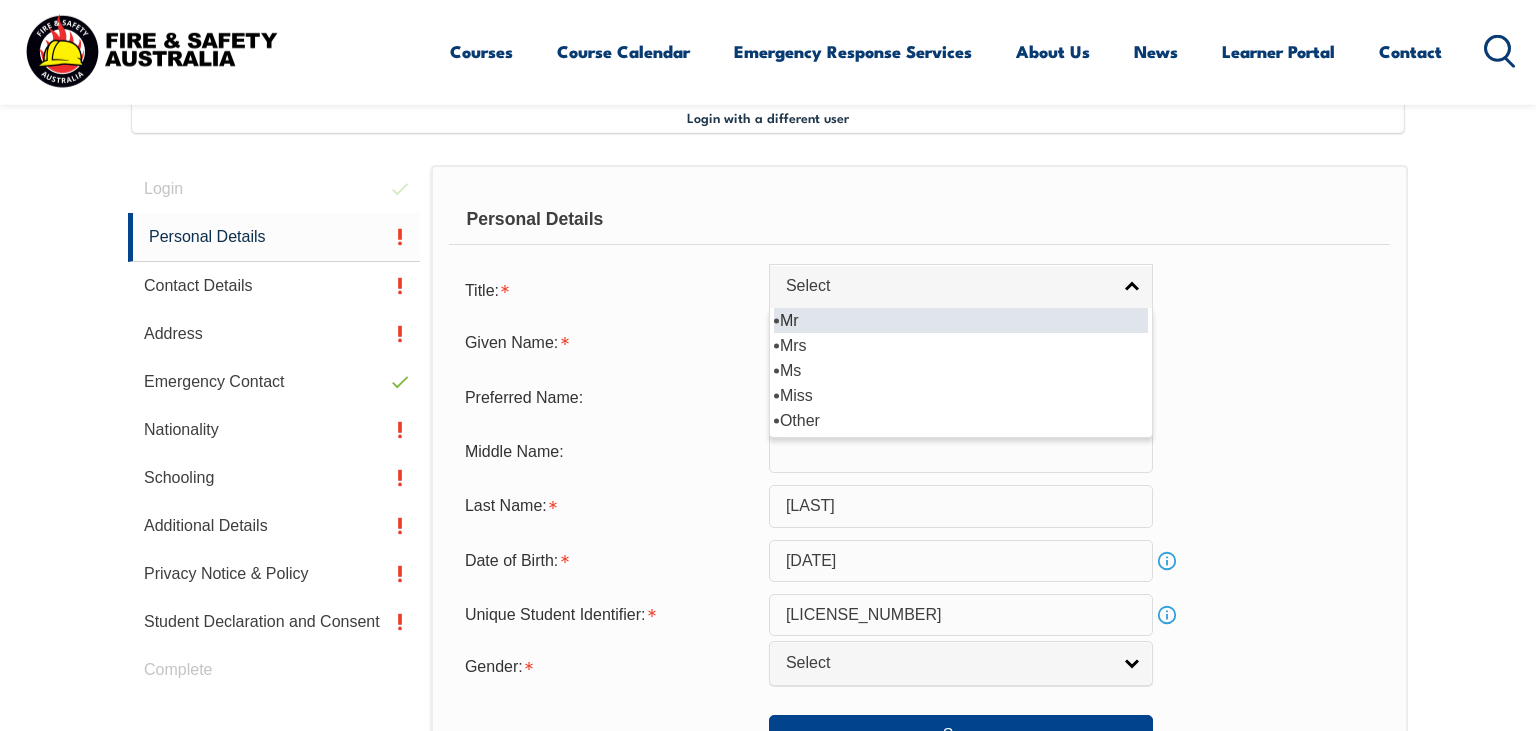 click on "Mr" at bounding box center (961, 320) 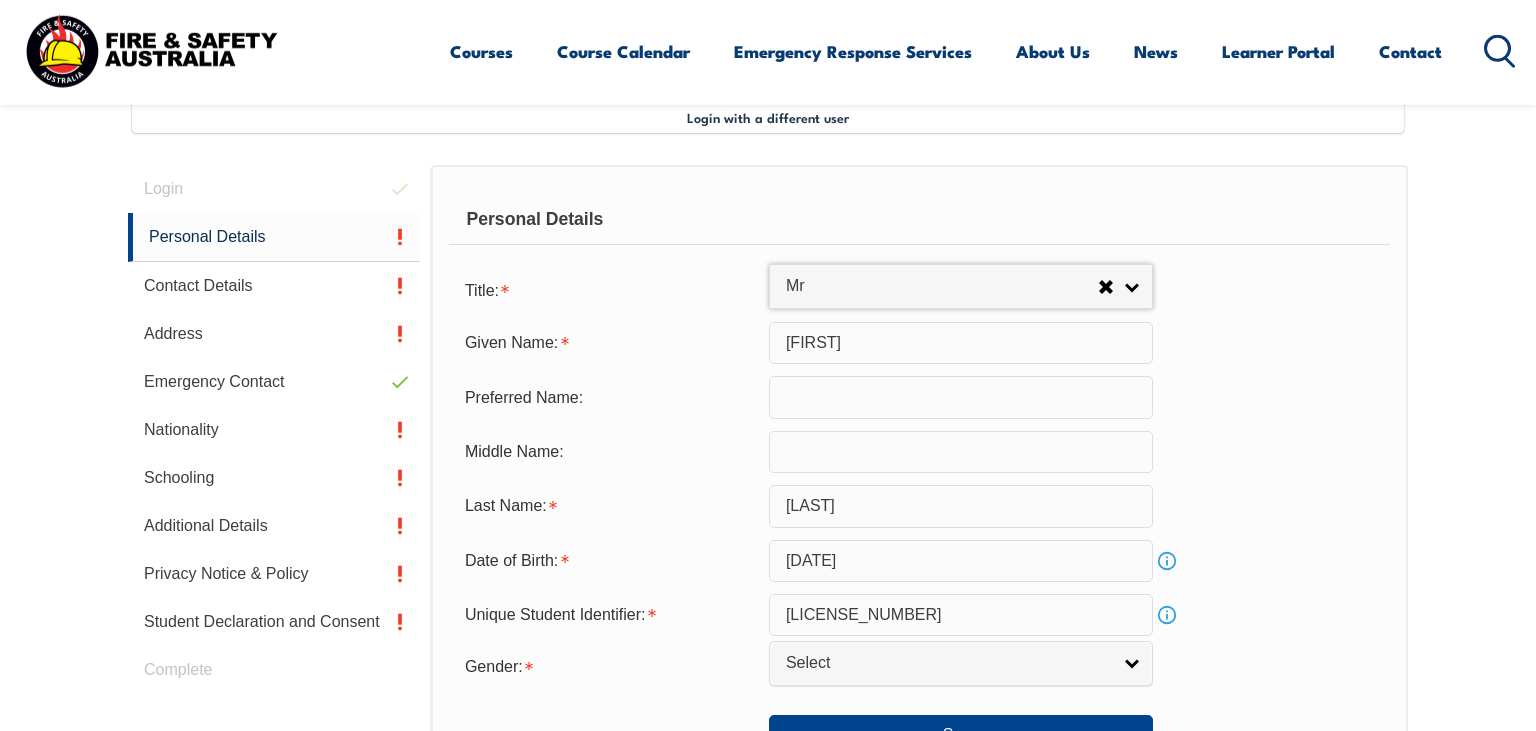 click at bounding box center (961, 397) 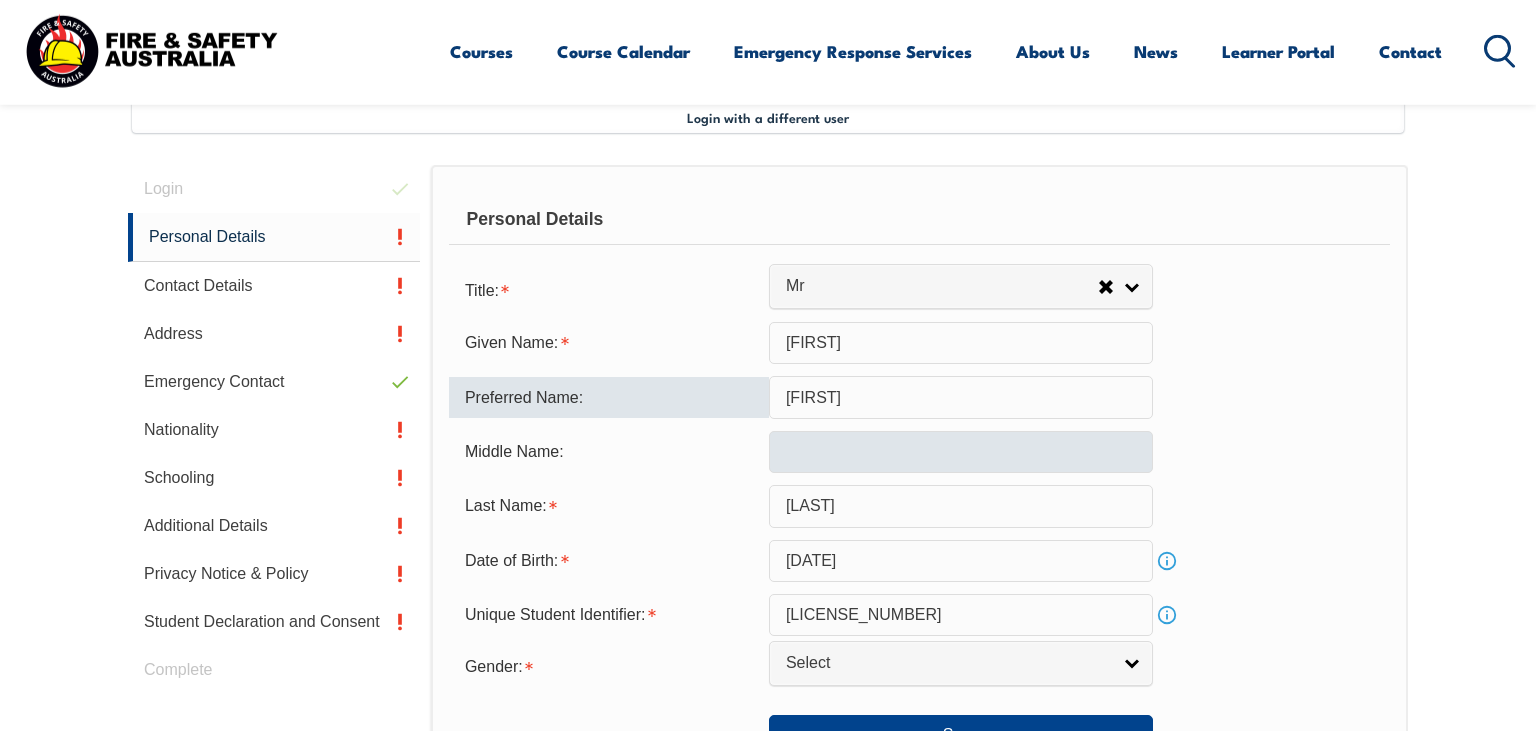type on "John" 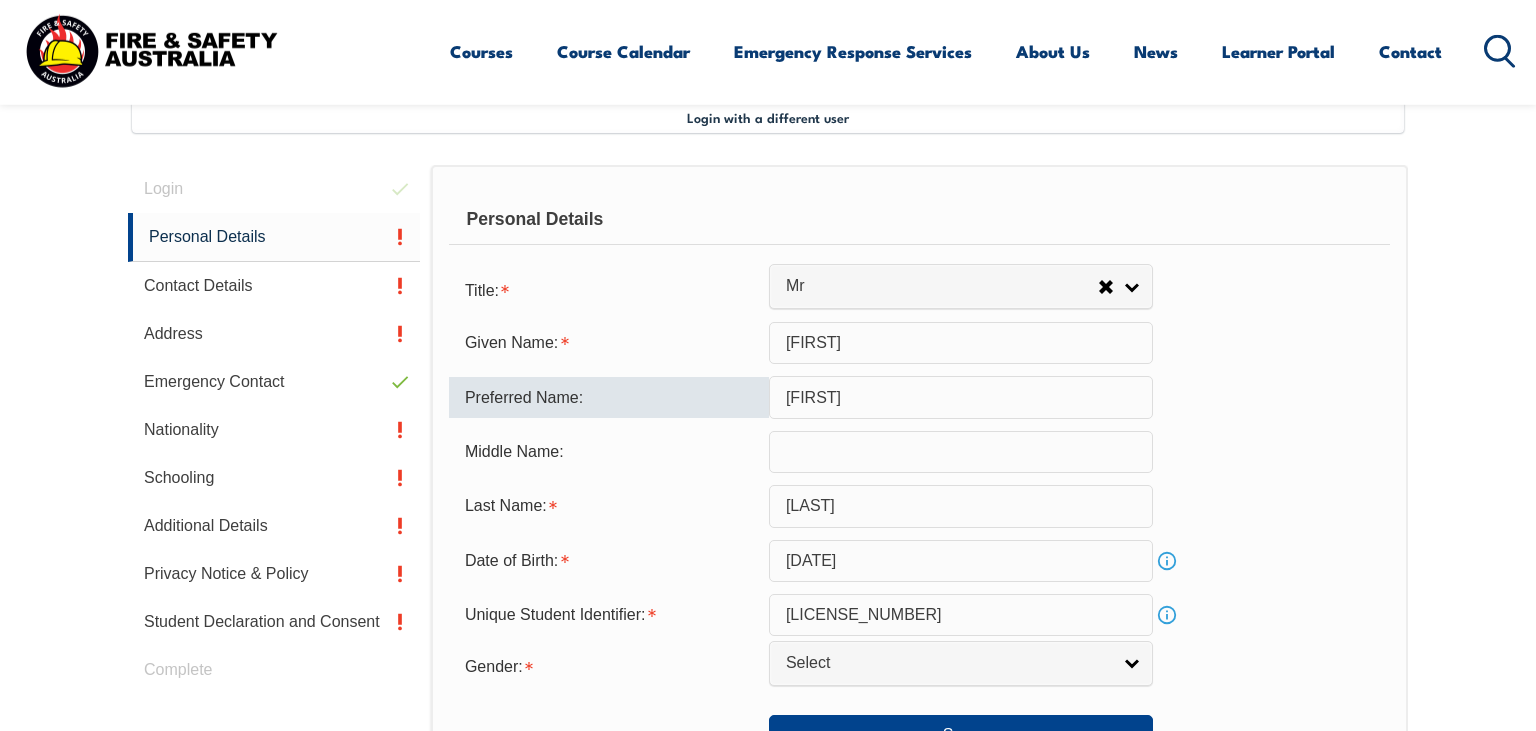 click at bounding box center [961, 452] 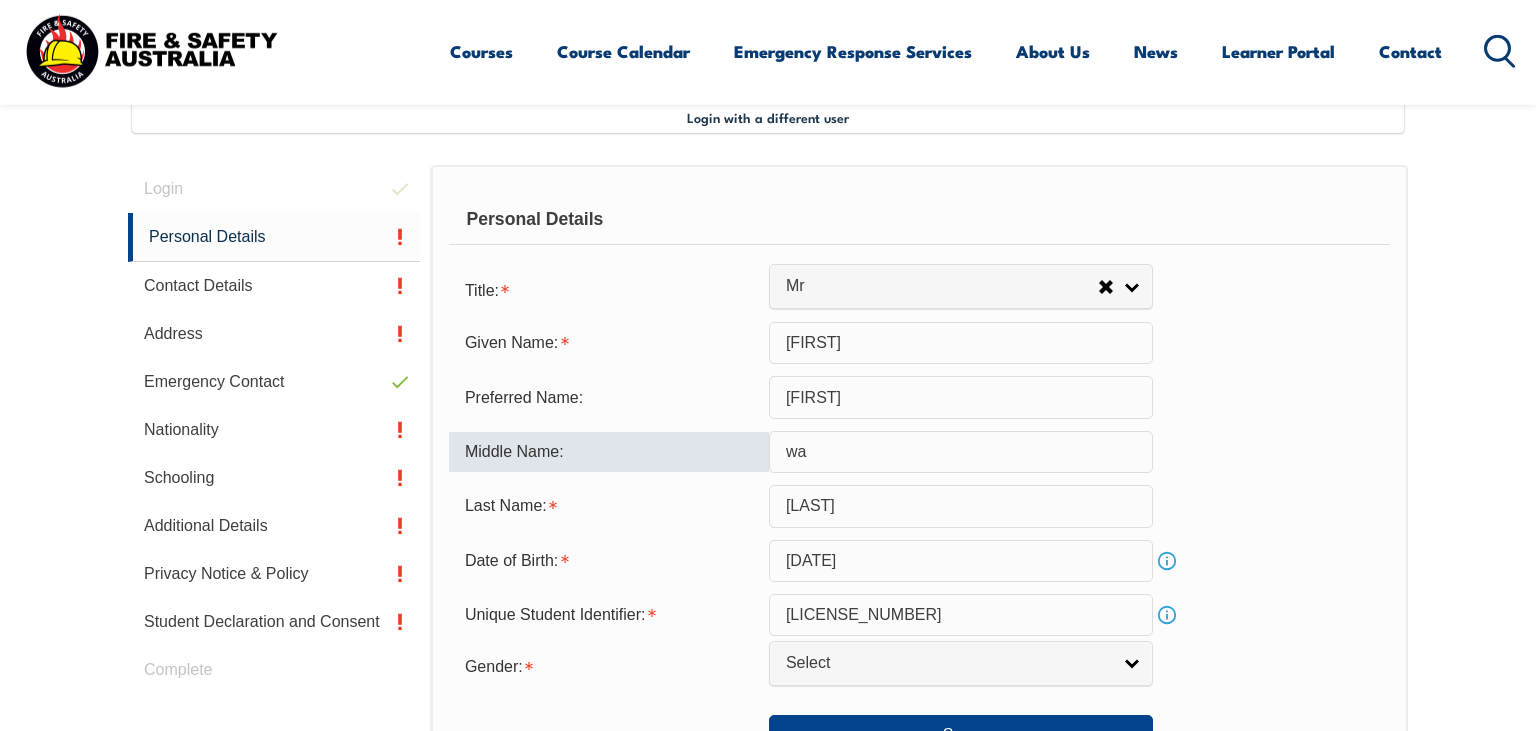 type on "w" 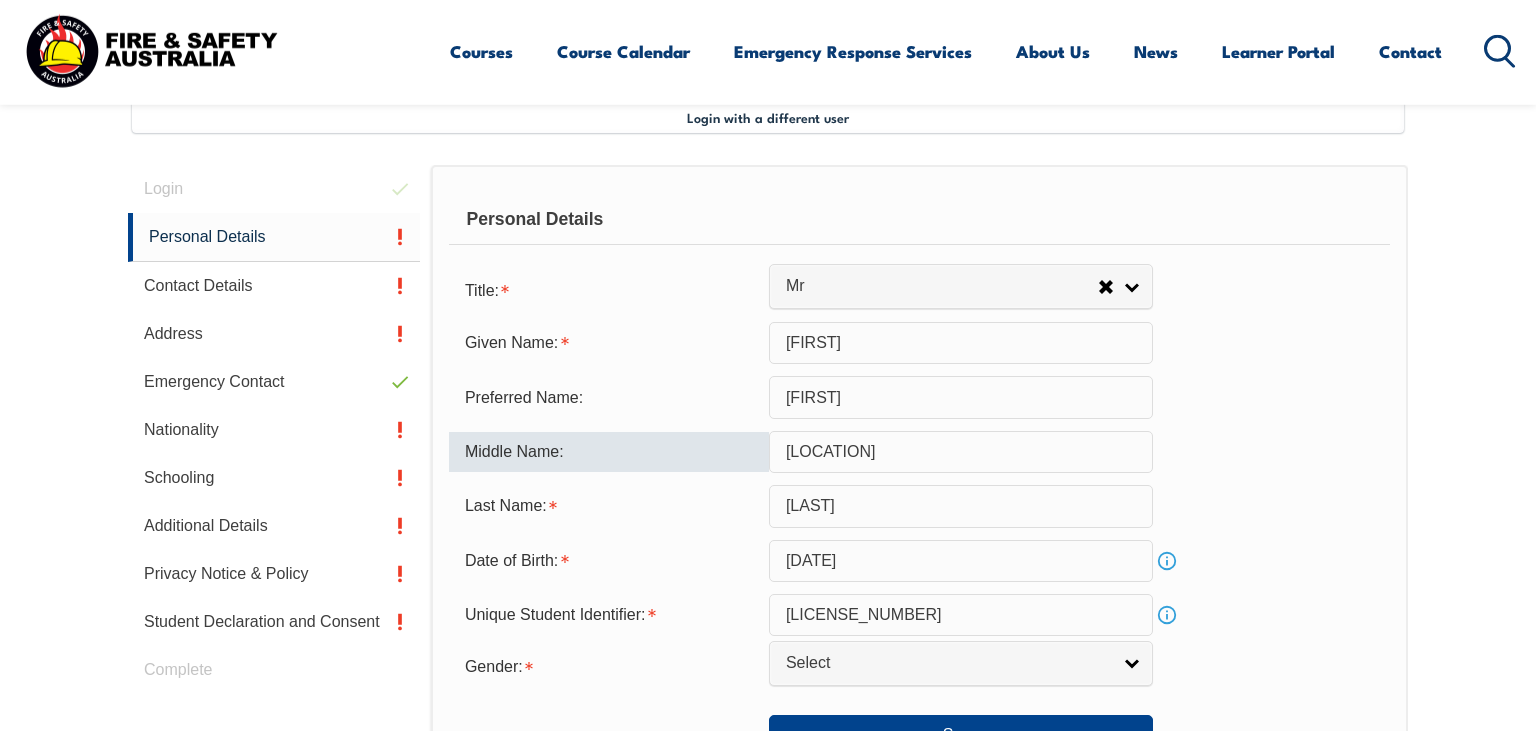 scroll, scrollTop: 756, scrollLeft: 0, axis: vertical 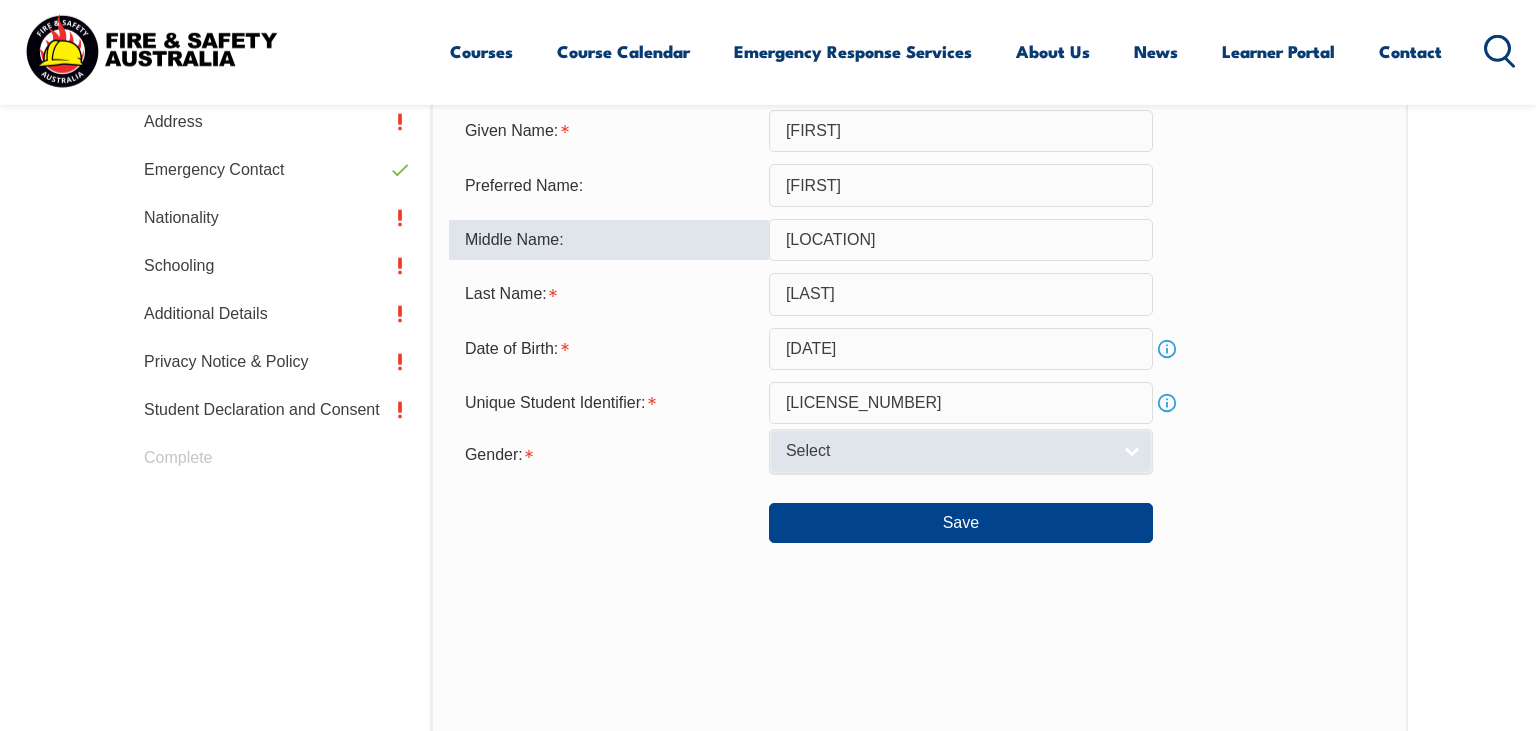 type on "Warwick" 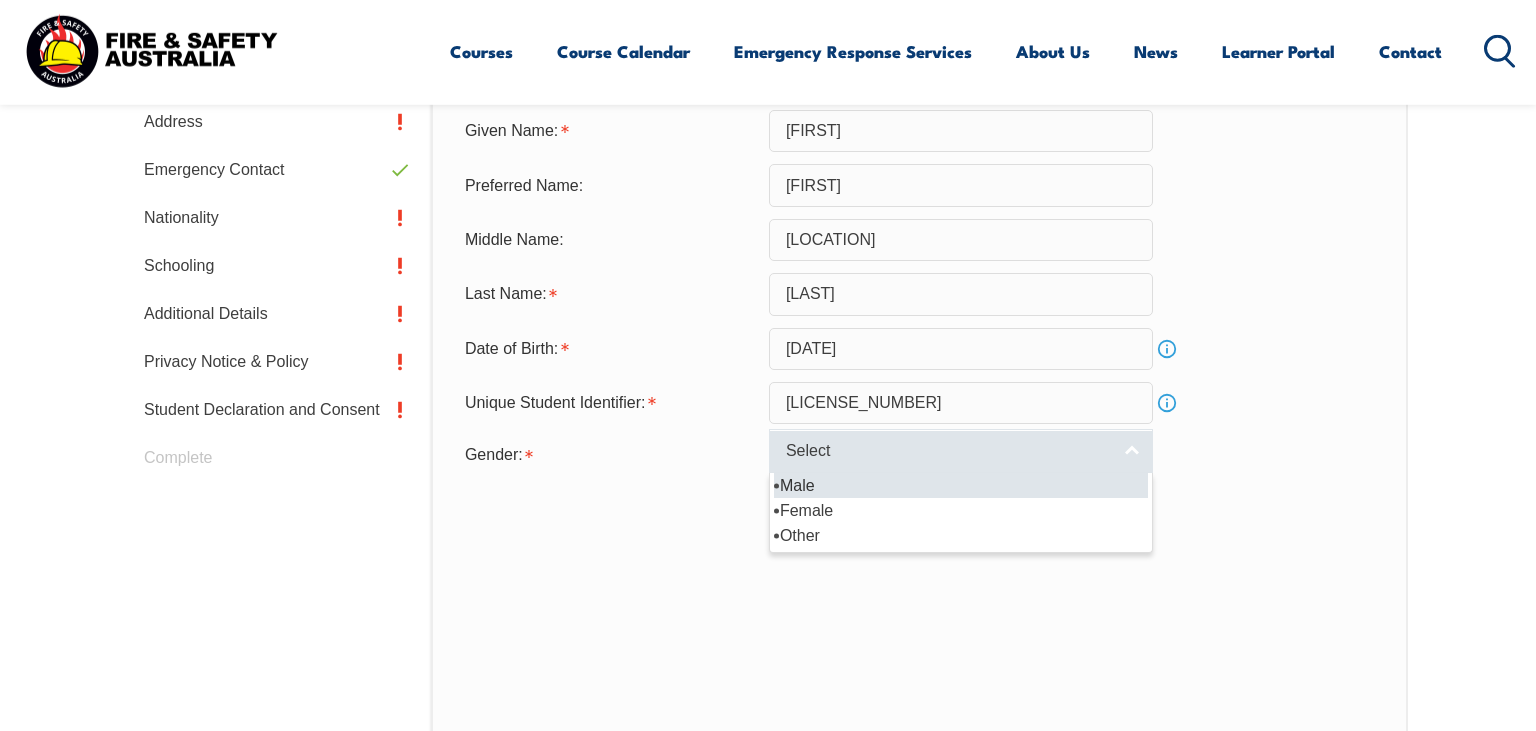 click on "Select" at bounding box center (961, 451) 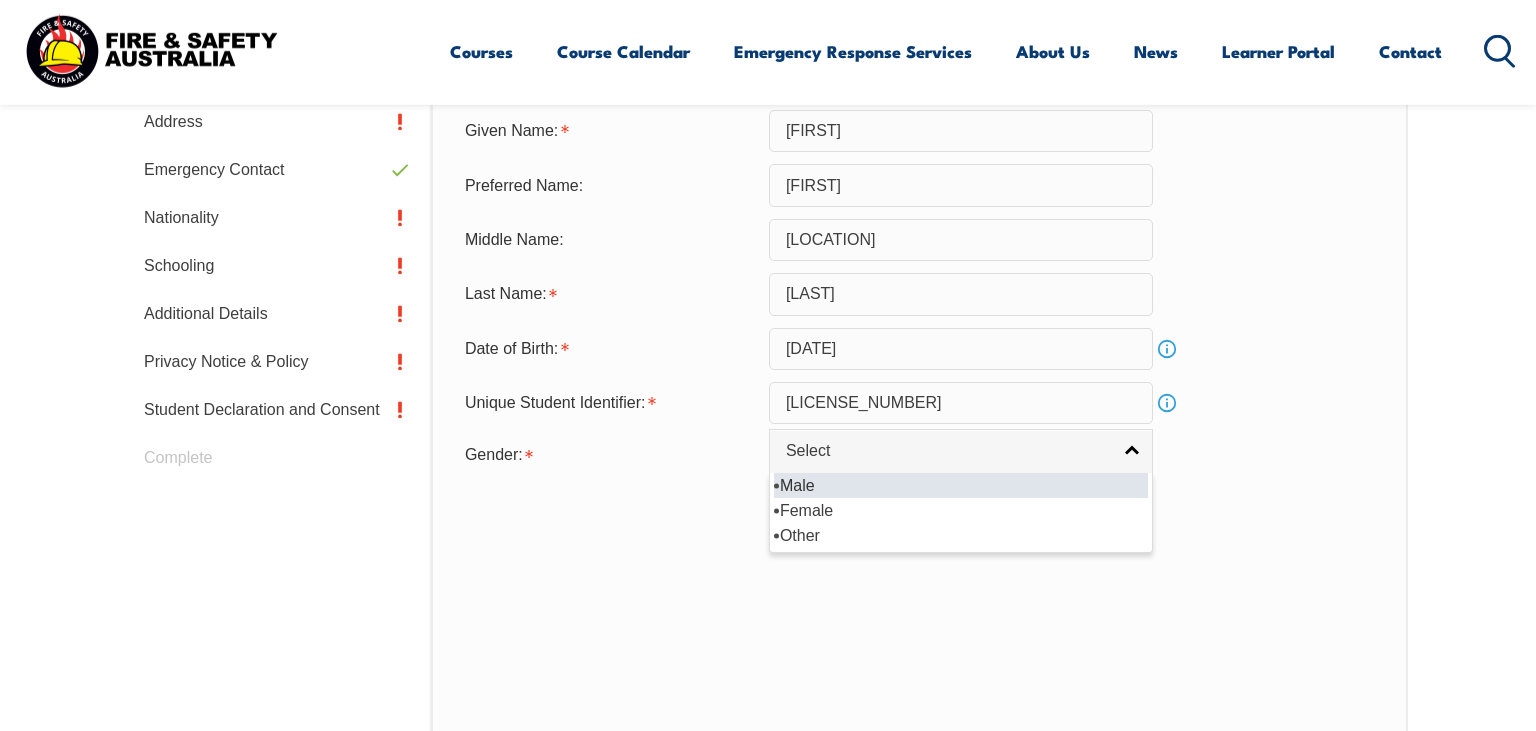 click on "Male" at bounding box center [961, 485] 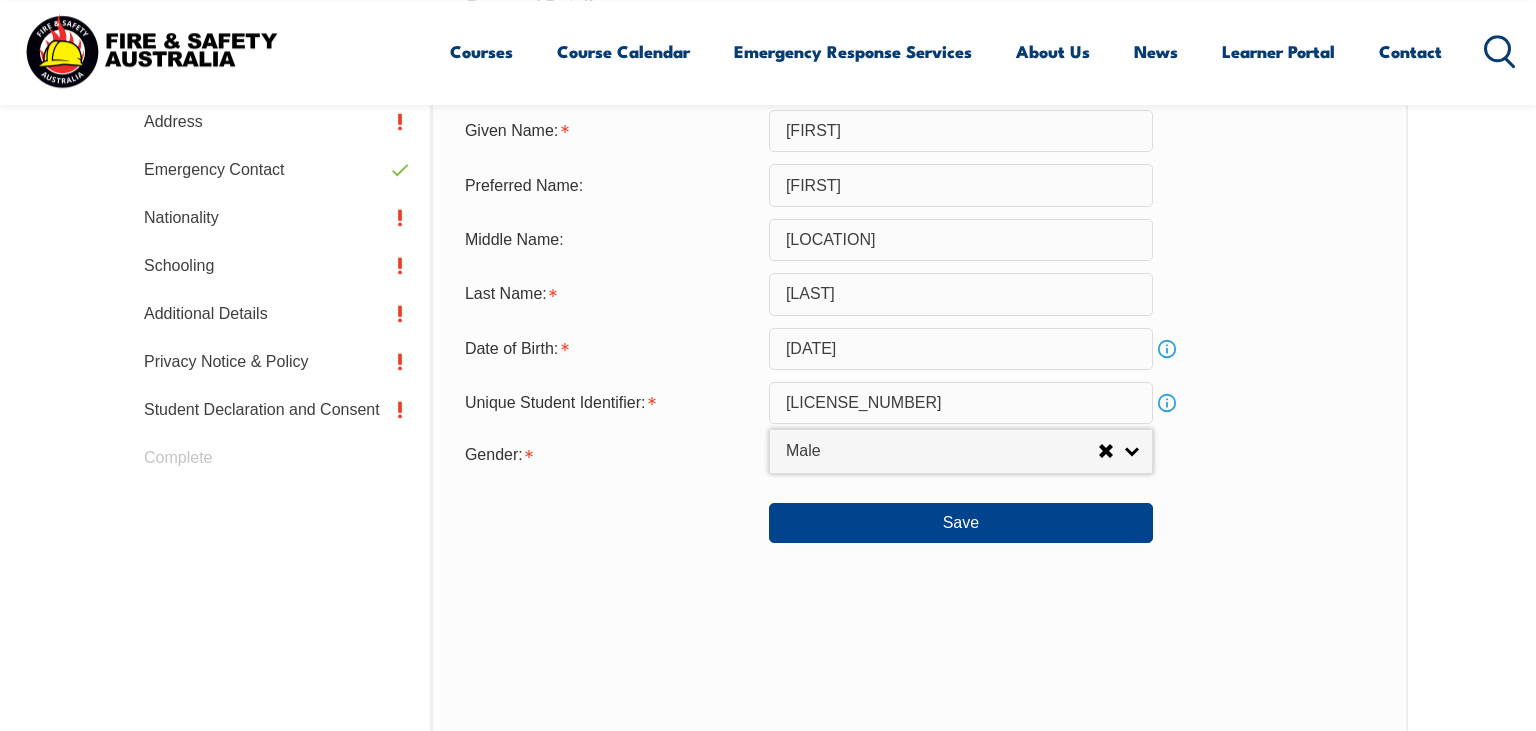 scroll, scrollTop: 756, scrollLeft: 0, axis: vertical 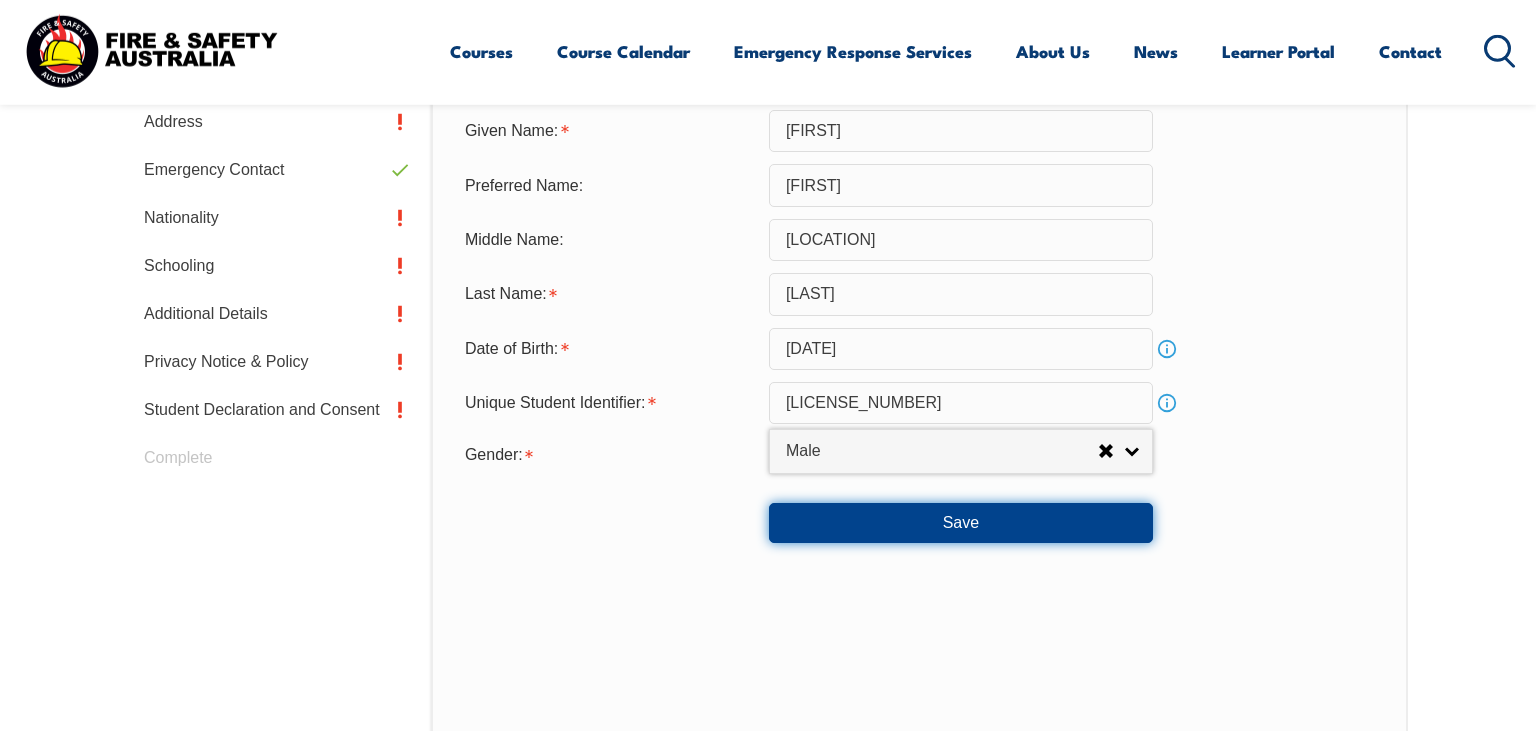 click on "Save" at bounding box center [961, 523] 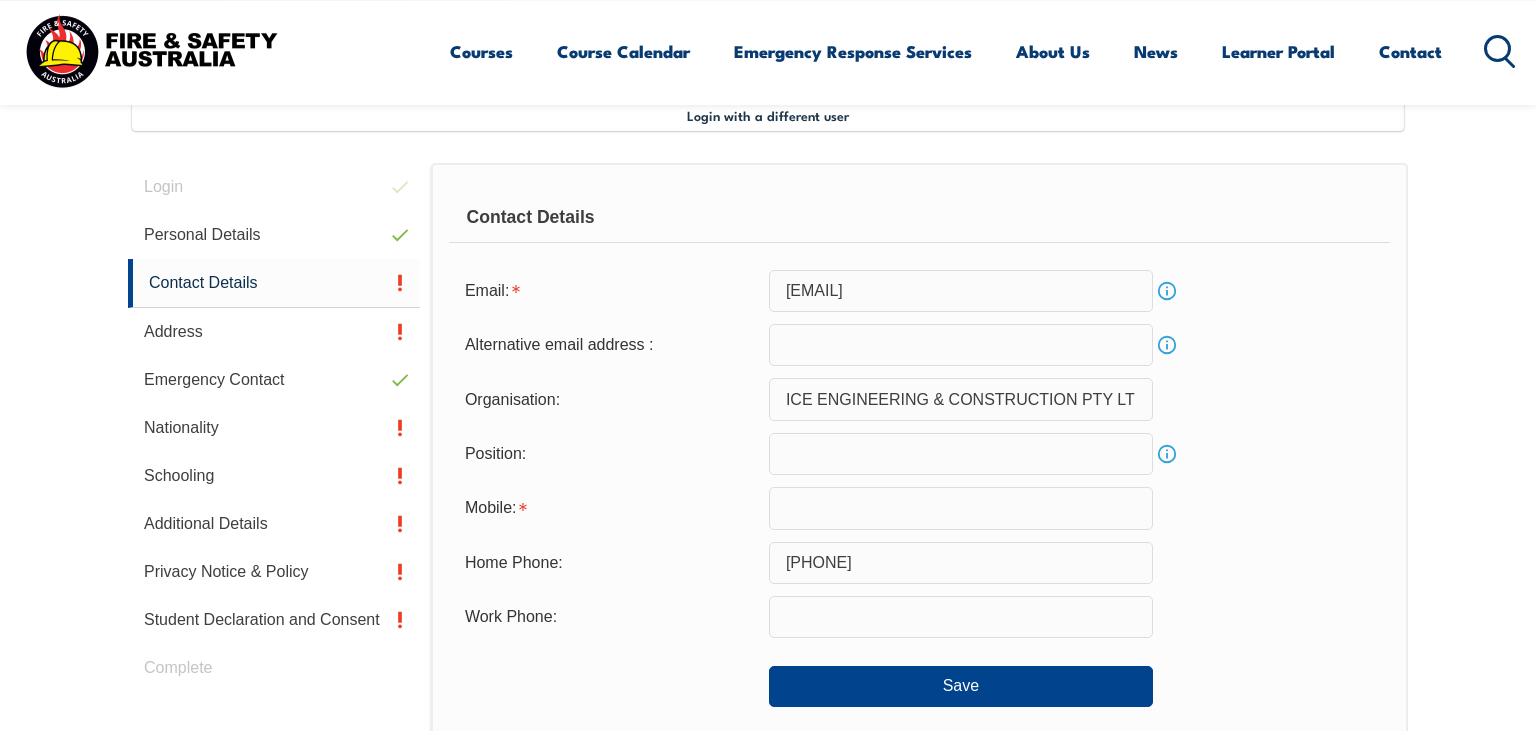 scroll, scrollTop: 544, scrollLeft: 0, axis: vertical 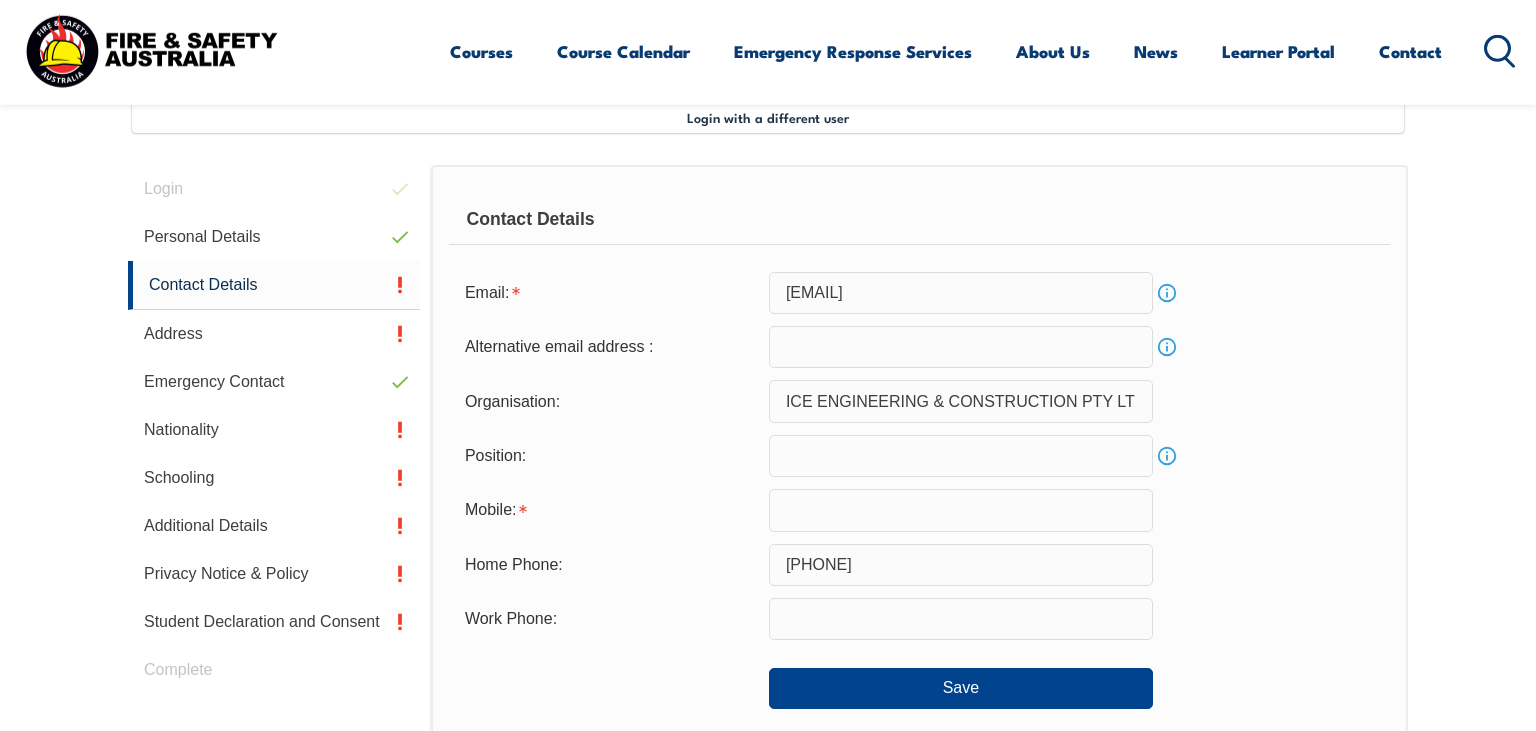 click at bounding box center (961, 347) 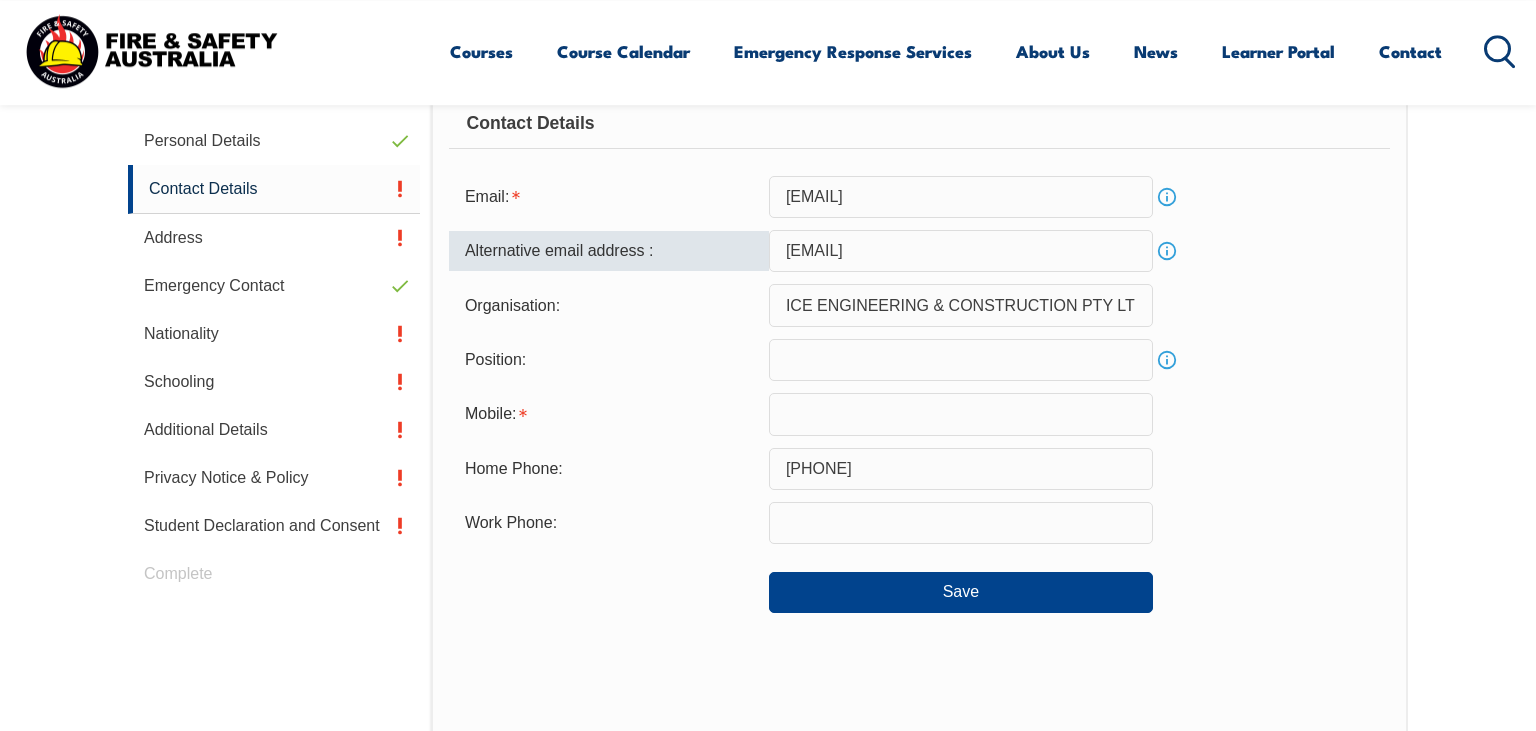 scroll, scrollTop: 650, scrollLeft: 0, axis: vertical 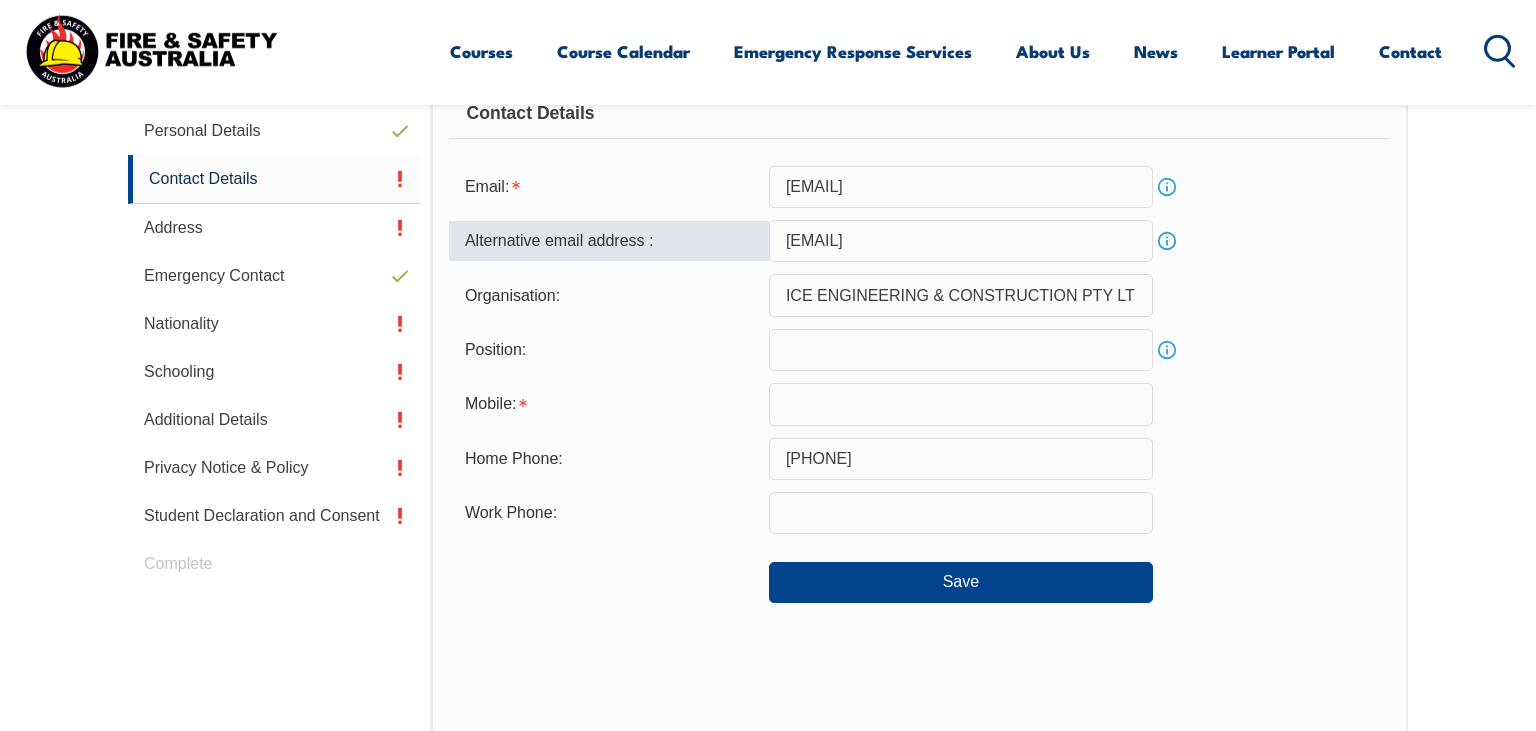 type on "john.dix2023@outlook.com" 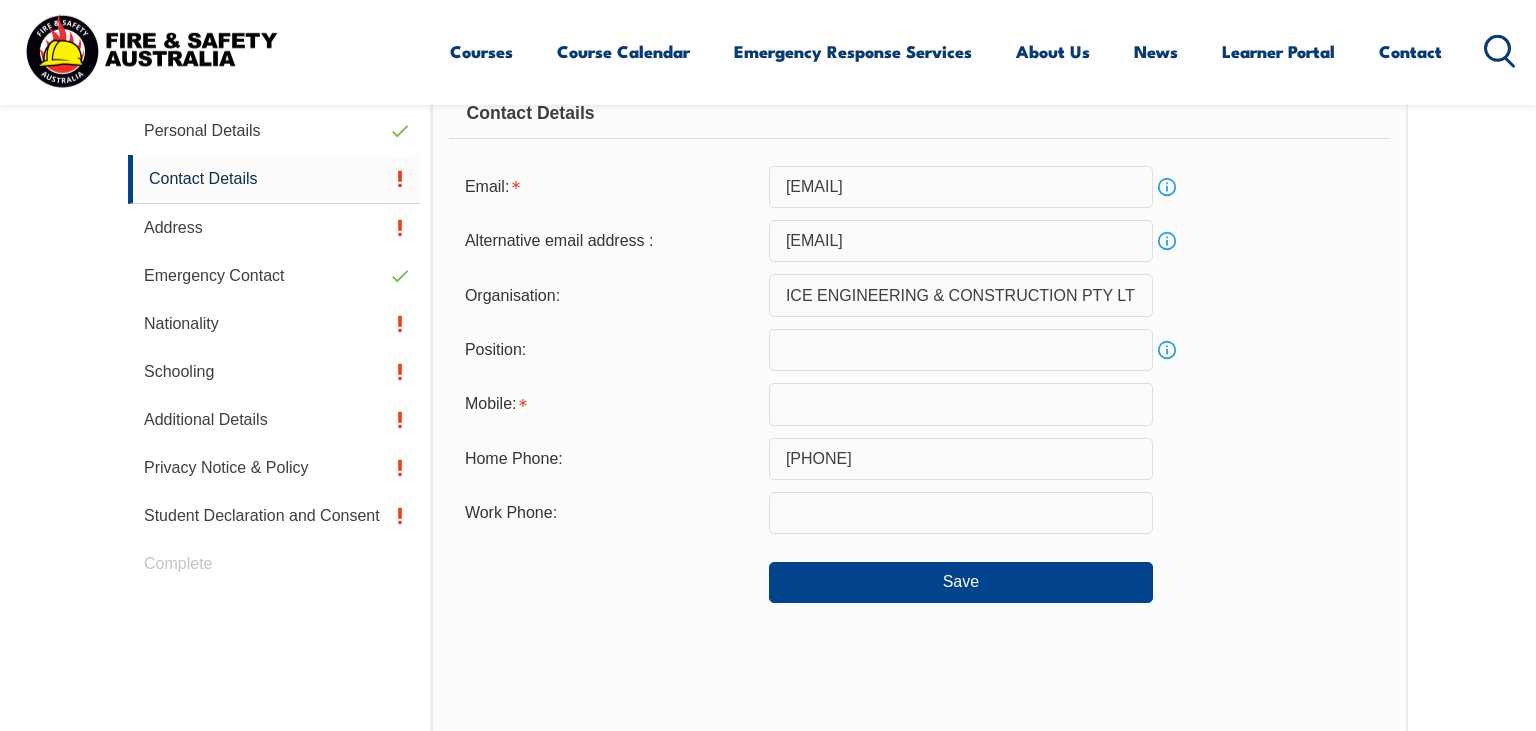 click on "Info" at bounding box center [1167, 350] 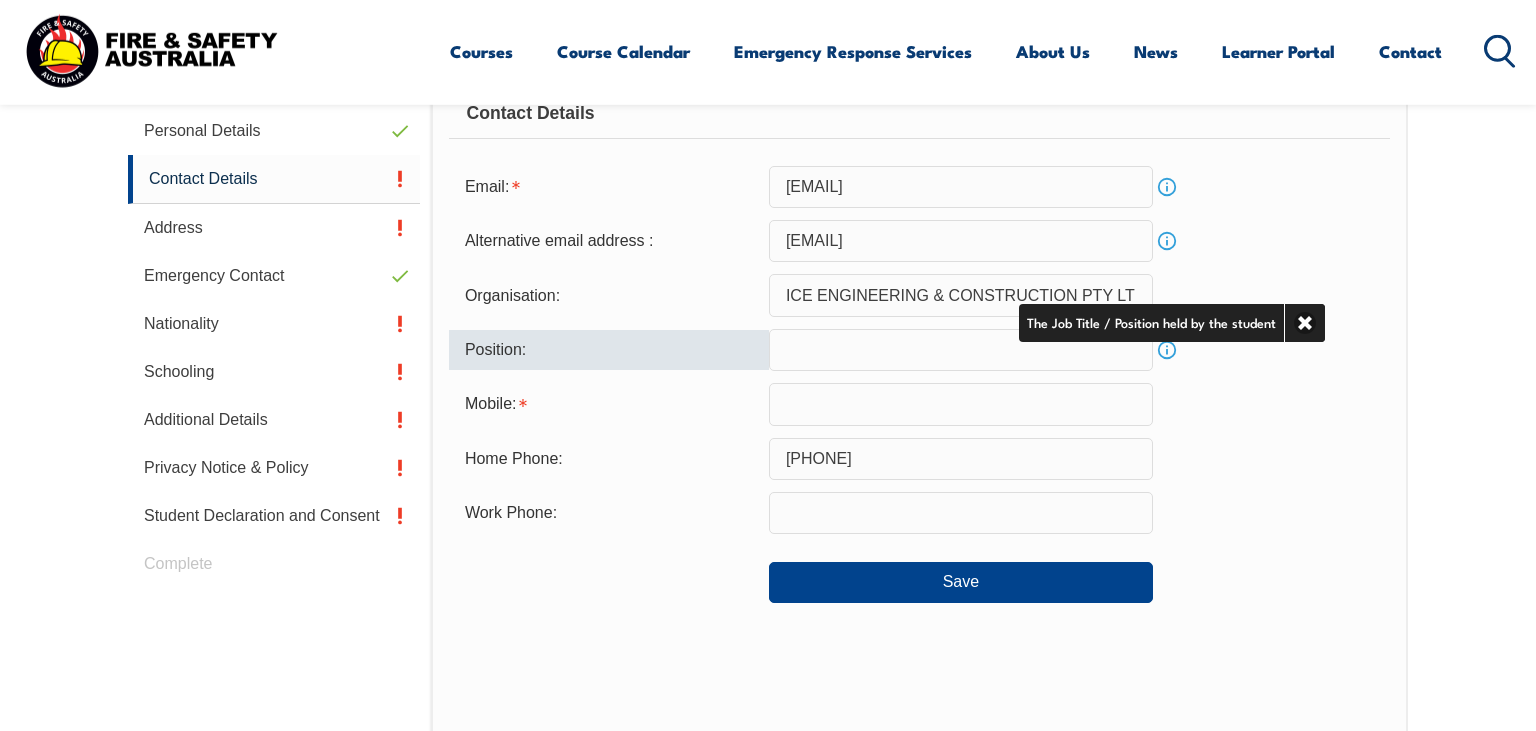 click at bounding box center (961, 350) 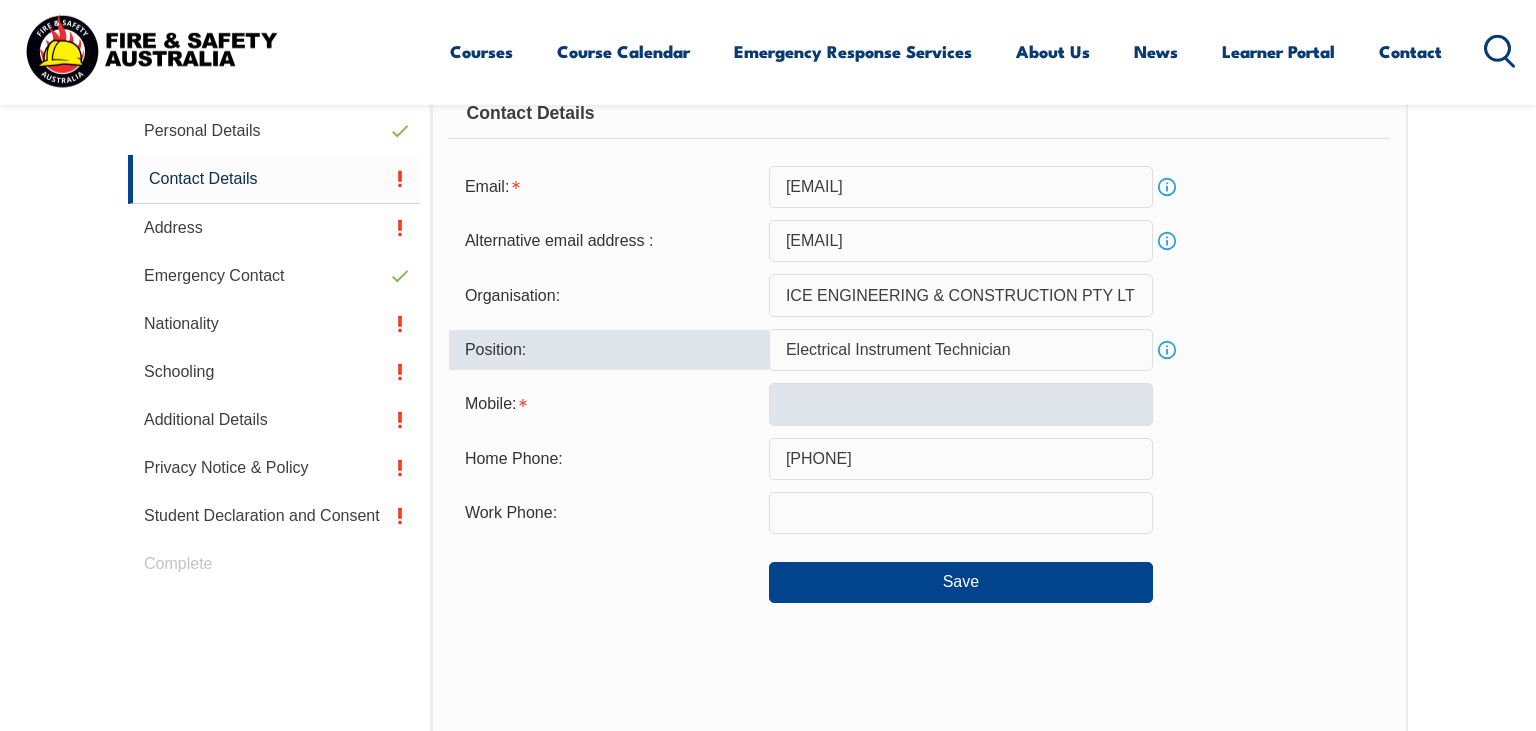 type on "Electrical Instrument Technician" 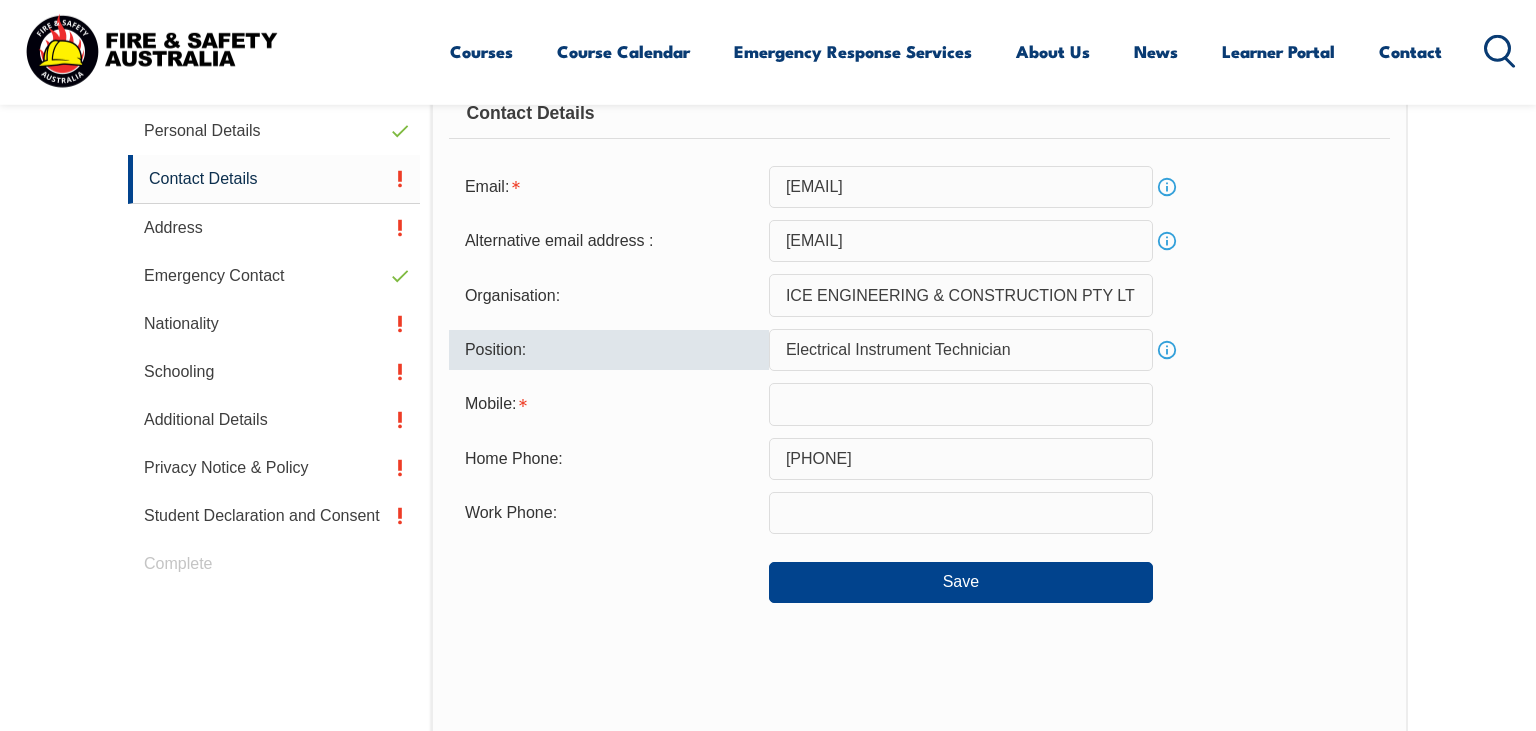 click at bounding box center [961, 404] 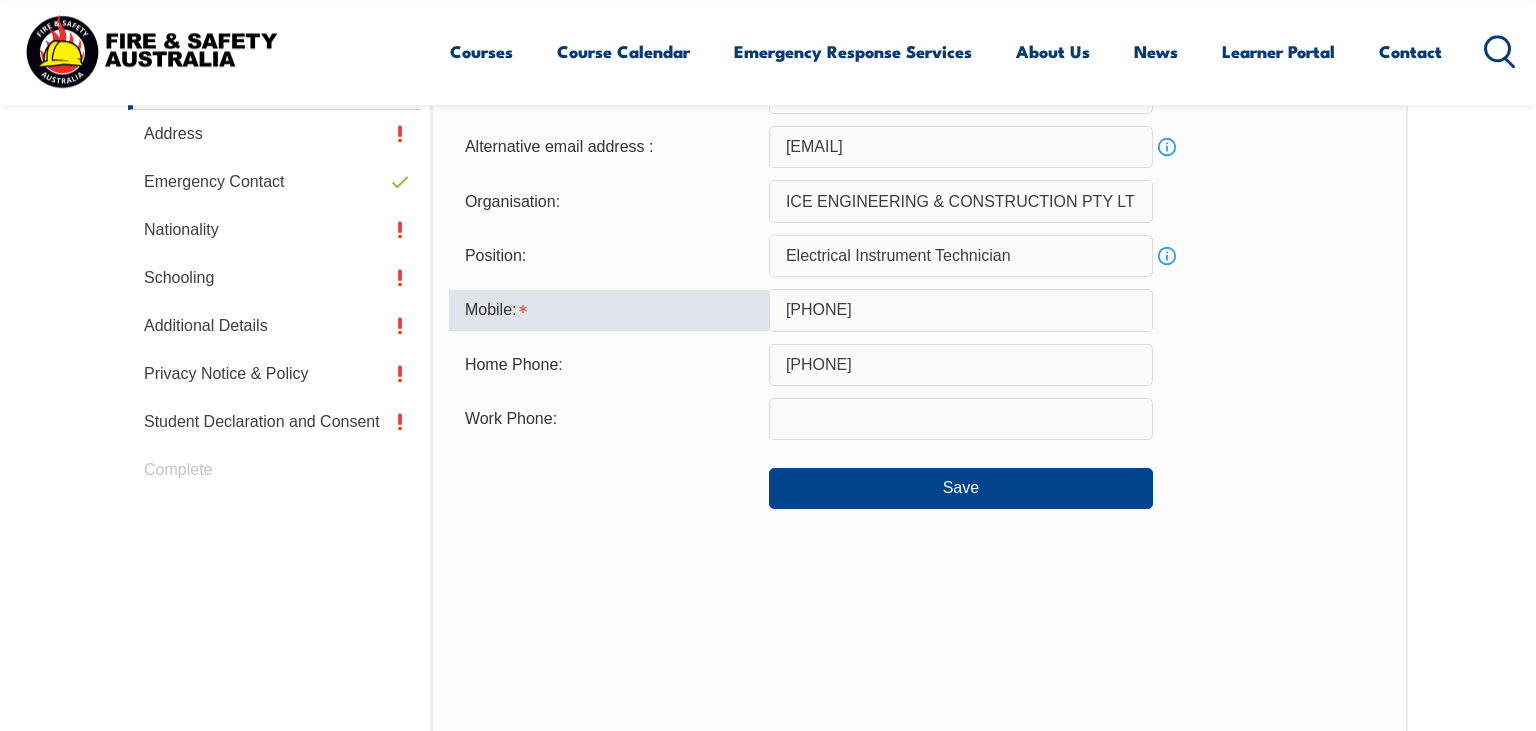 scroll, scrollTop: 756, scrollLeft: 0, axis: vertical 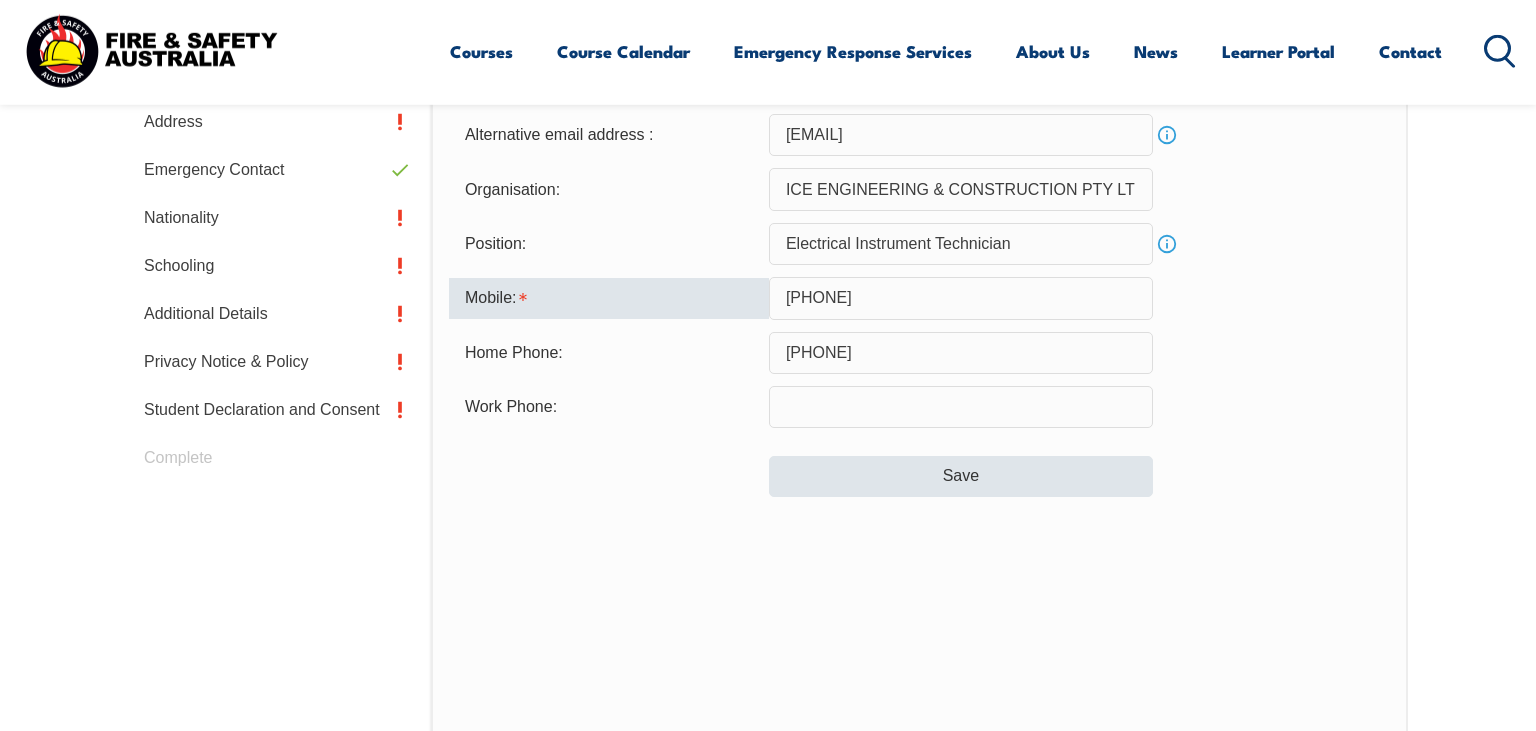 type on "0477170463" 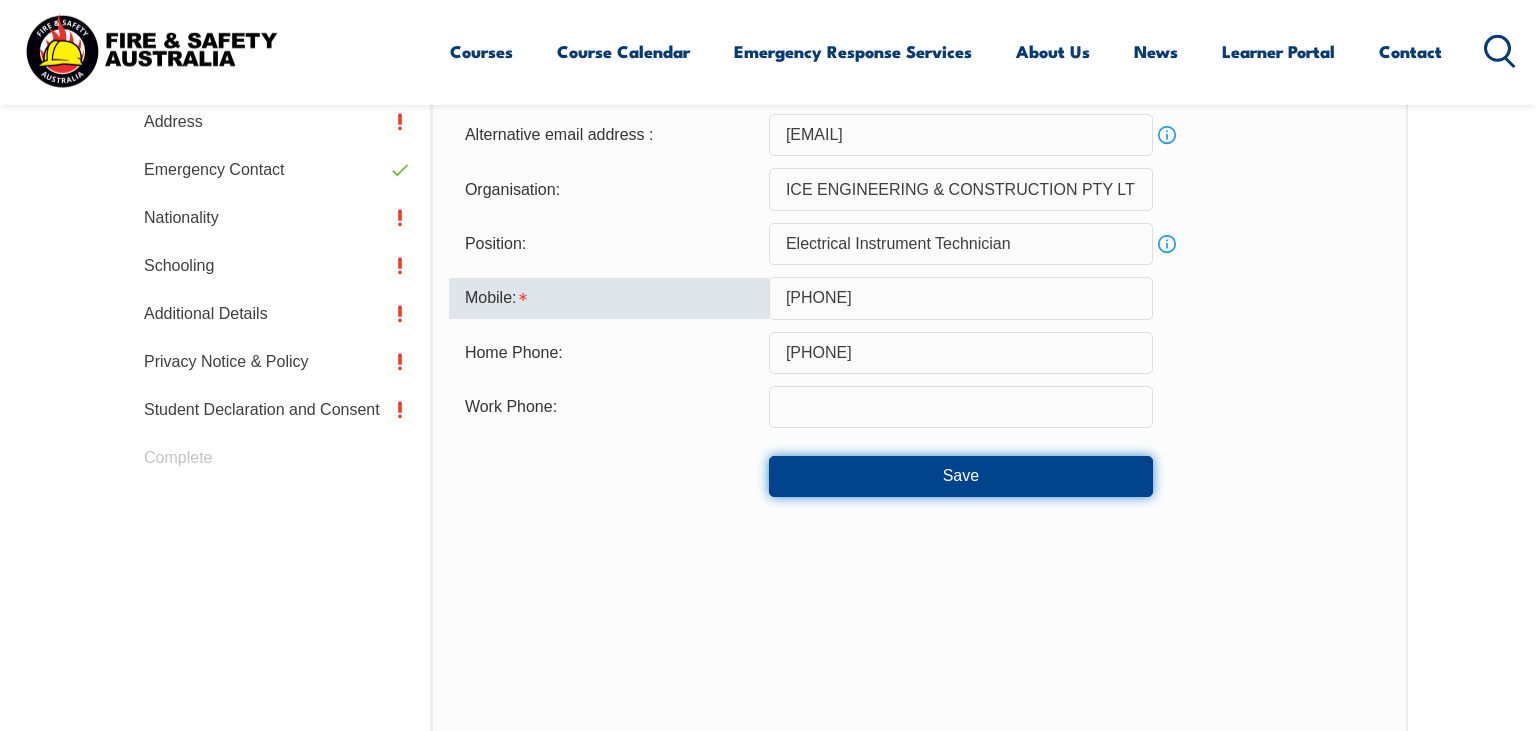 click on "Save" at bounding box center (961, 476) 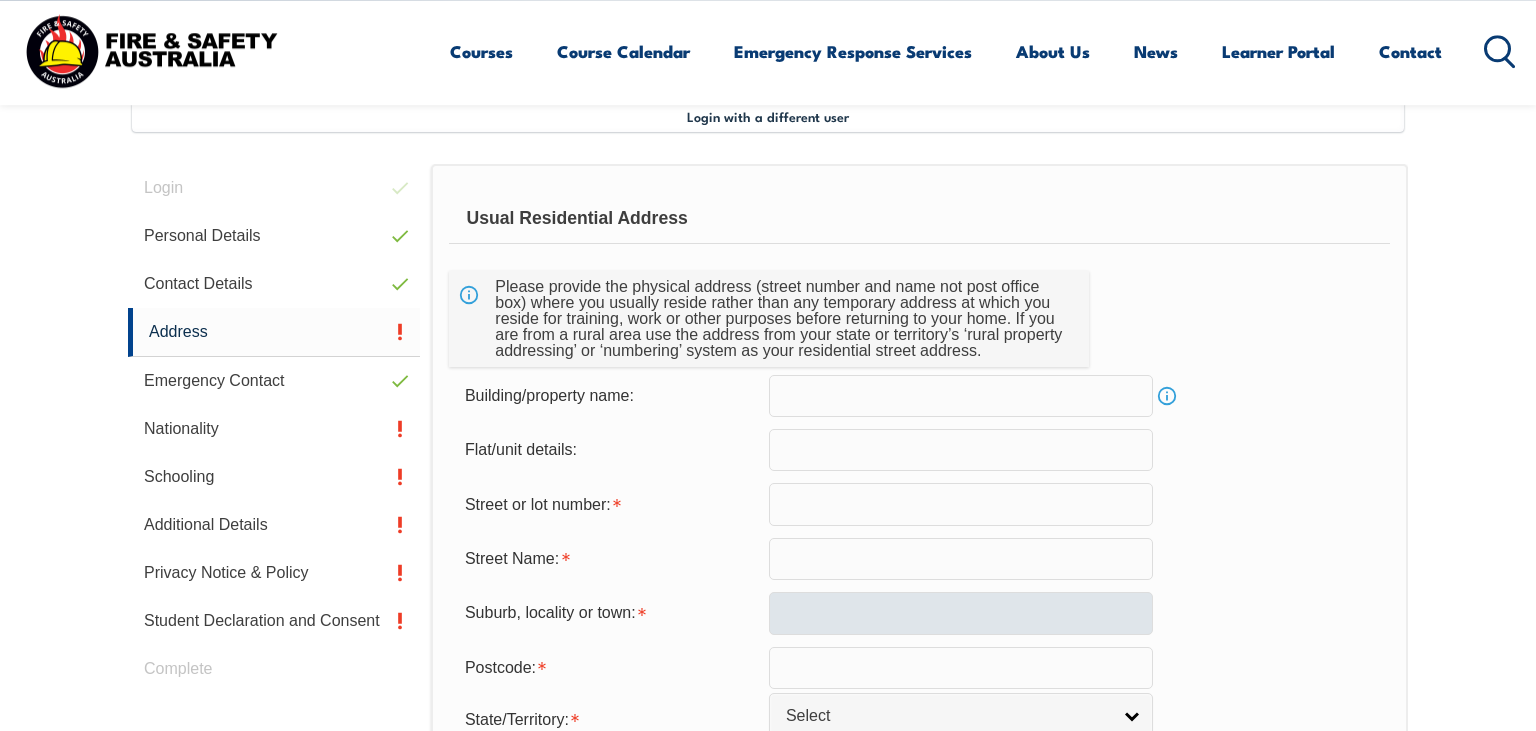 scroll, scrollTop: 544, scrollLeft: 0, axis: vertical 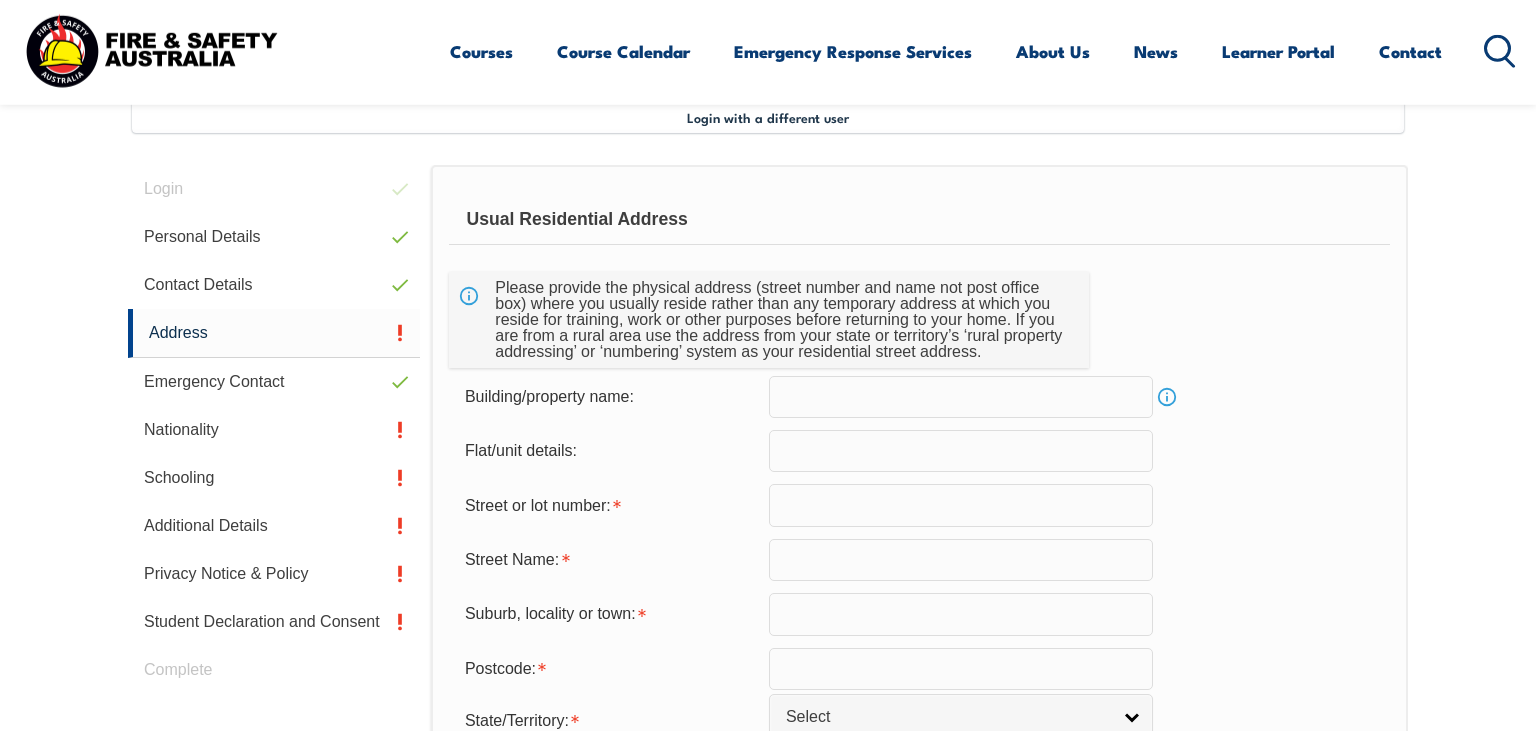 click at bounding box center (961, 397) 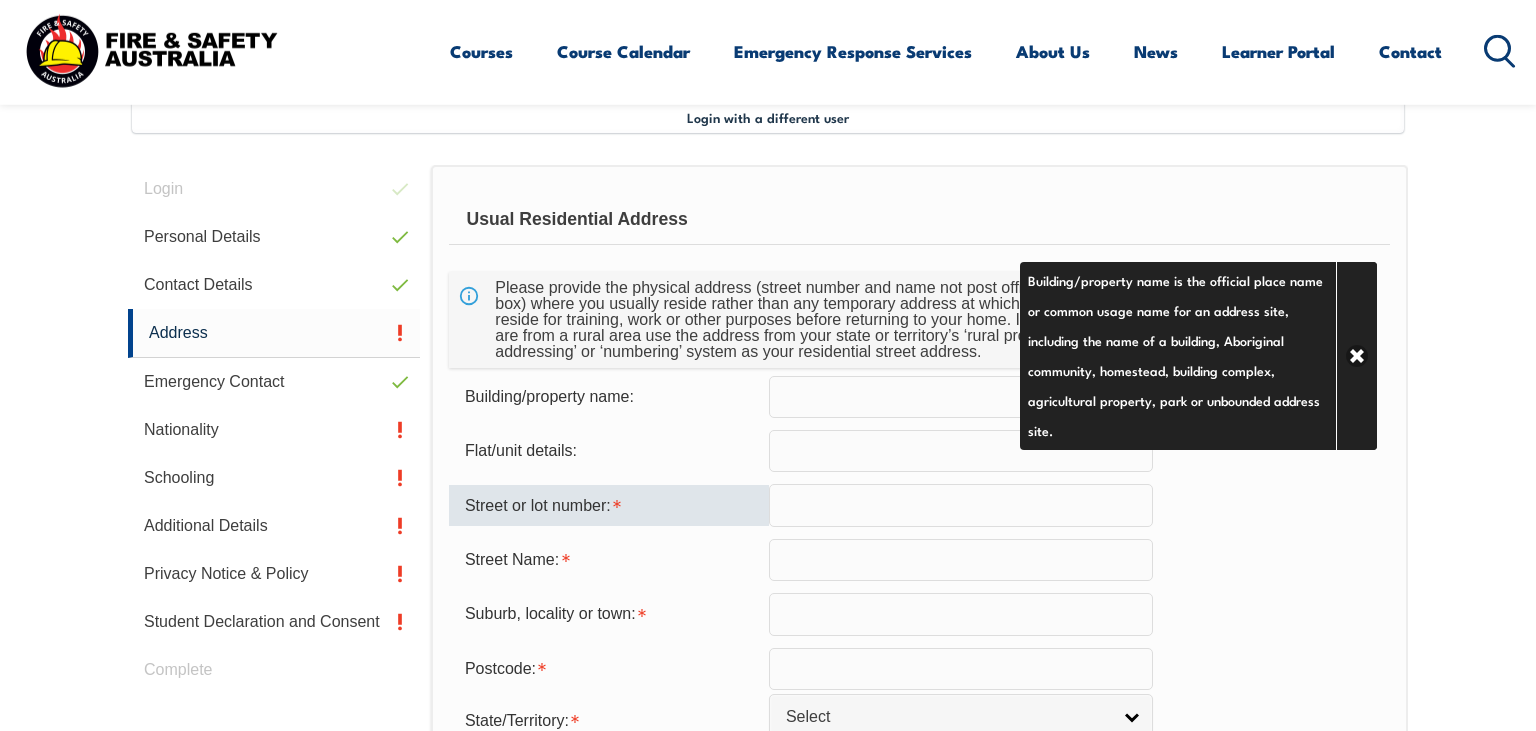 click at bounding box center (961, 505) 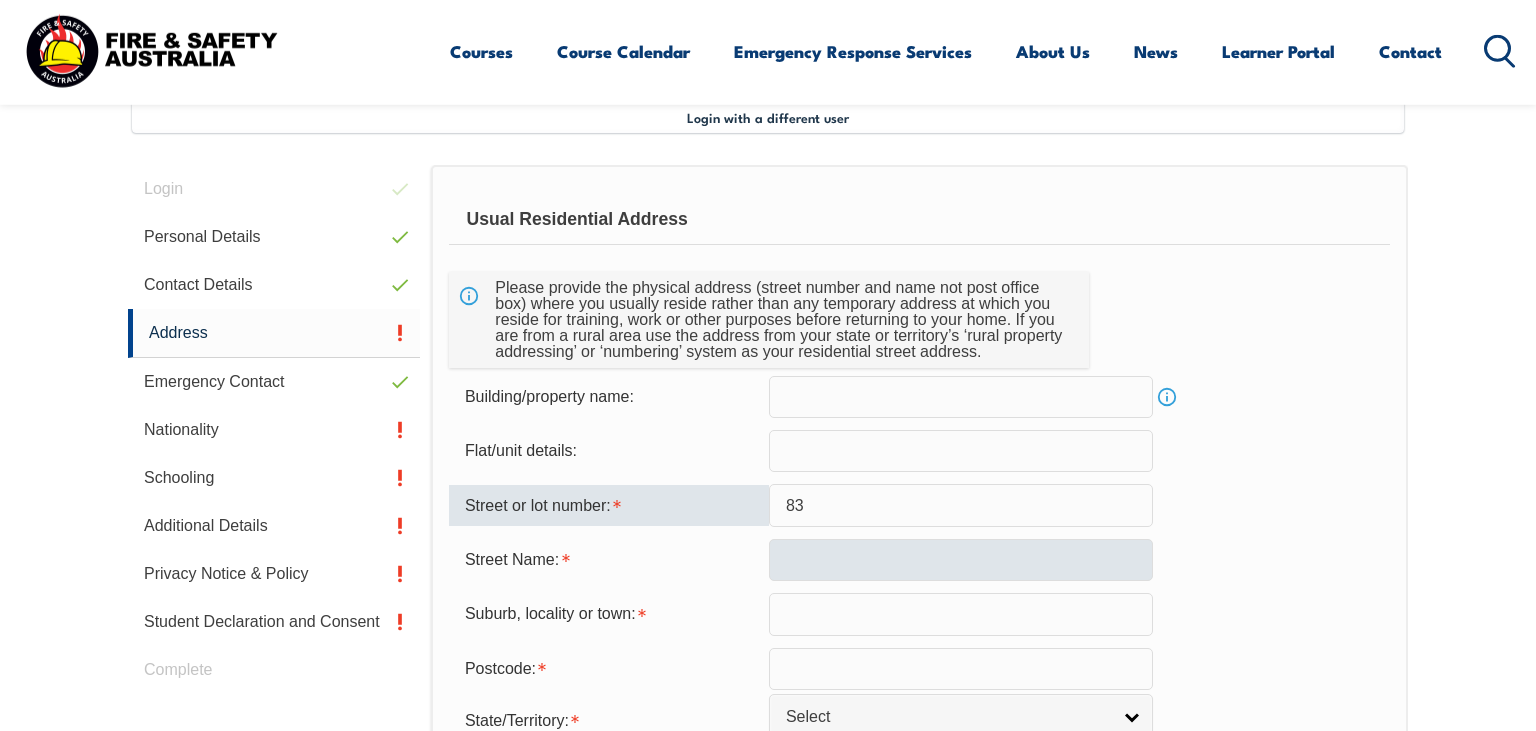 type on "83" 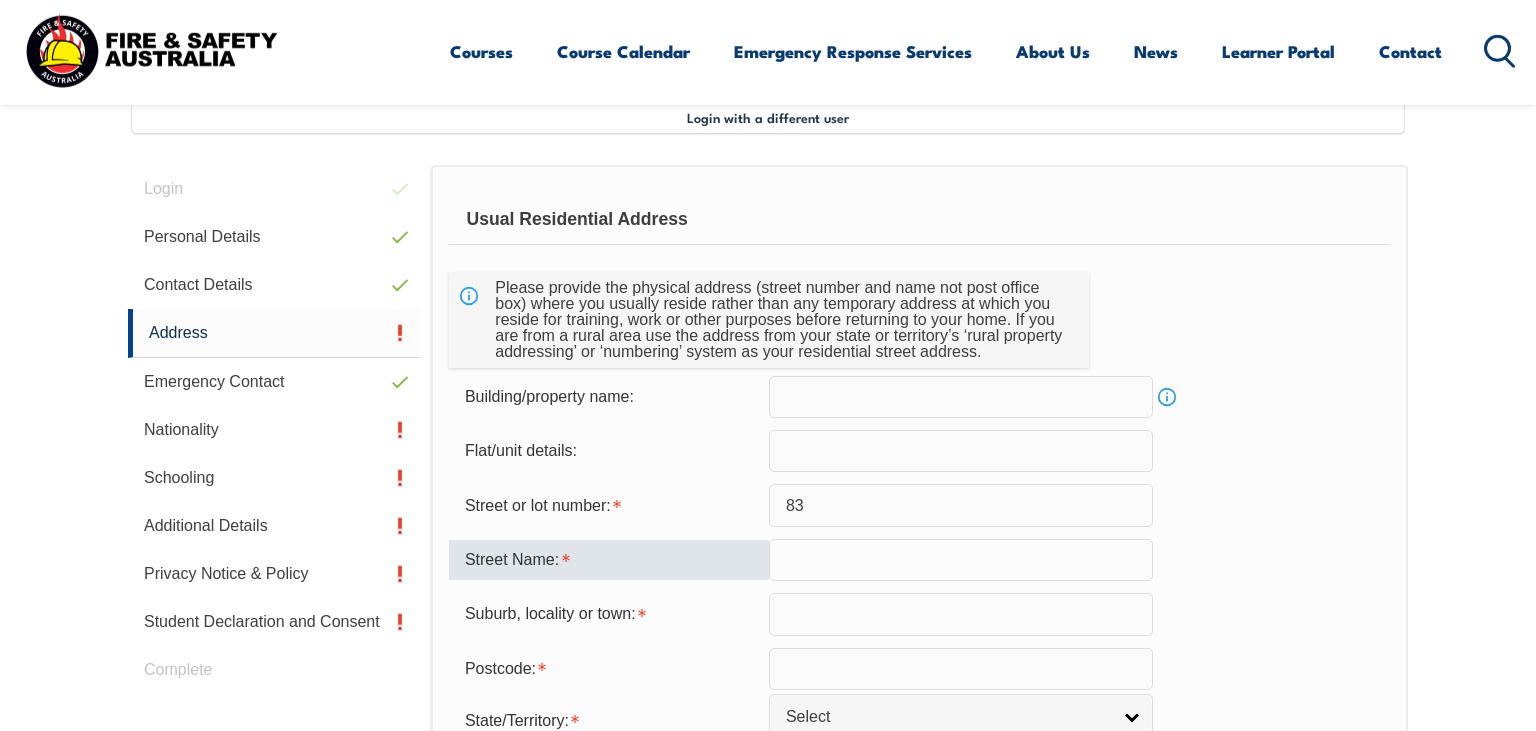 click at bounding box center [961, 560] 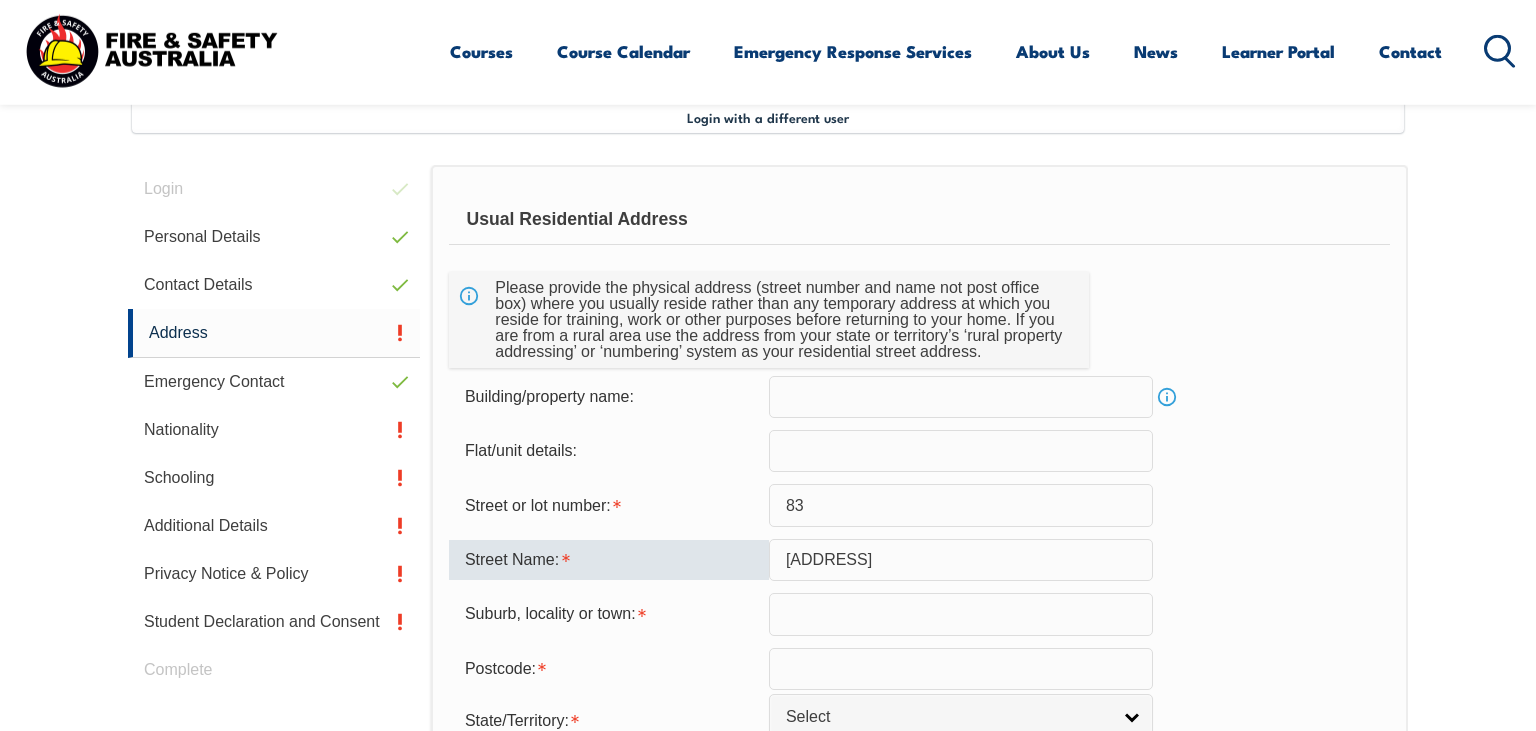 type on "h" 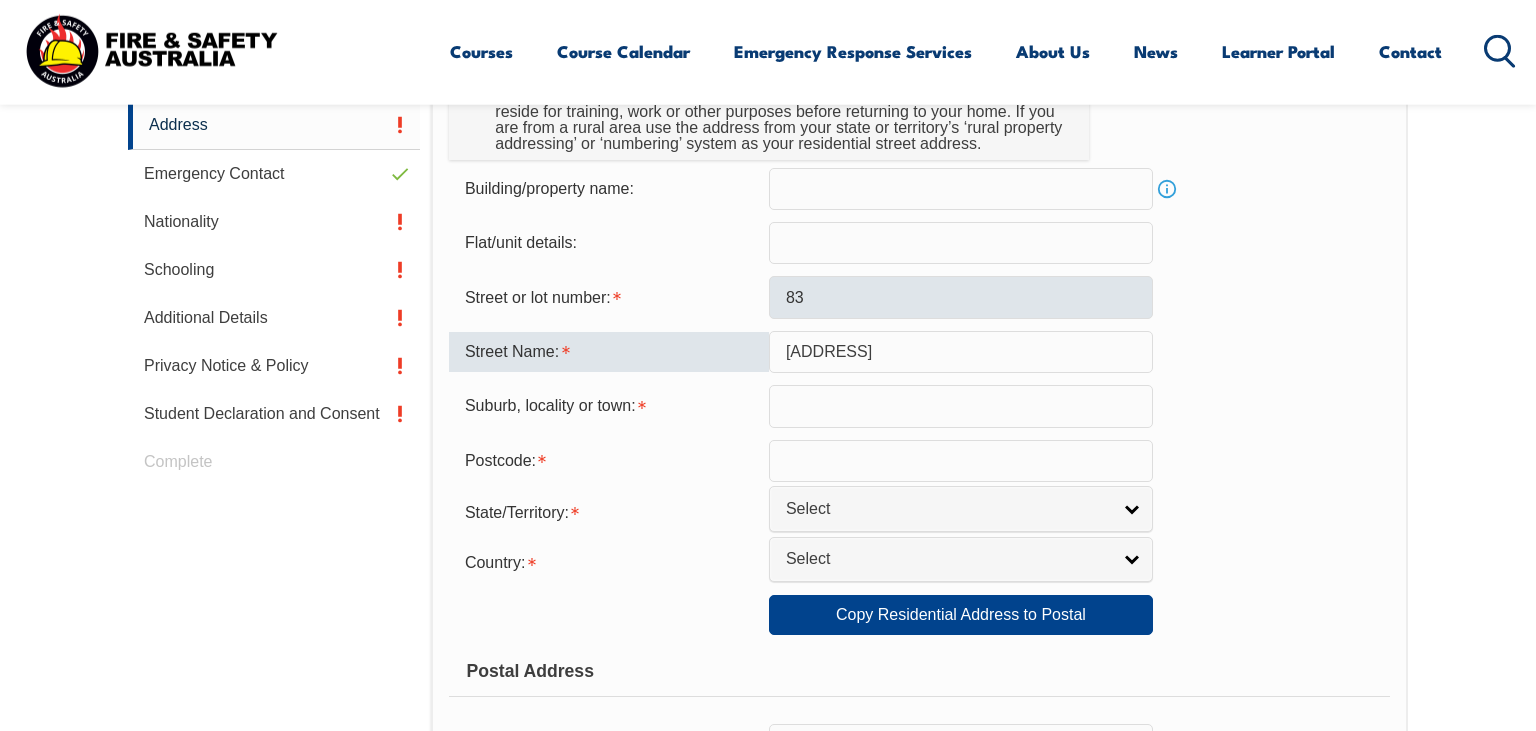 scroll, scrollTop: 756, scrollLeft: 0, axis: vertical 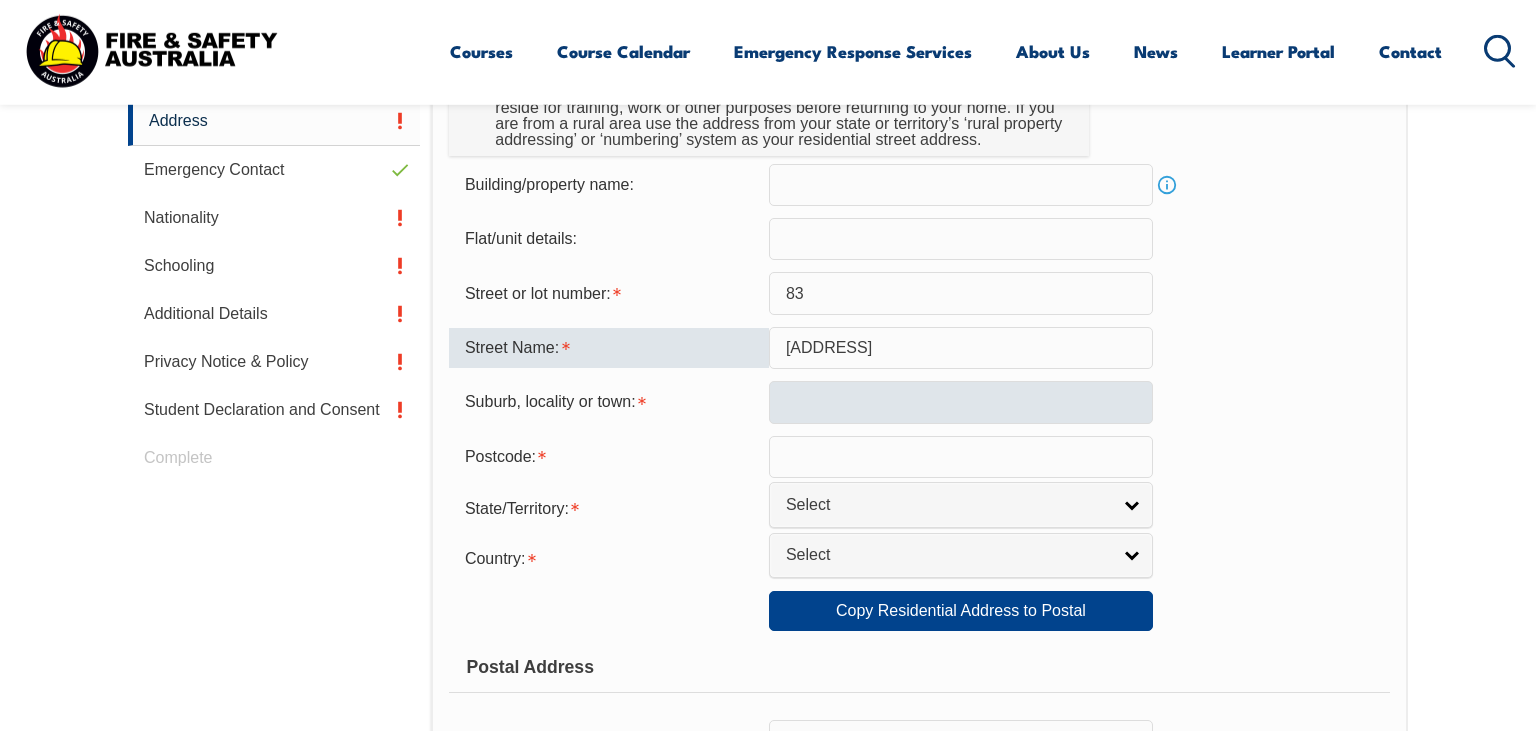 type on "Hambidge Terrace" 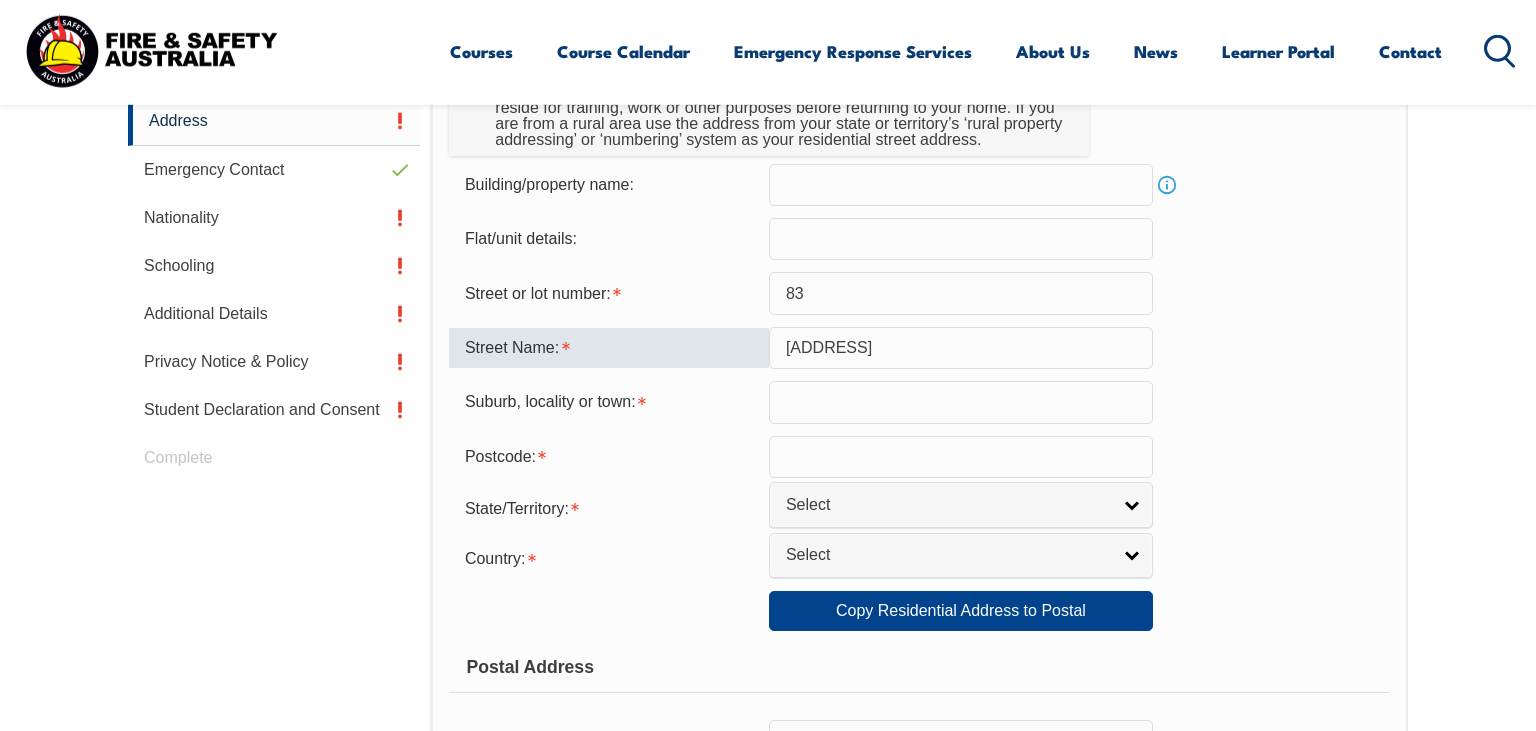 click at bounding box center [961, 402] 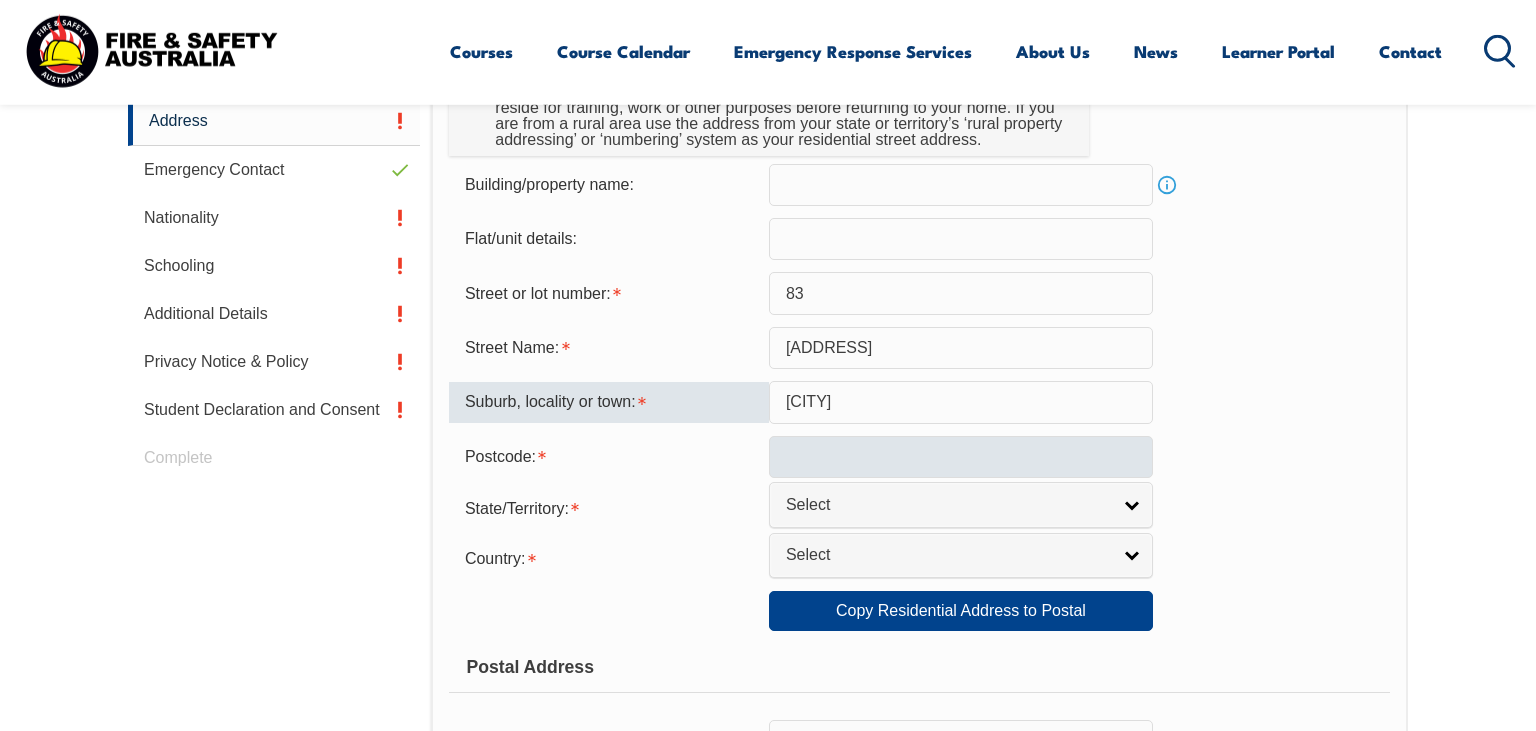 type on "Whyalla" 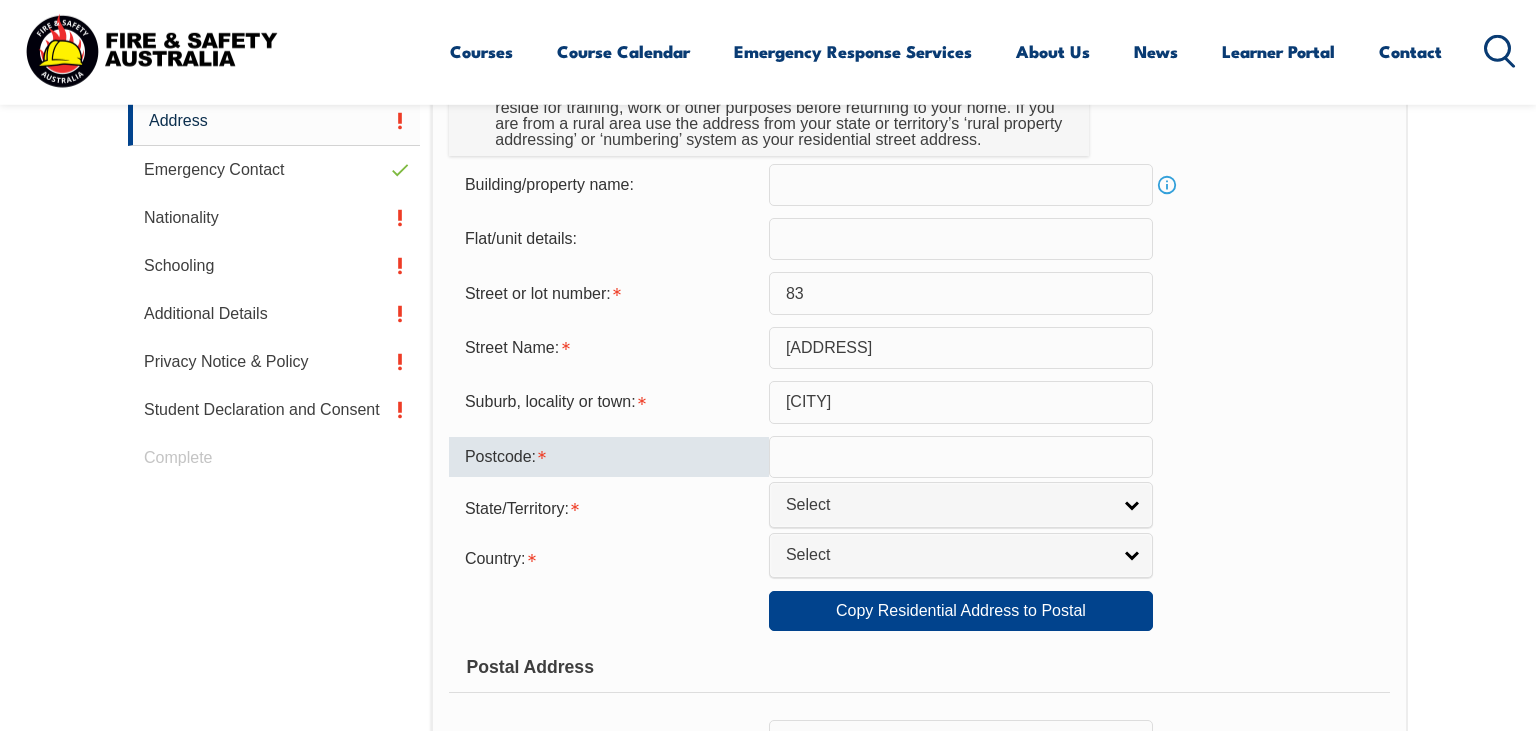 click at bounding box center (961, 457) 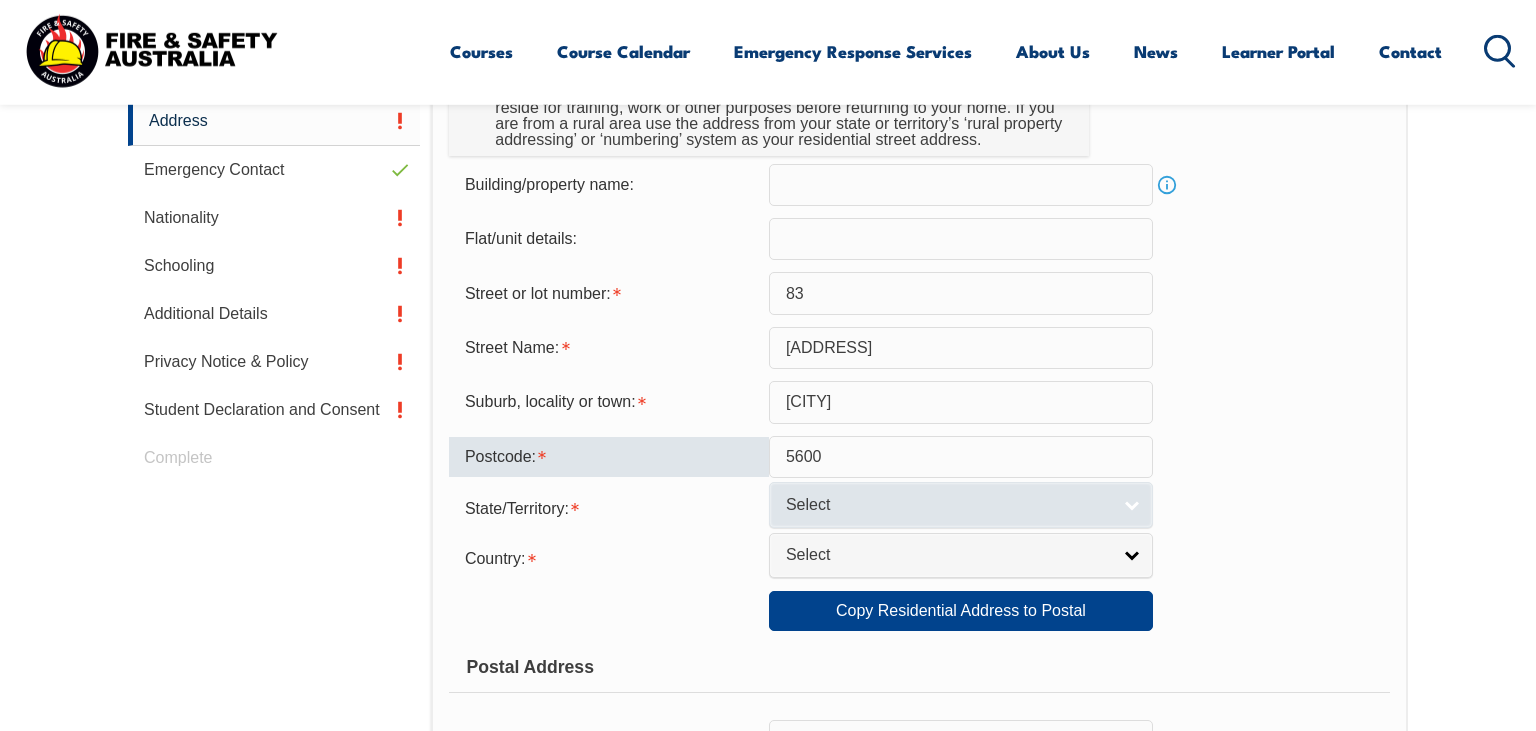 type on "5600" 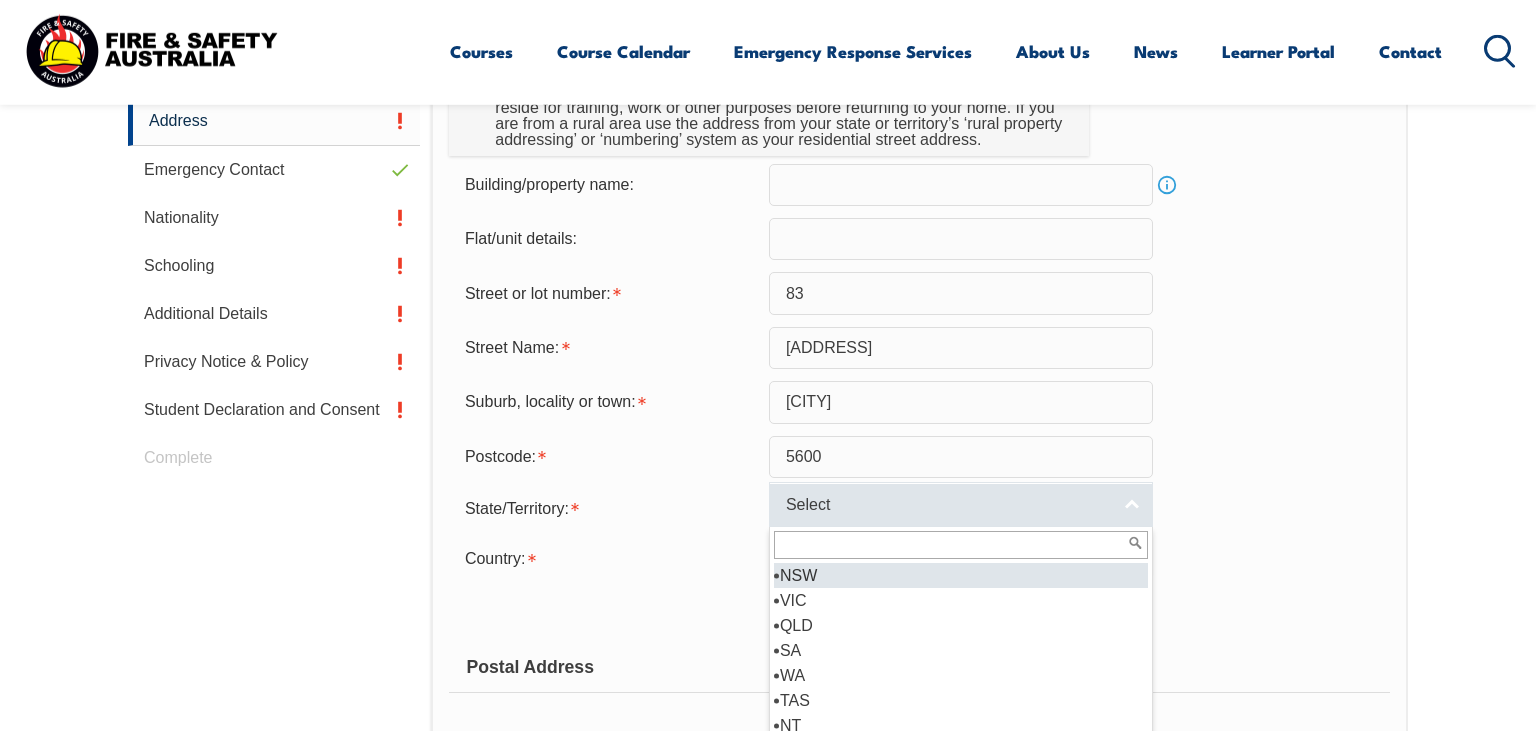 click on "Select" at bounding box center (961, 504) 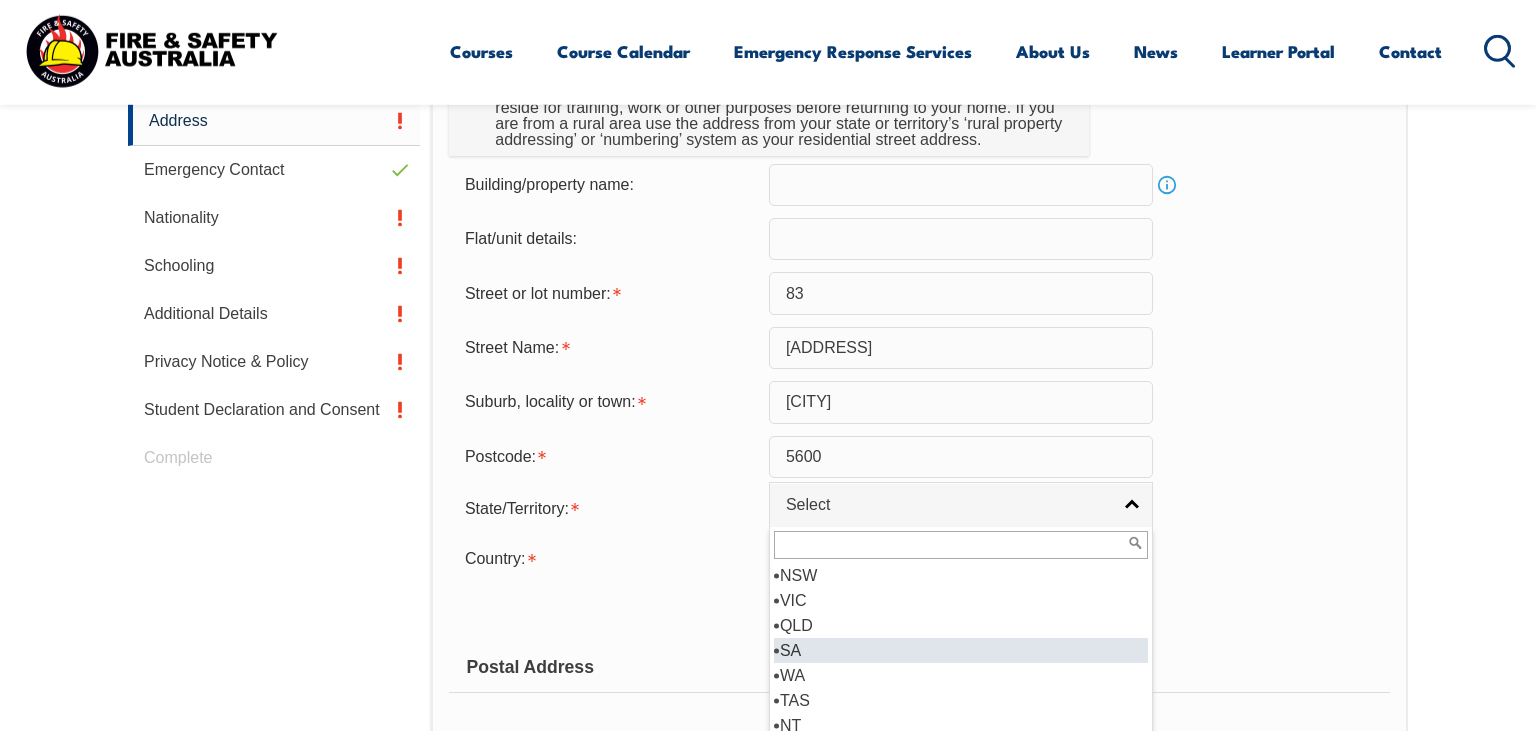 click on "SA" at bounding box center (961, 650) 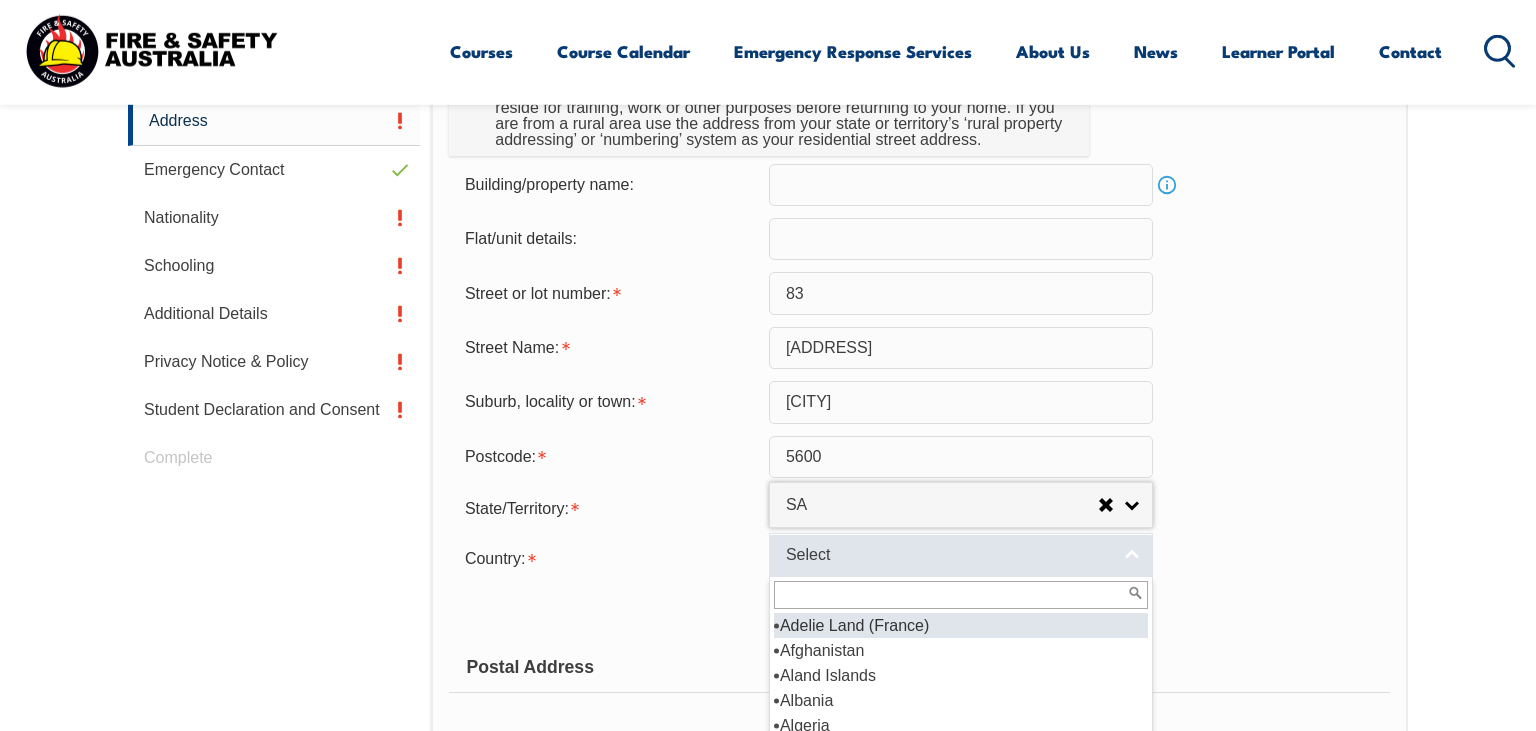 click on "Select" at bounding box center [961, 555] 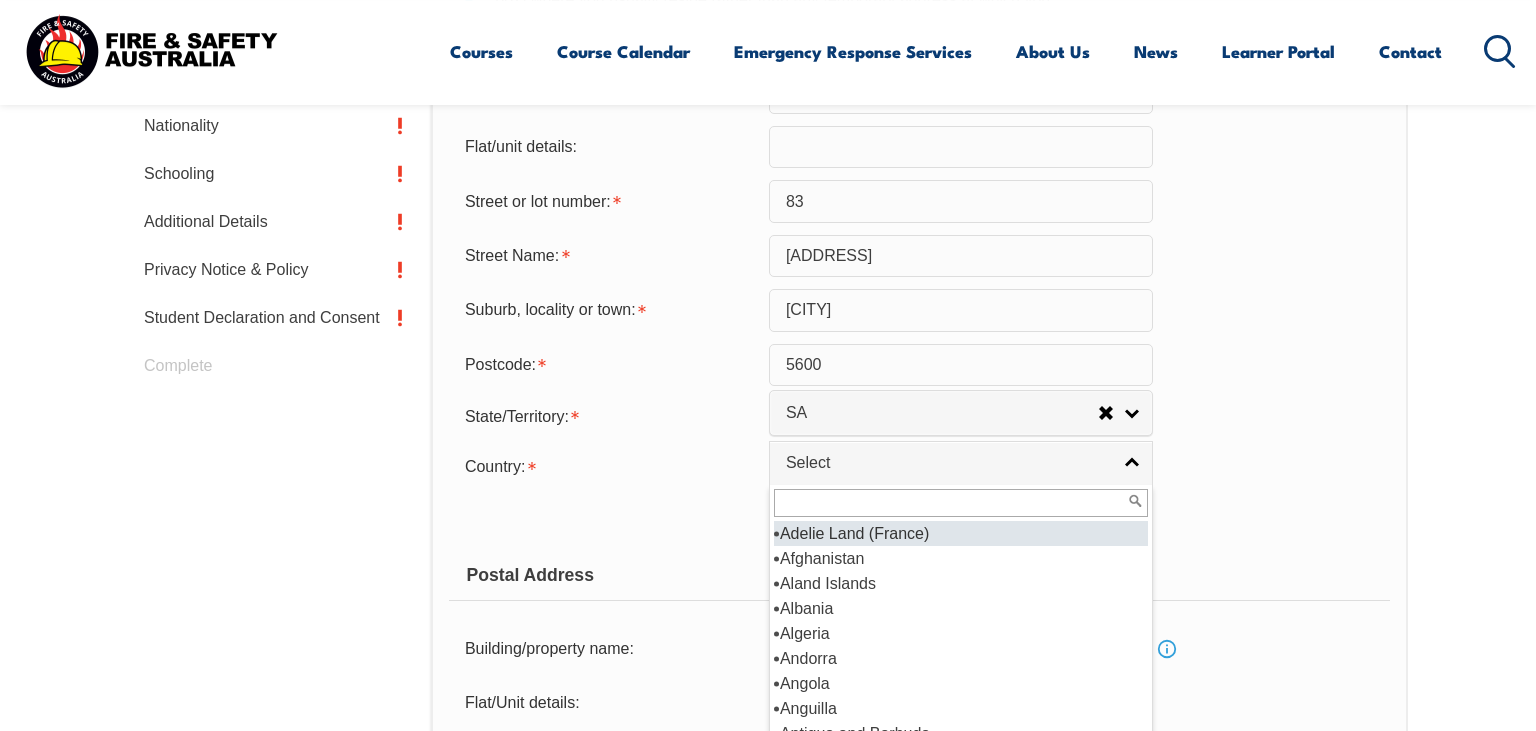 scroll, scrollTop: 861, scrollLeft: 0, axis: vertical 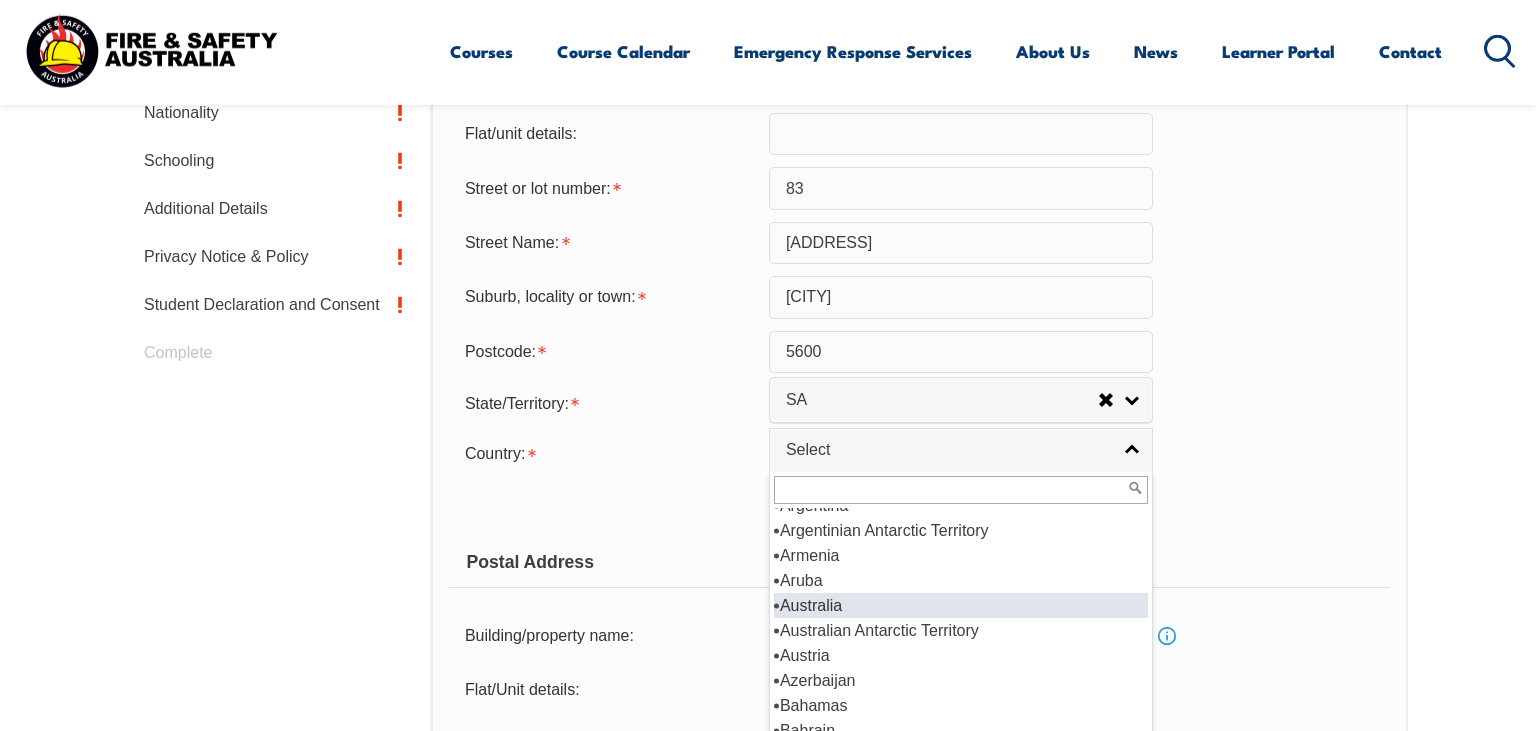 click on "Australia" at bounding box center (961, 605) 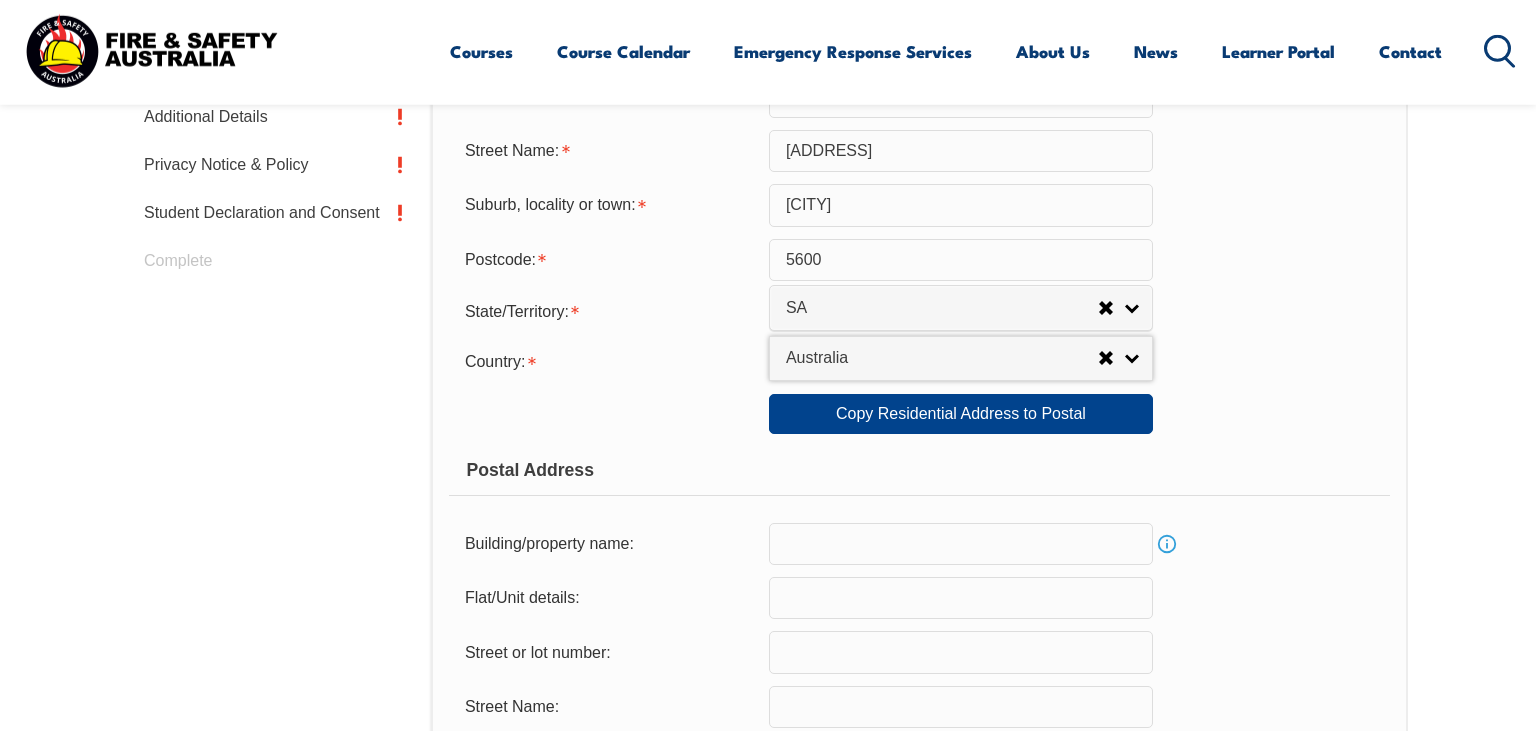 scroll, scrollTop: 967, scrollLeft: 0, axis: vertical 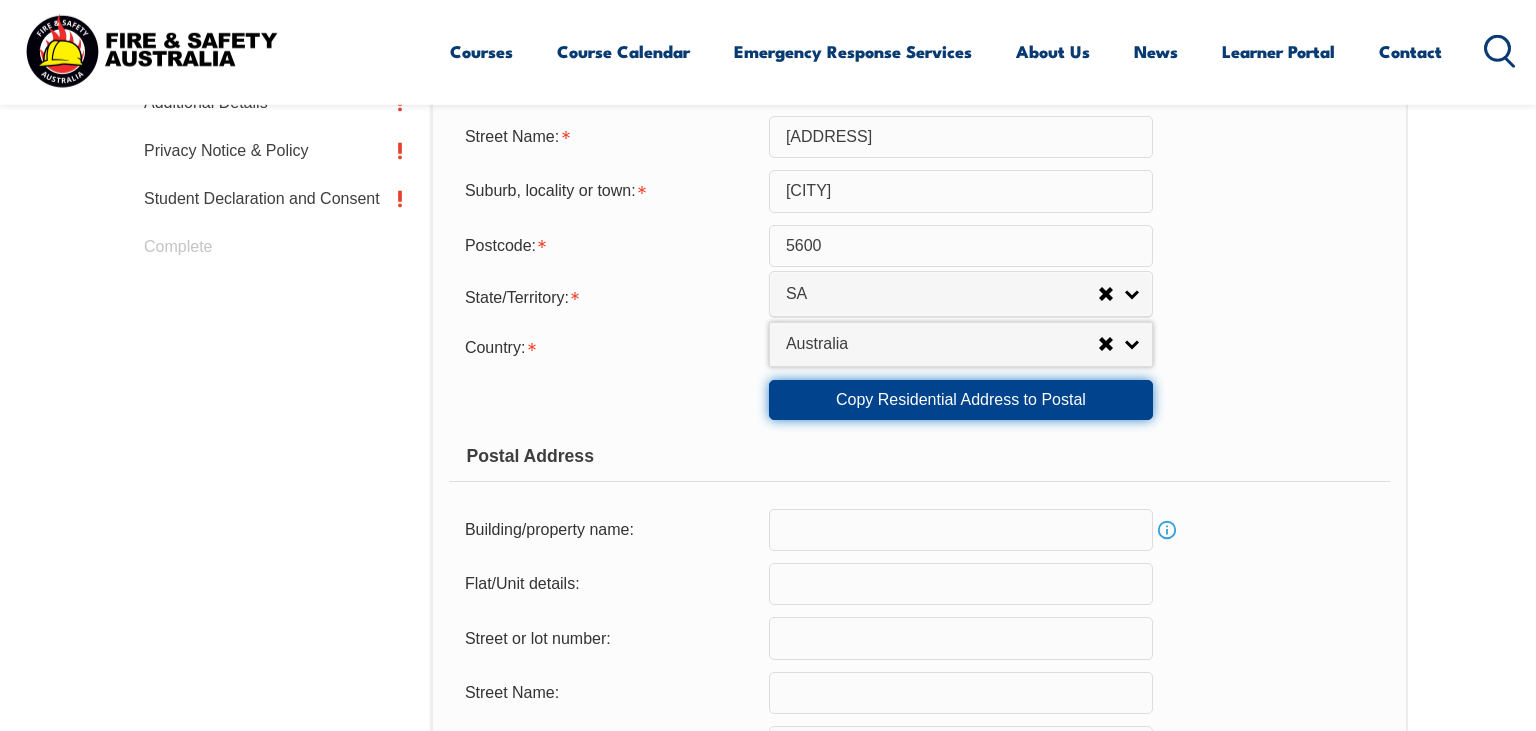 click on "Copy Residential Address to Postal" at bounding box center [961, 400] 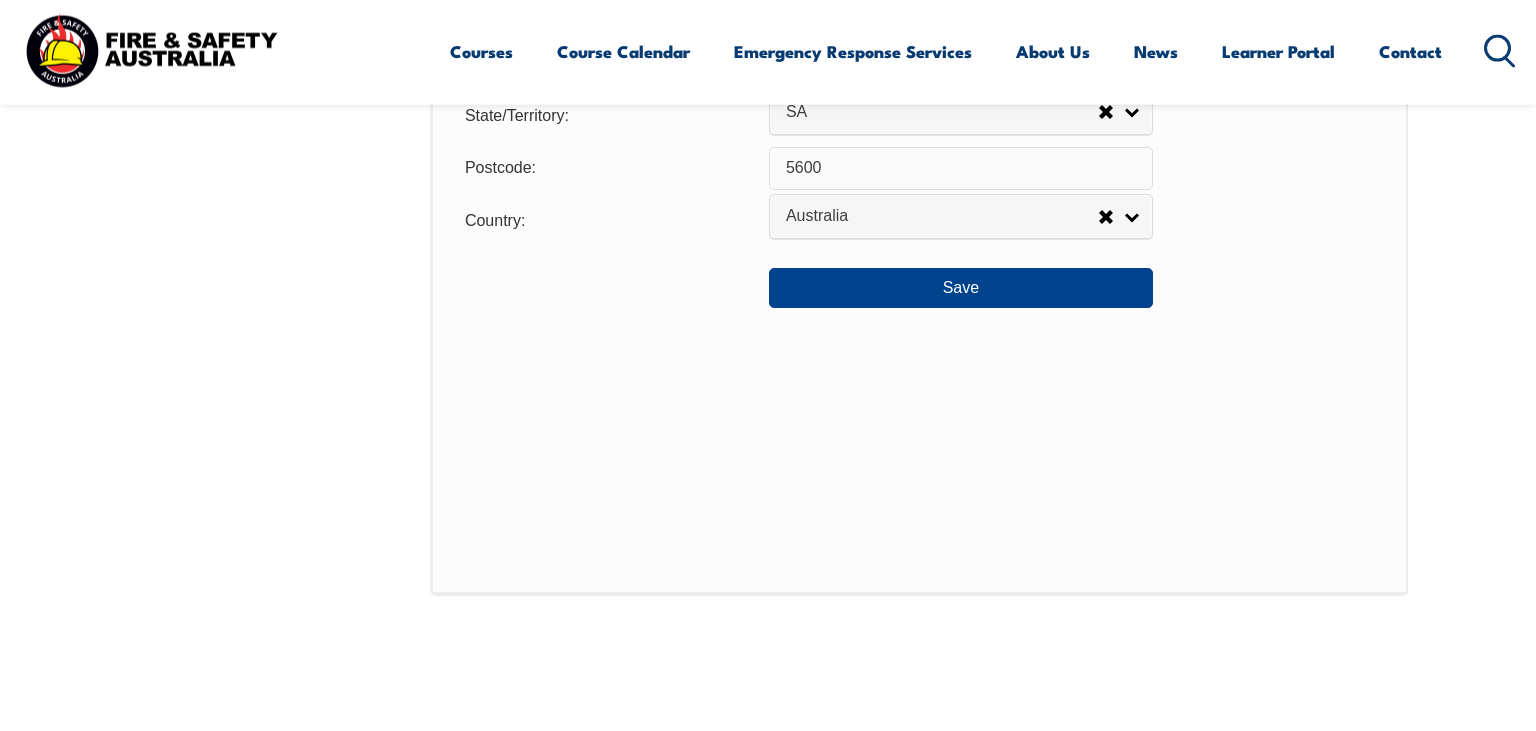 scroll, scrollTop: 1706, scrollLeft: 0, axis: vertical 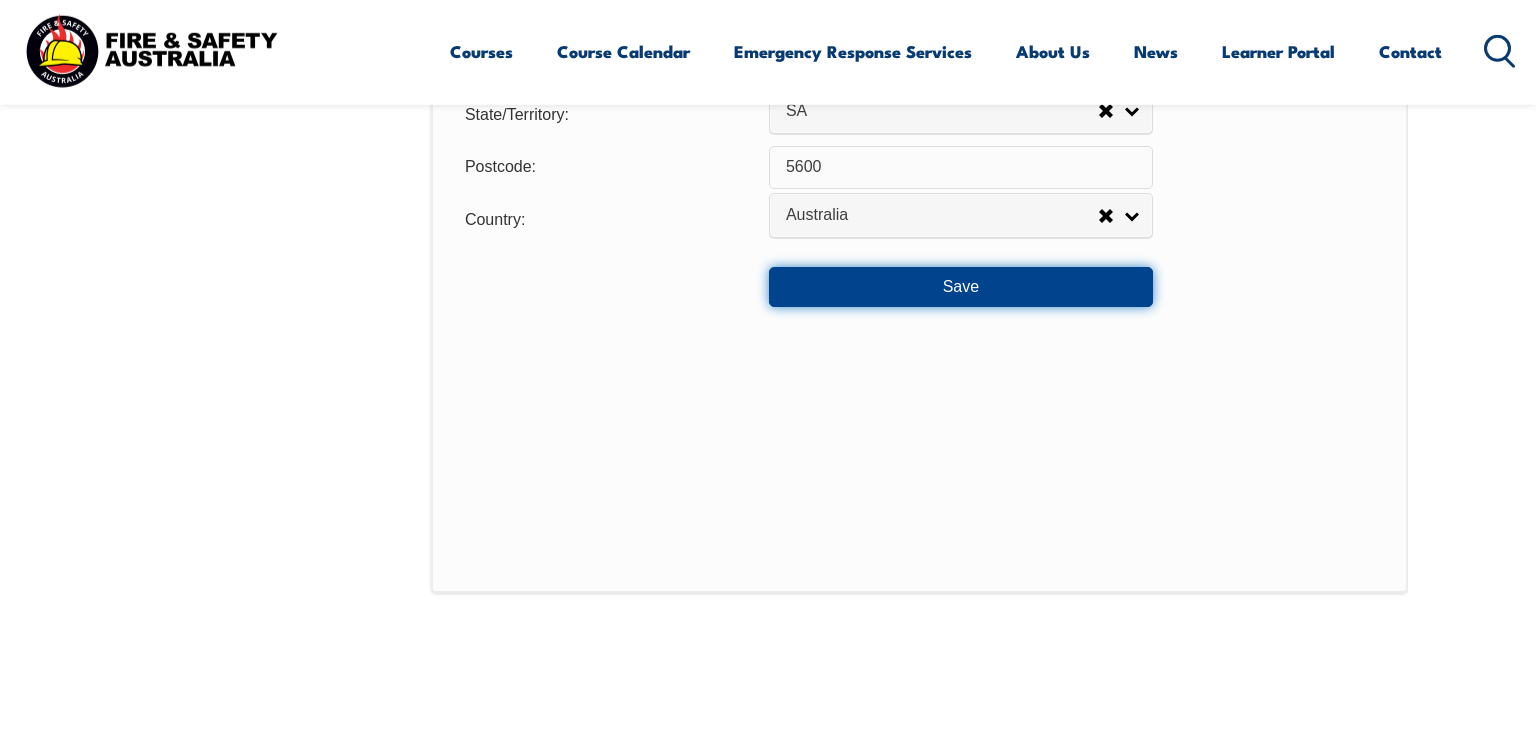 click on "Save" at bounding box center (961, 287) 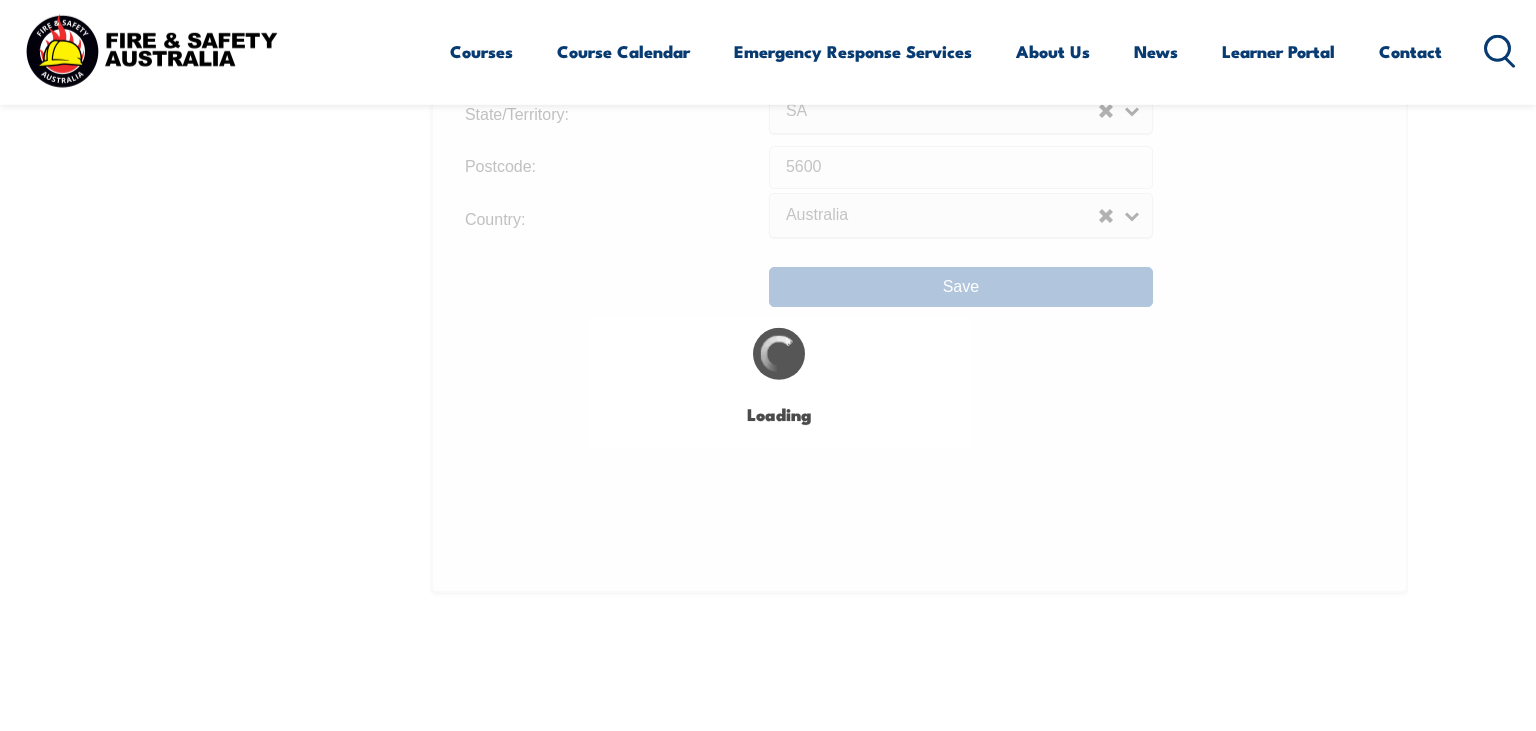 scroll, scrollTop: 0, scrollLeft: 0, axis: both 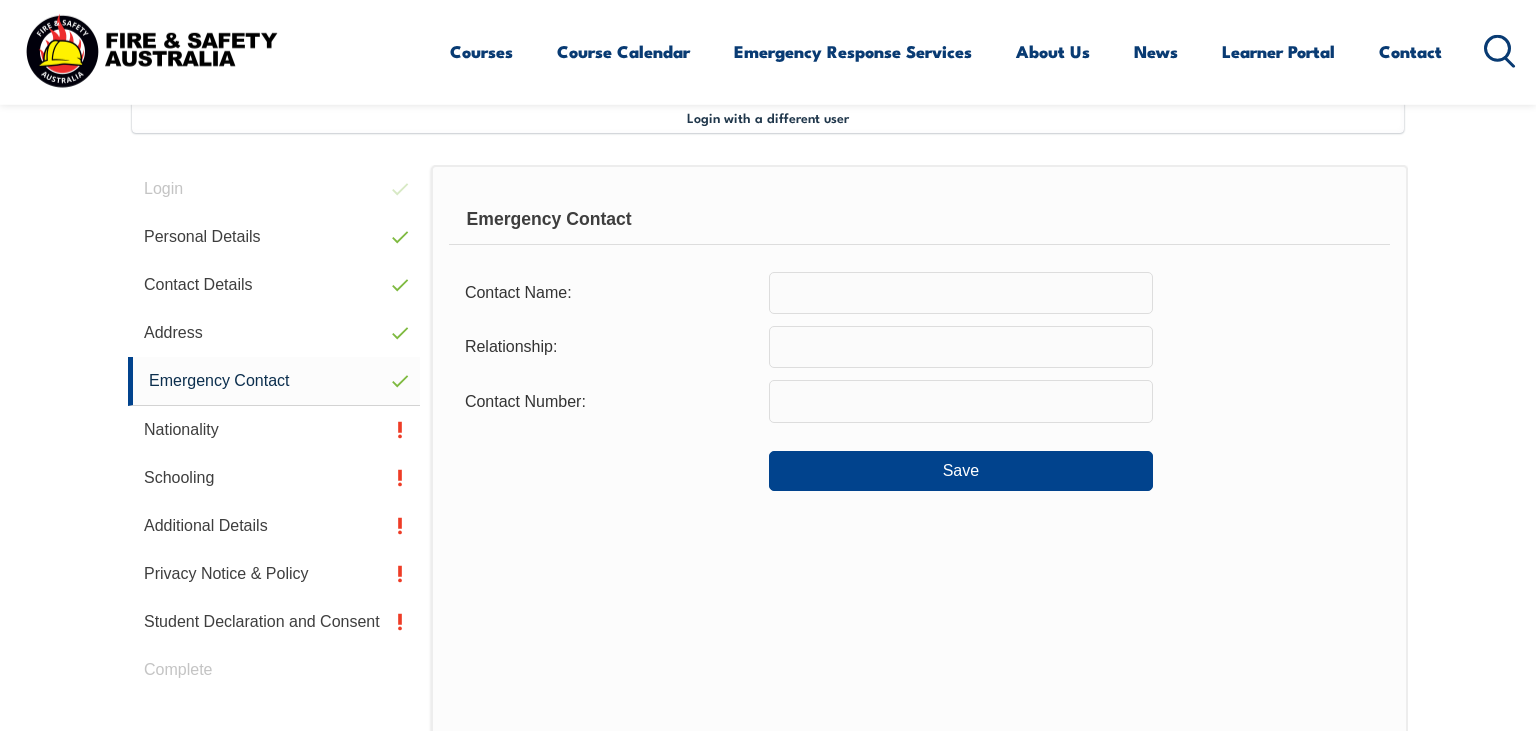 click at bounding box center (961, 293) 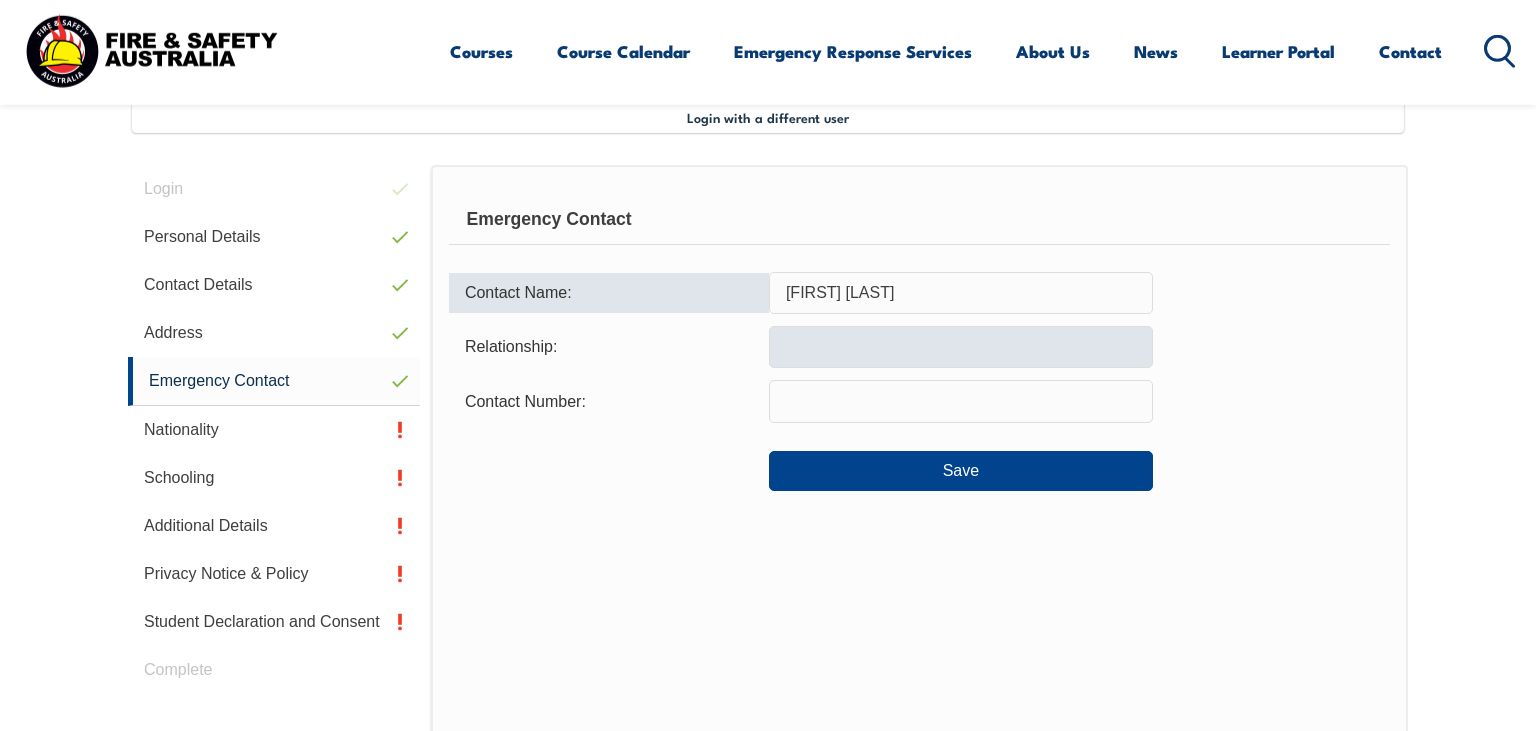 type on "Kaye Dix" 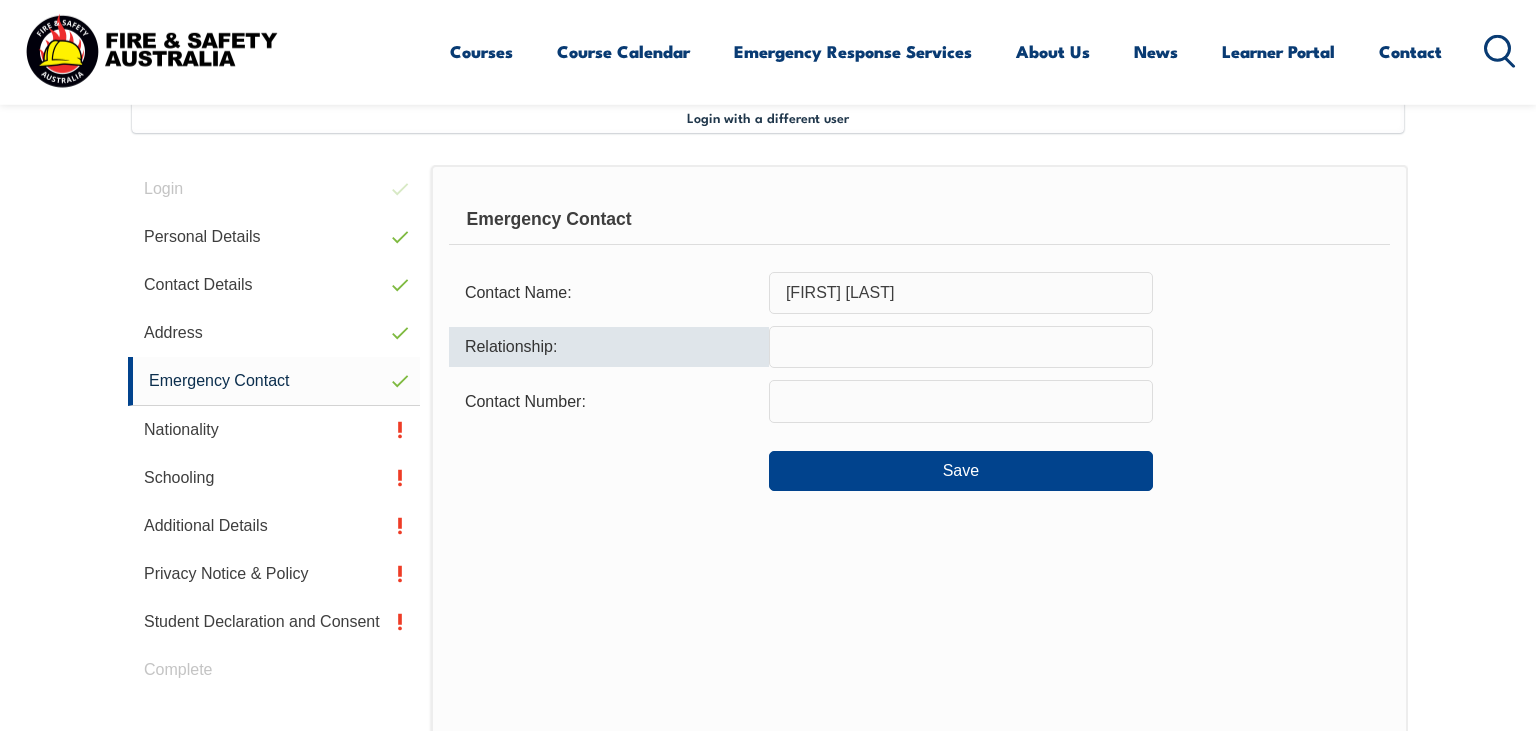 click at bounding box center (961, 347) 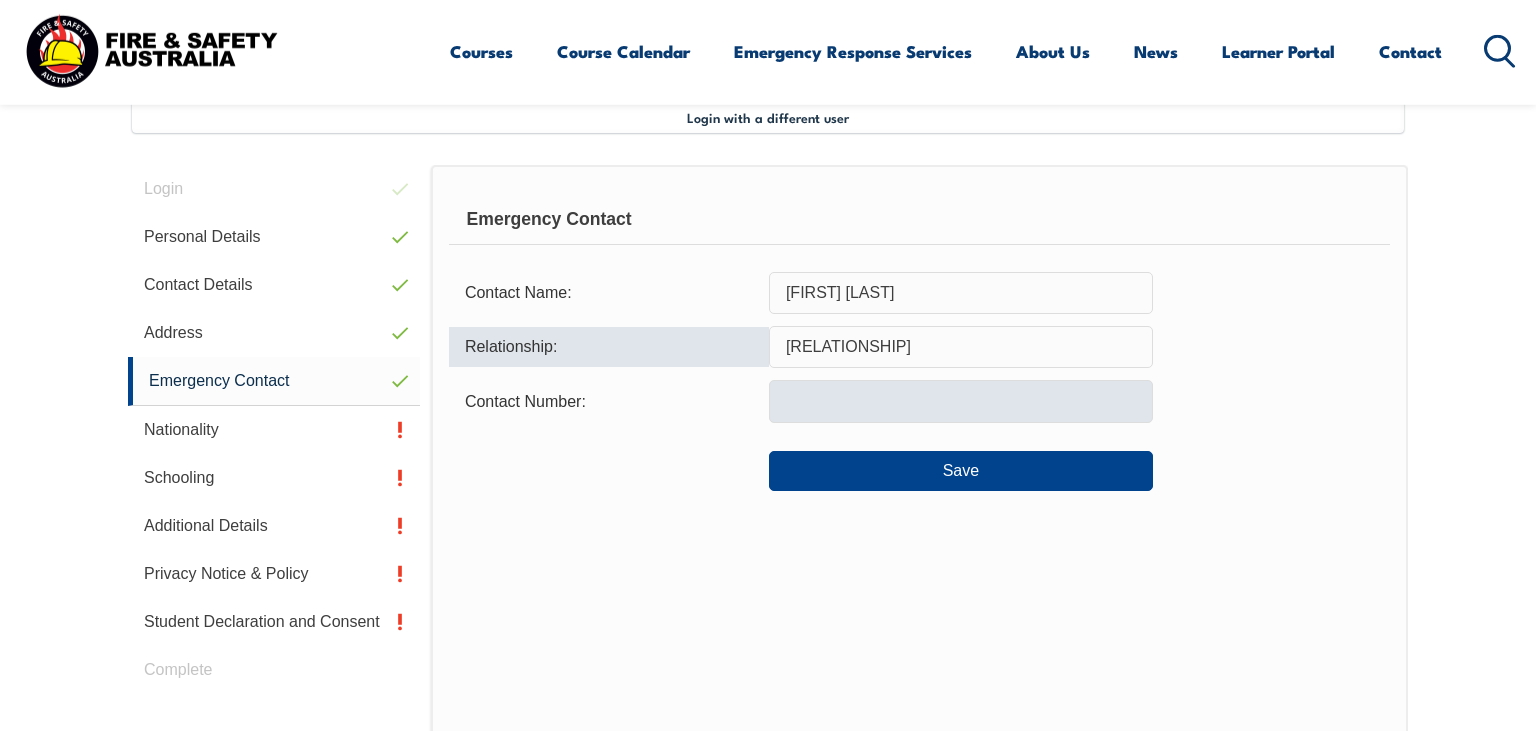 type on "Mother" 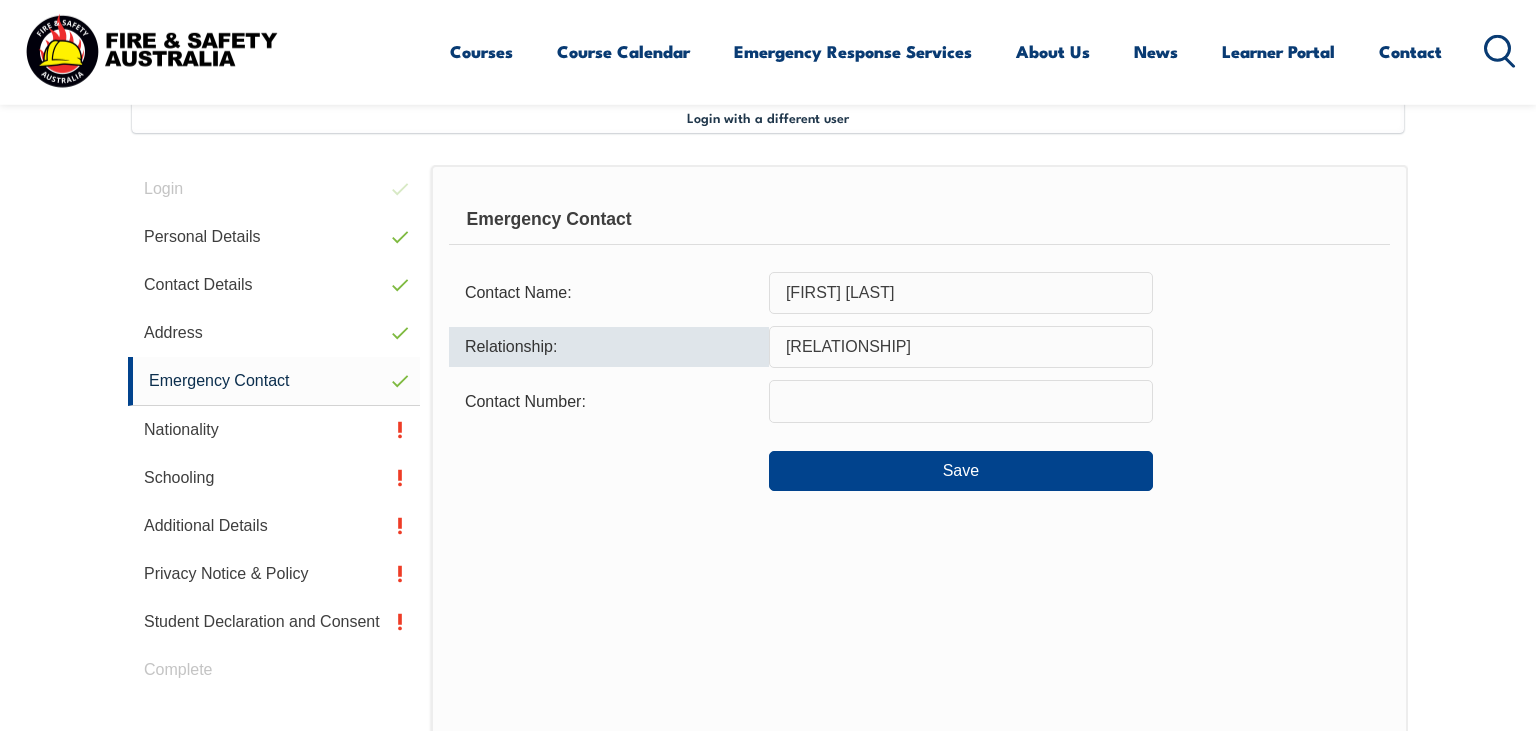 click at bounding box center [961, 401] 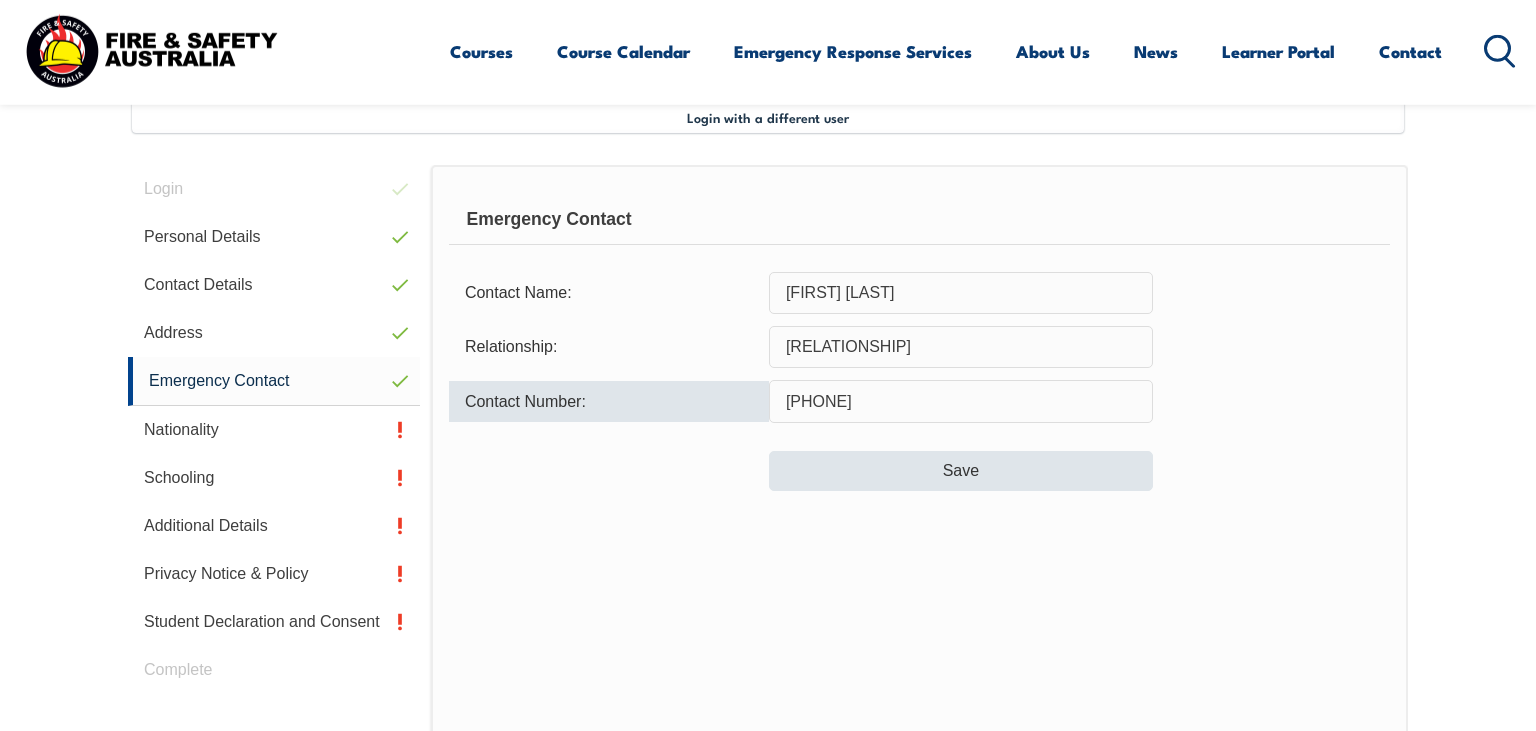 type on "0419938775" 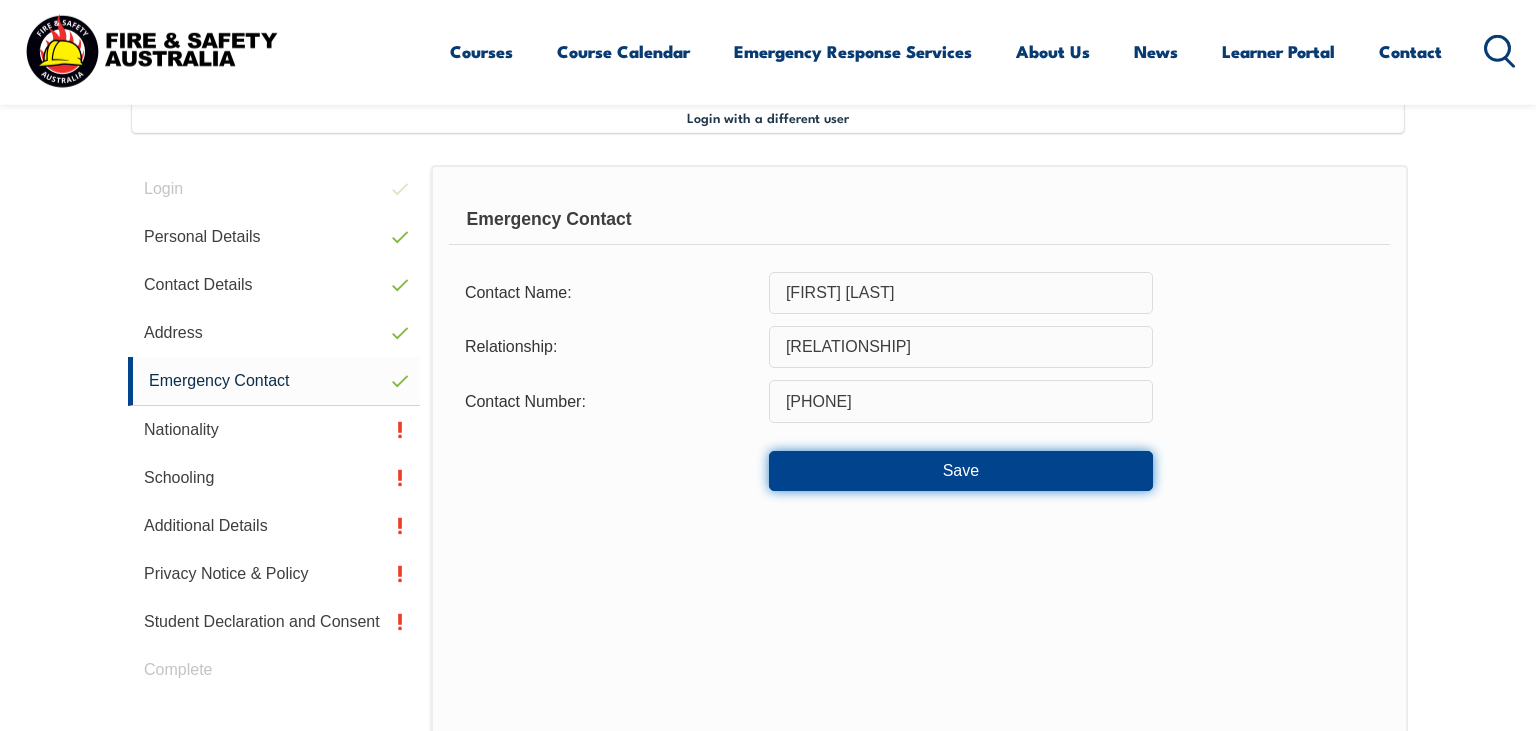click on "Save" at bounding box center (961, 471) 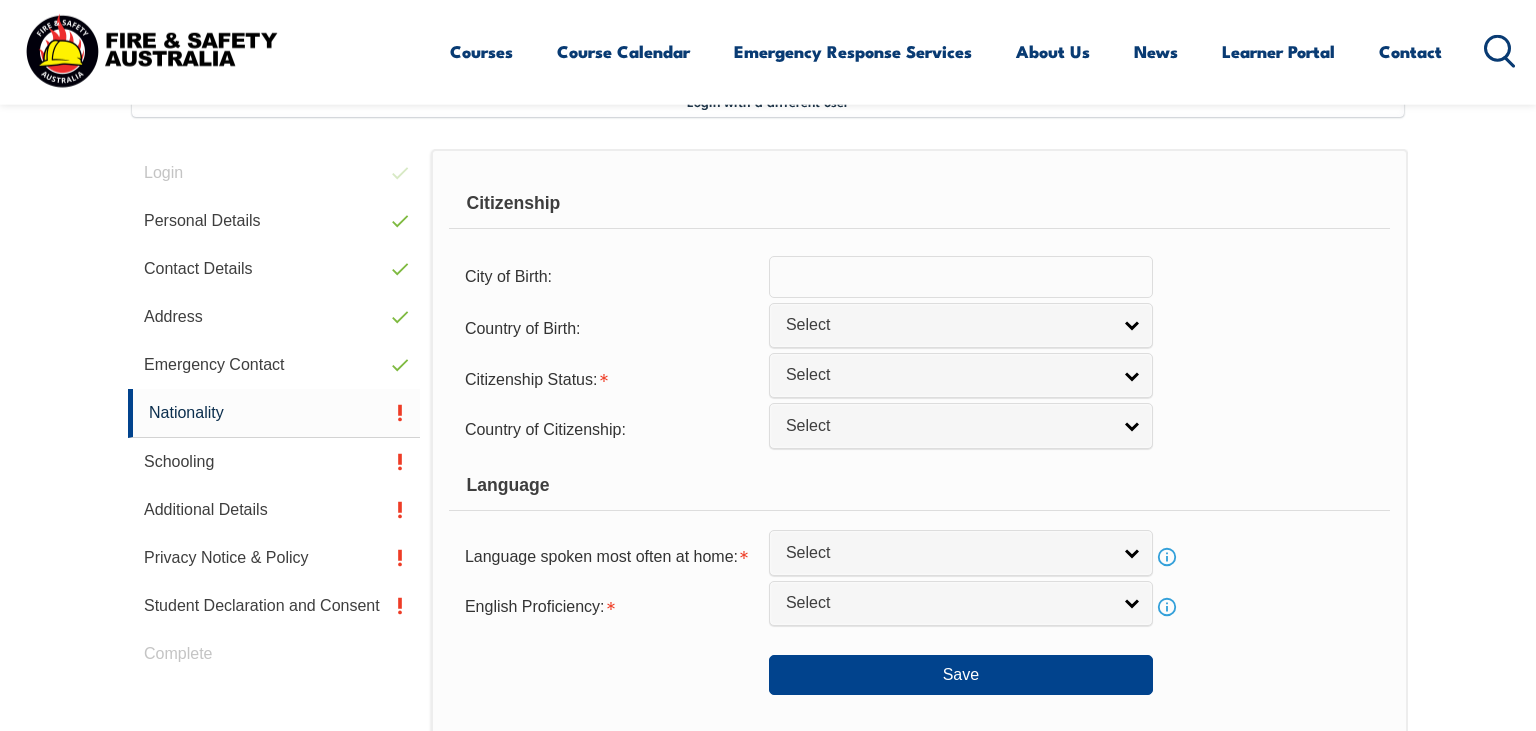scroll, scrollTop: 544, scrollLeft: 0, axis: vertical 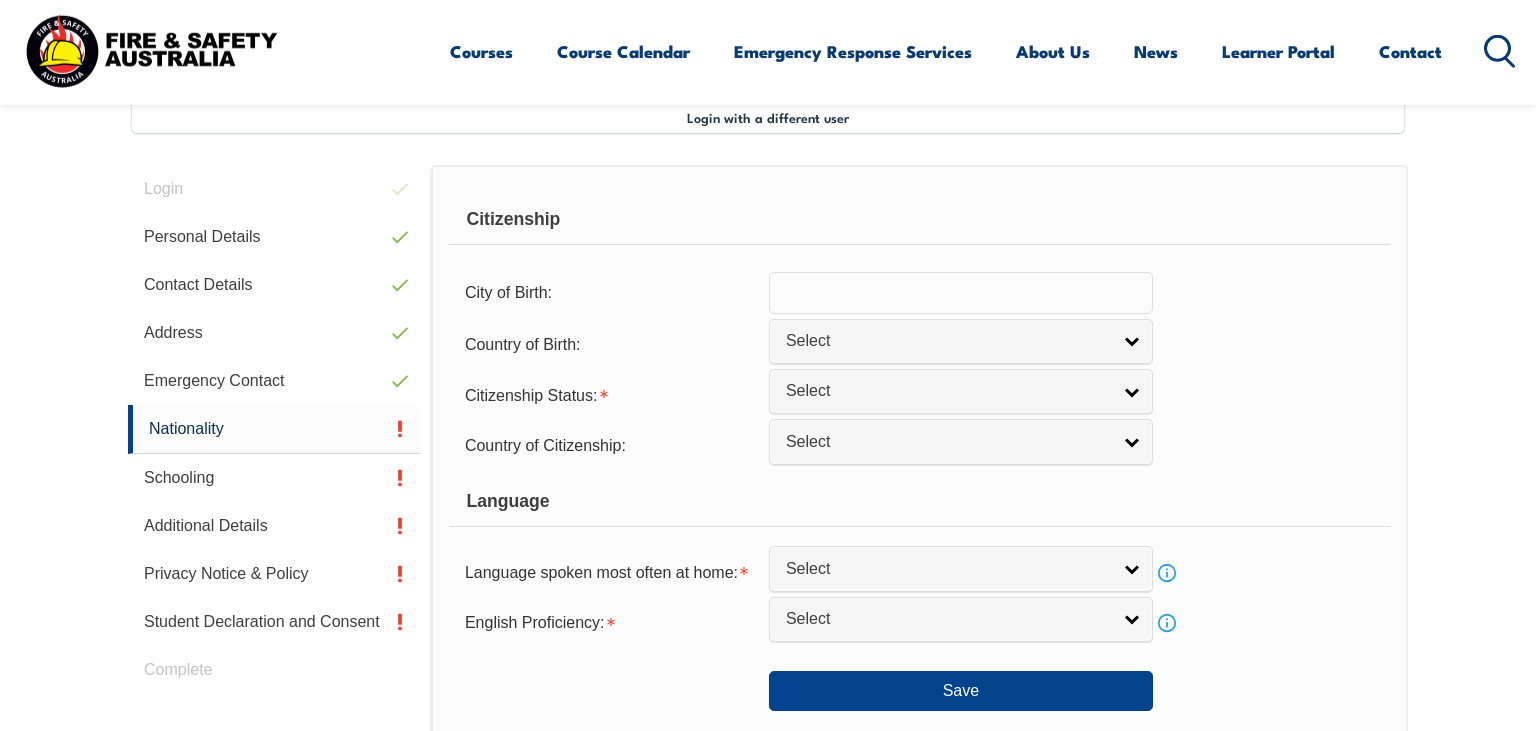 click at bounding box center (961, 293) 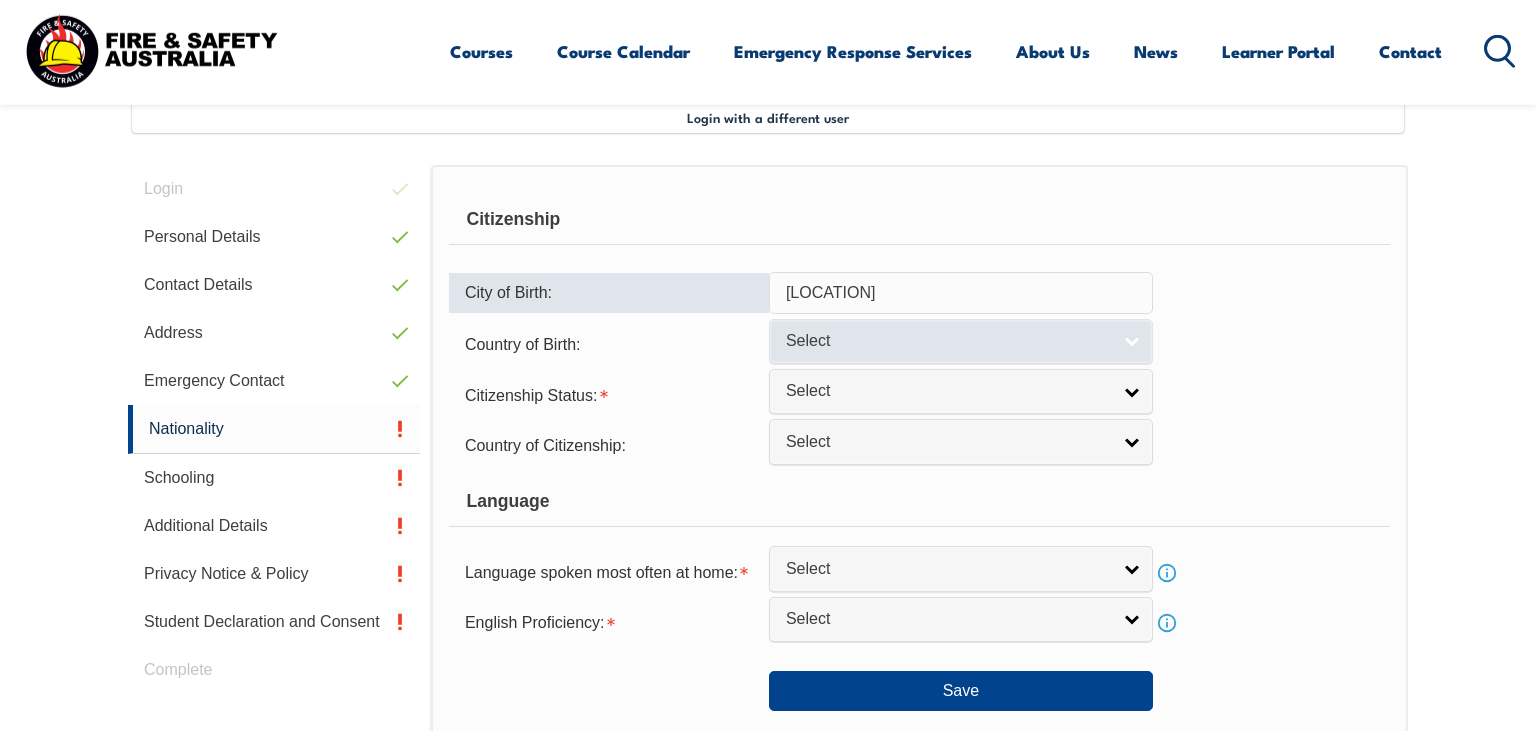 type on "Pinjarra" 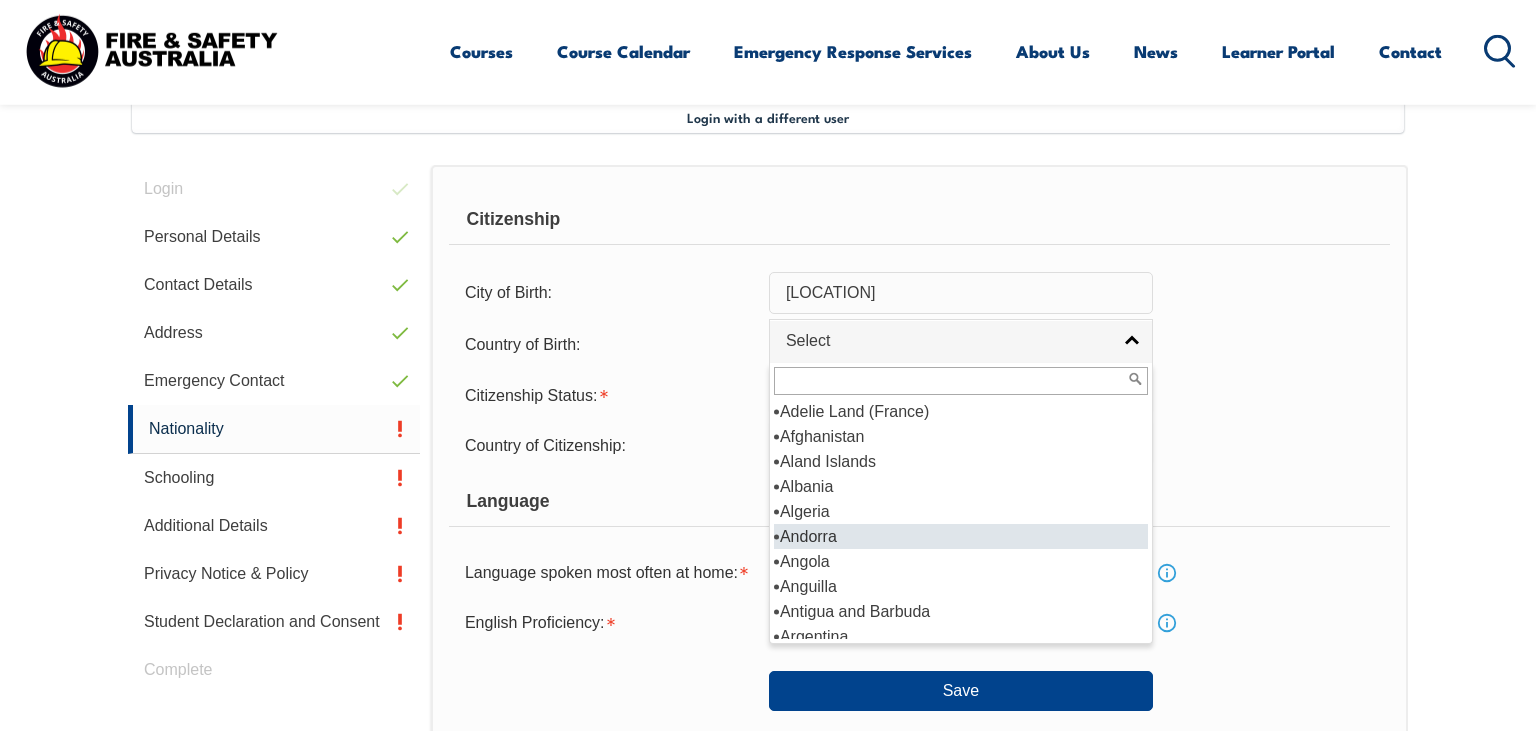 scroll, scrollTop: 120, scrollLeft: 0, axis: vertical 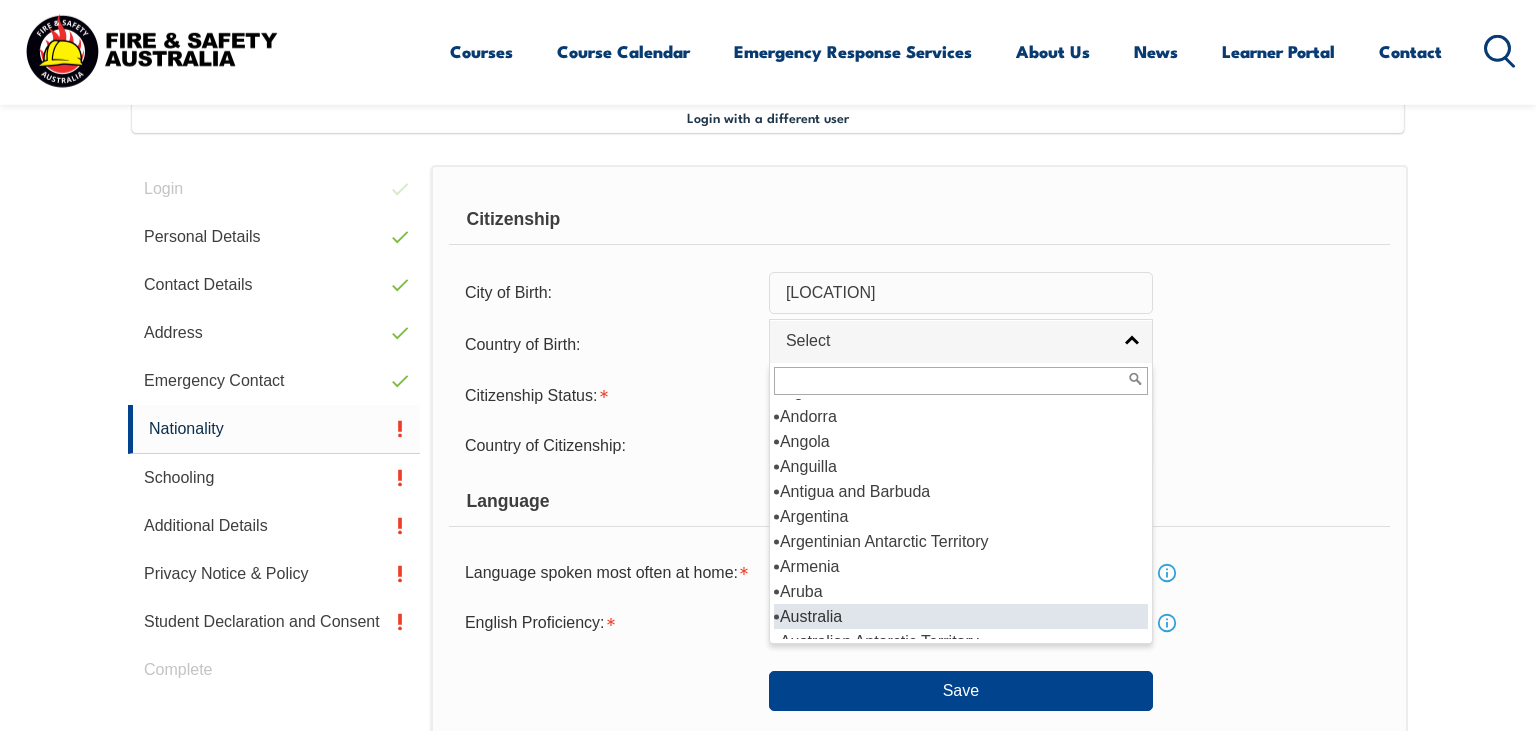 click on "Australia" at bounding box center (961, 616) 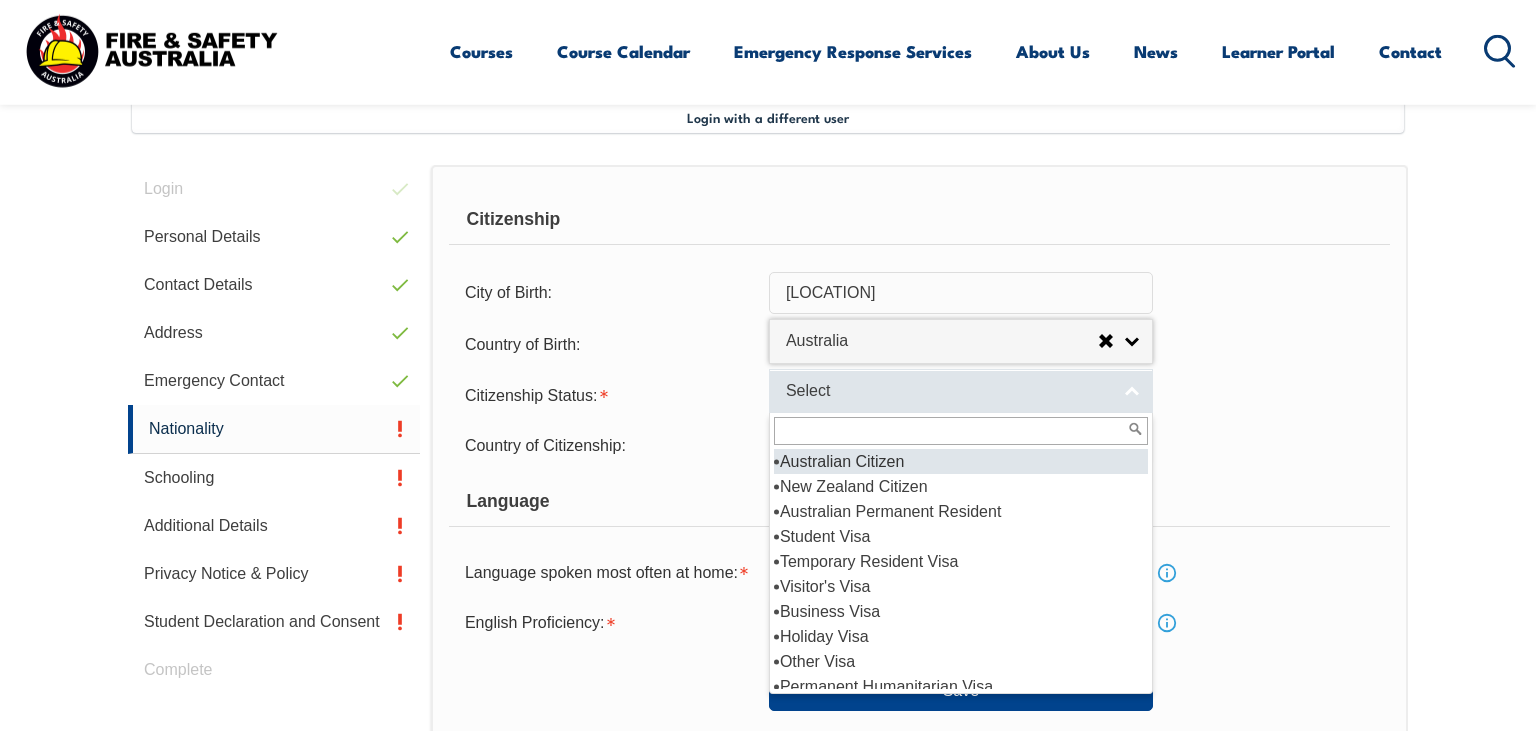 click on "Select" at bounding box center (961, 391) 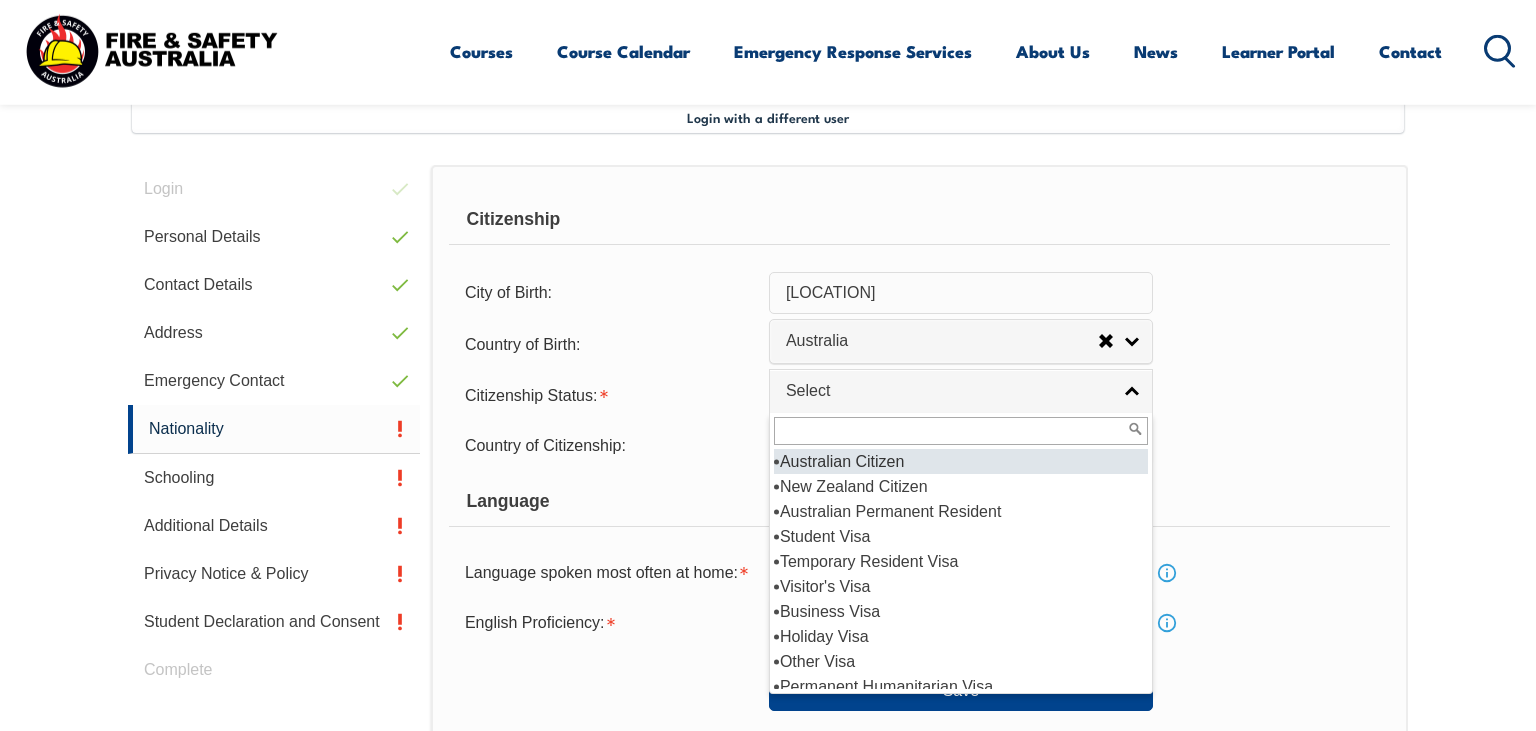 click on "Australian Citizen" at bounding box center [961, 461] 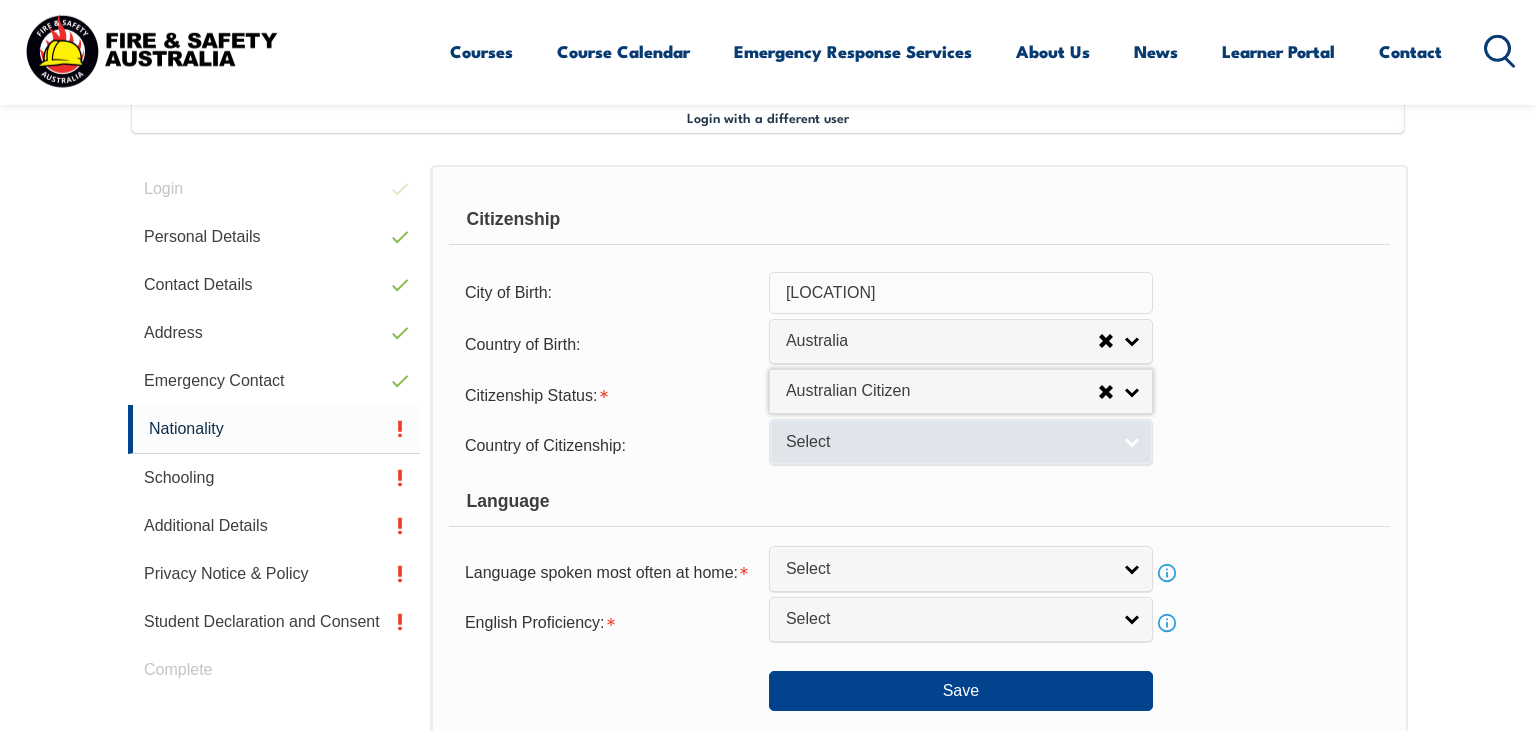click on "Select" at bounding box center [961, 441] 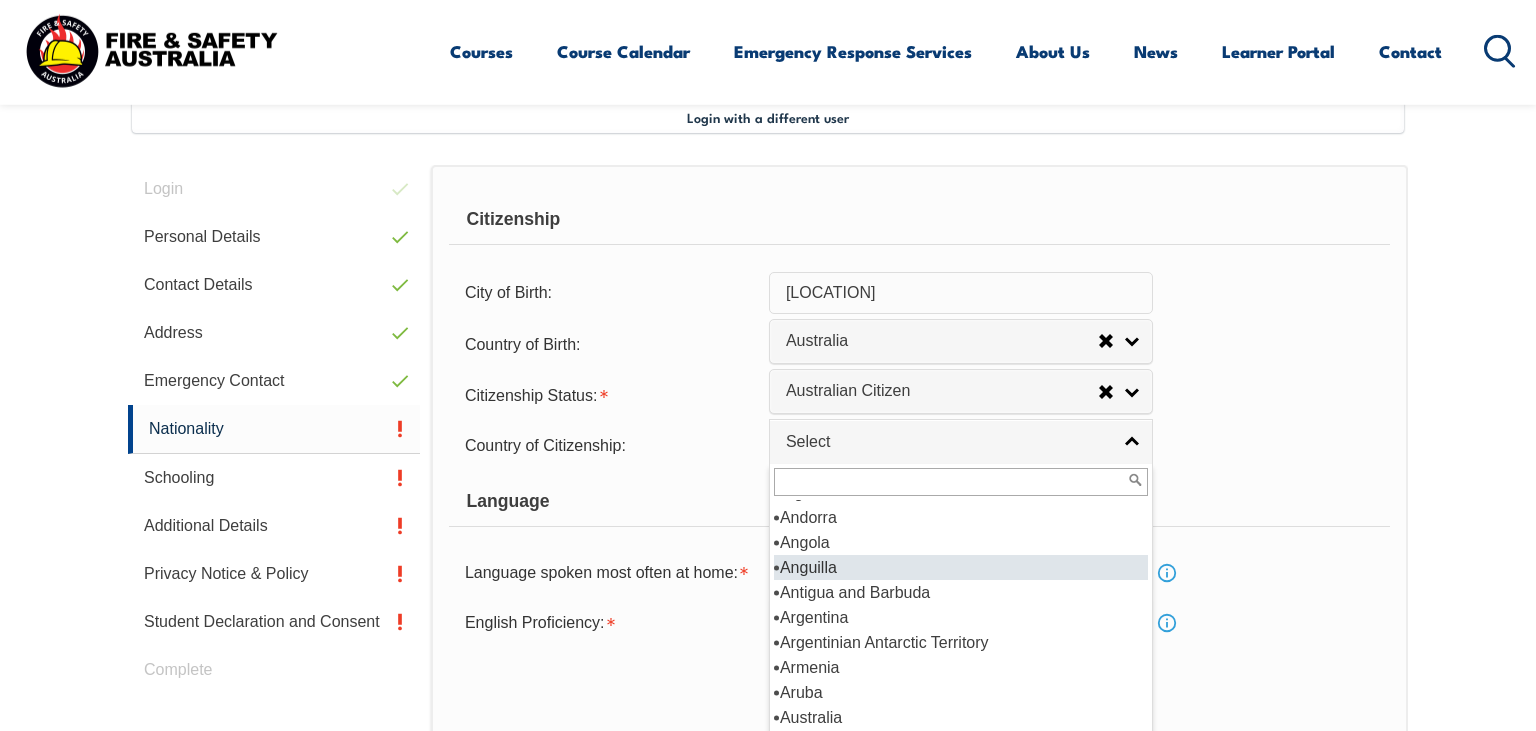 scroll, scrollTop: 240, scrollLeft: 0, axis: vertical 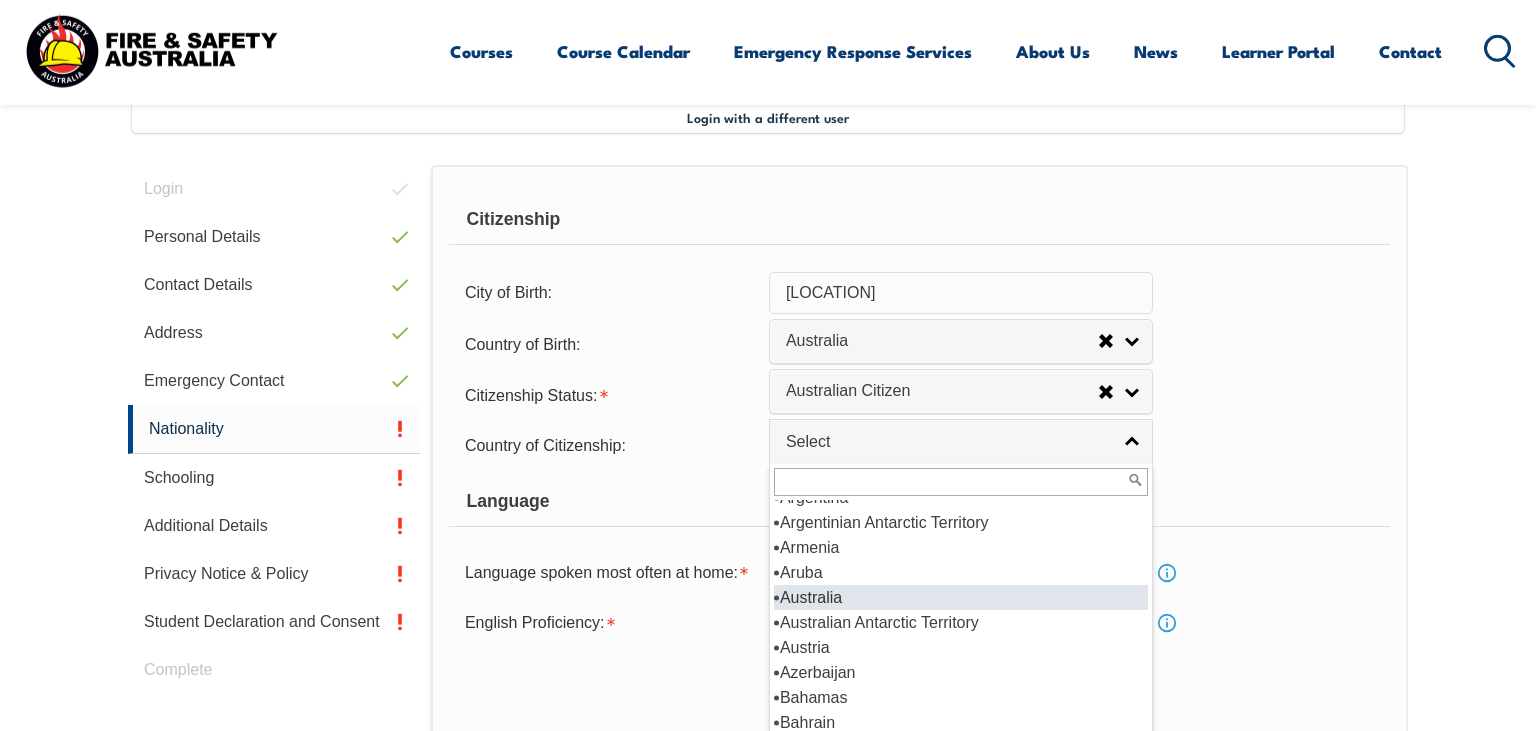 click on "Australia" at bounding box center [961, 597] 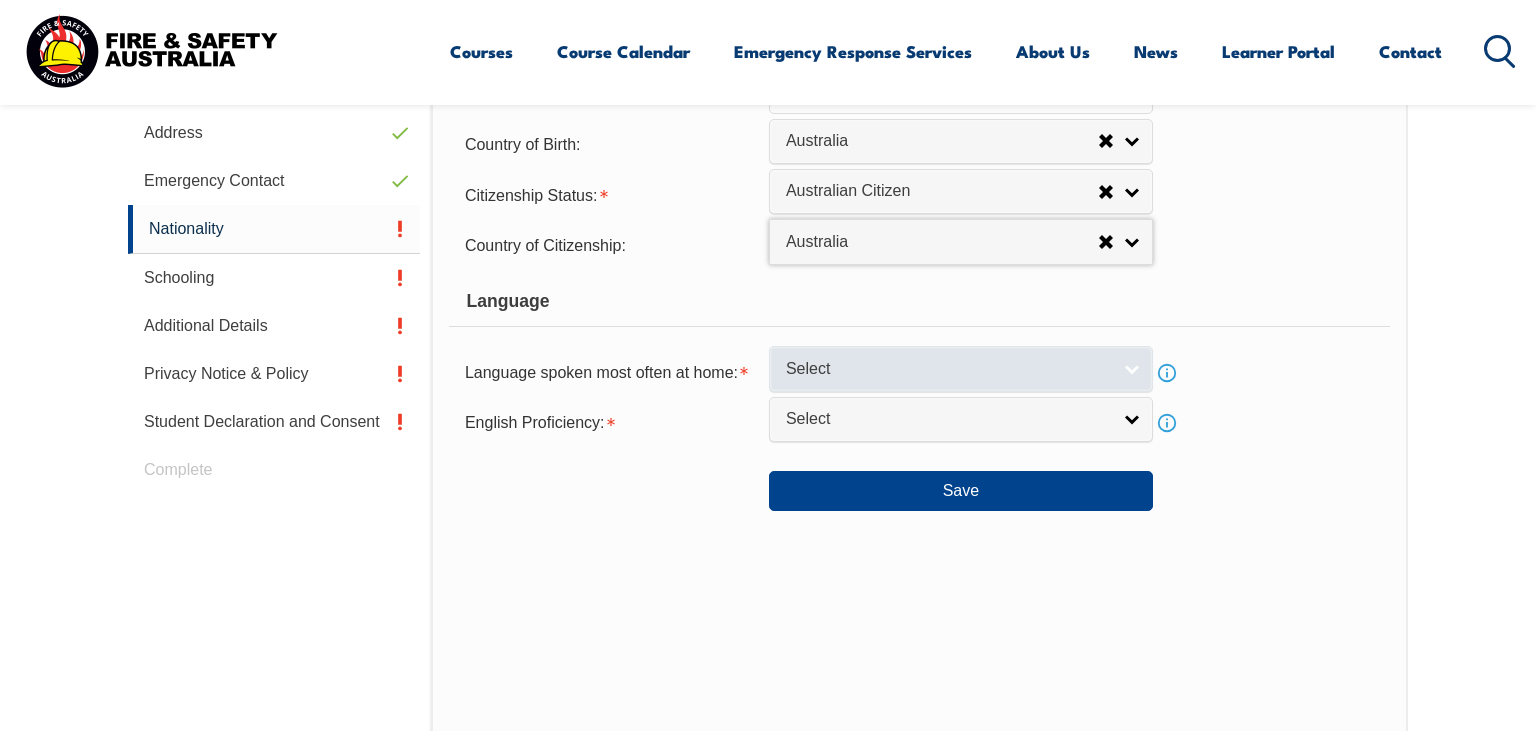 scroll, scrollTop: 756, scrollLeft: 0, axis: vertical 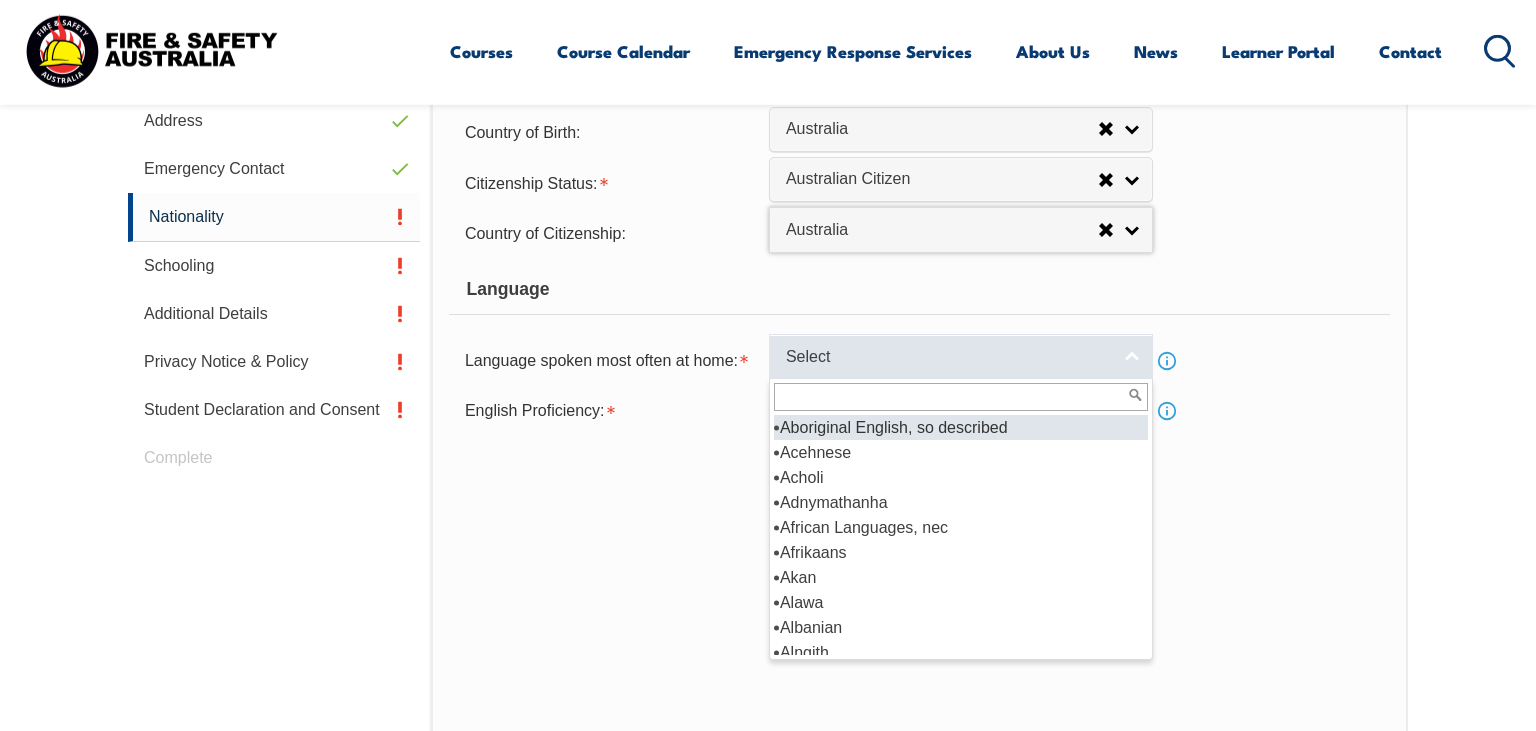 click on "Select" at bounding box center [961, 356] 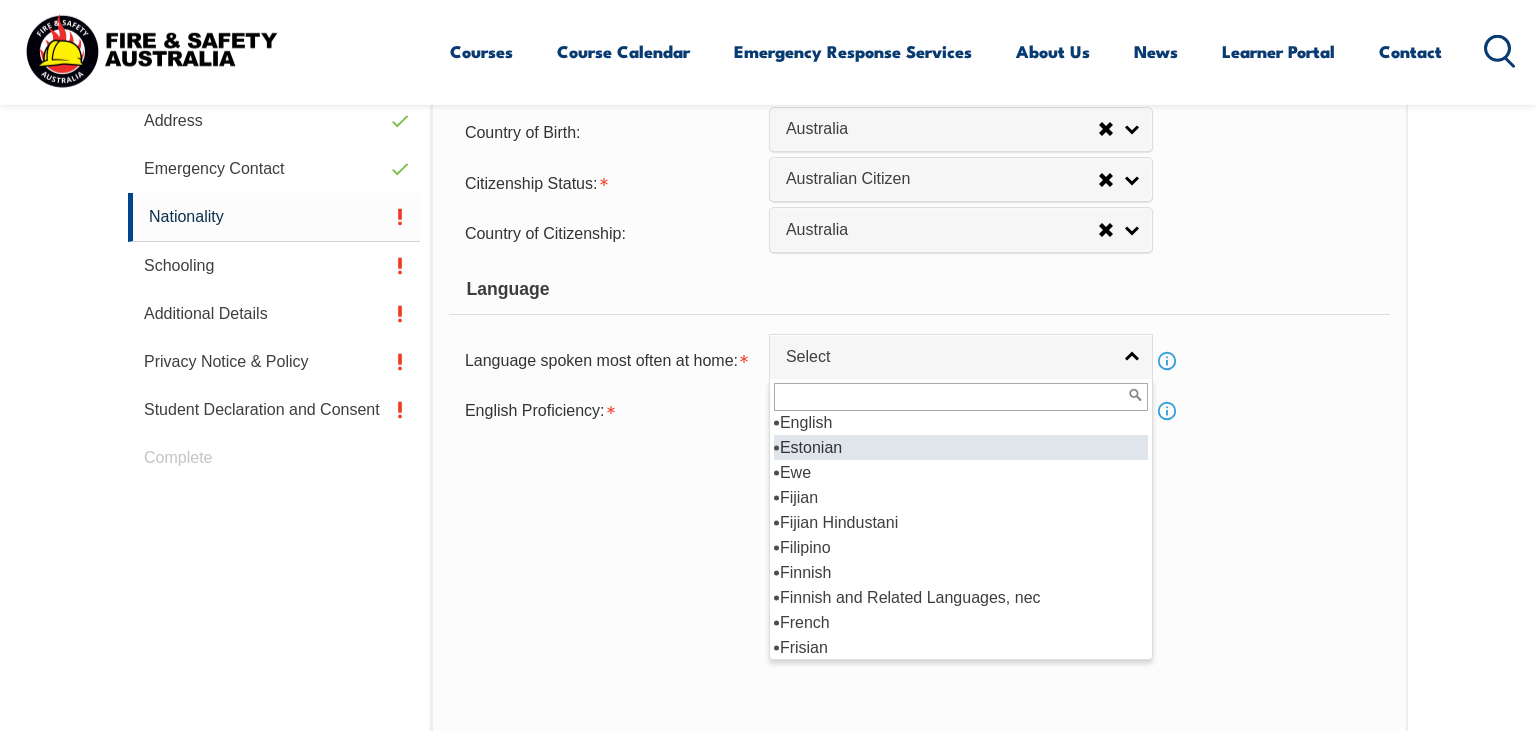 scroll, scrollTop: 2515, scrollLeft: 0, axis: vertical 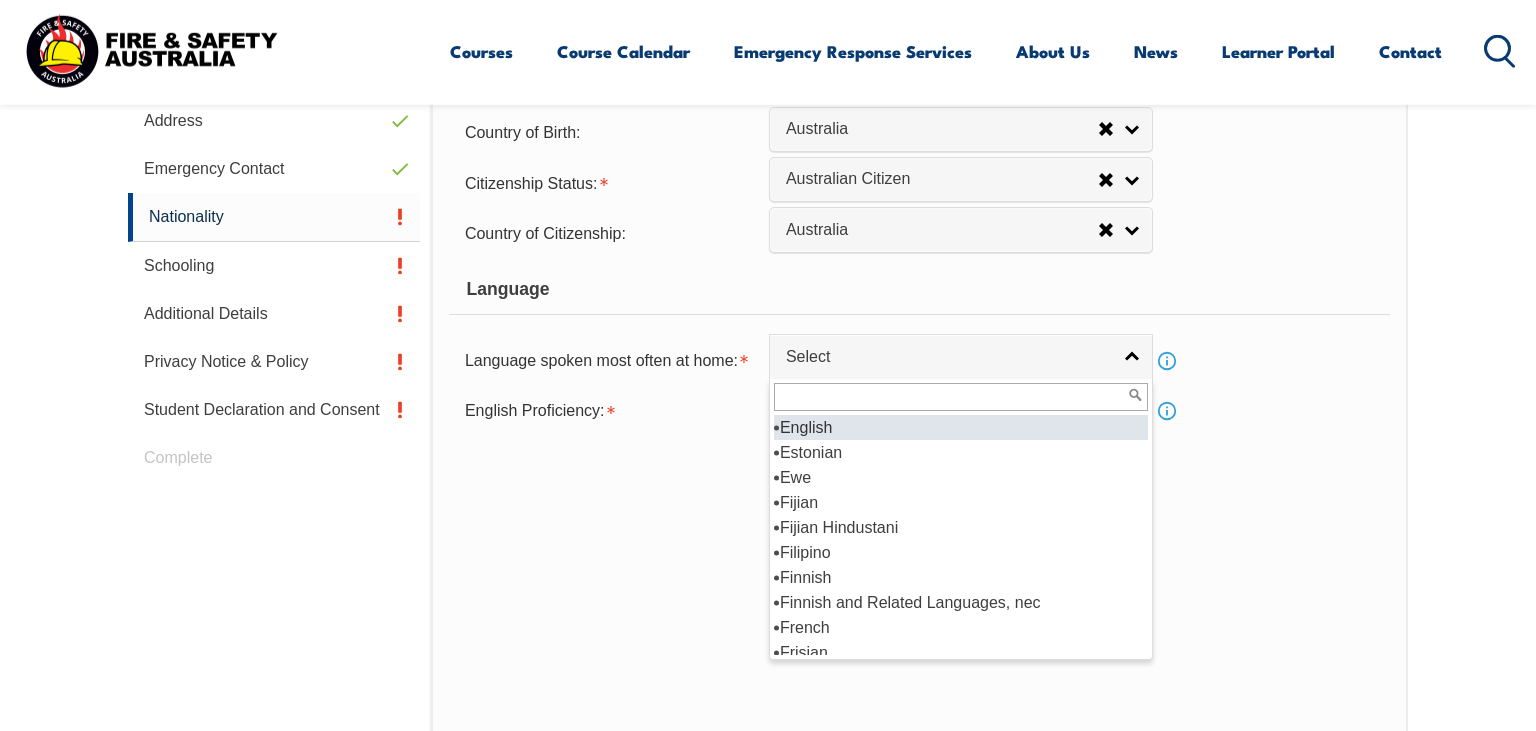 click on "English" at bounding box center (961, 427) 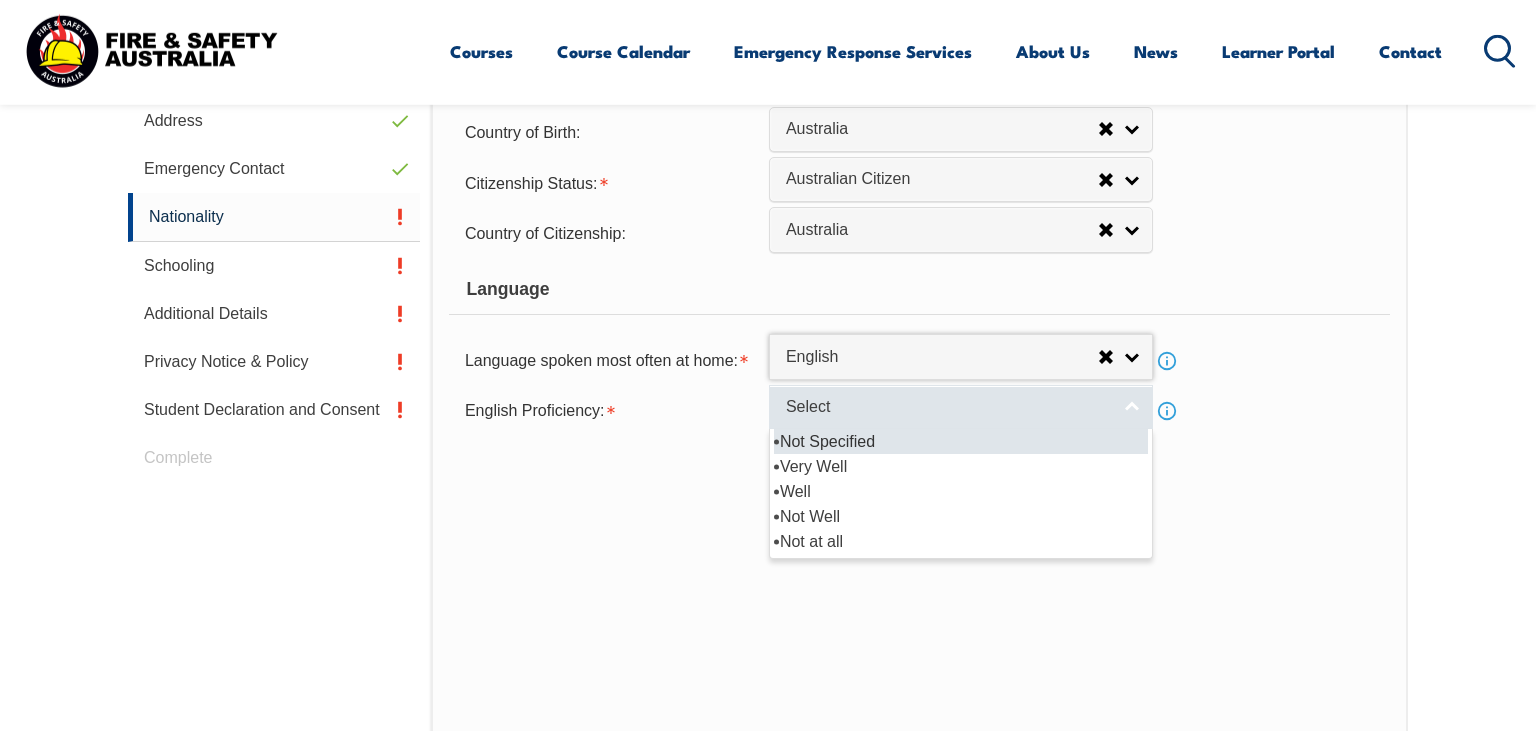 click on "Select" at bounding box center (961, 407) 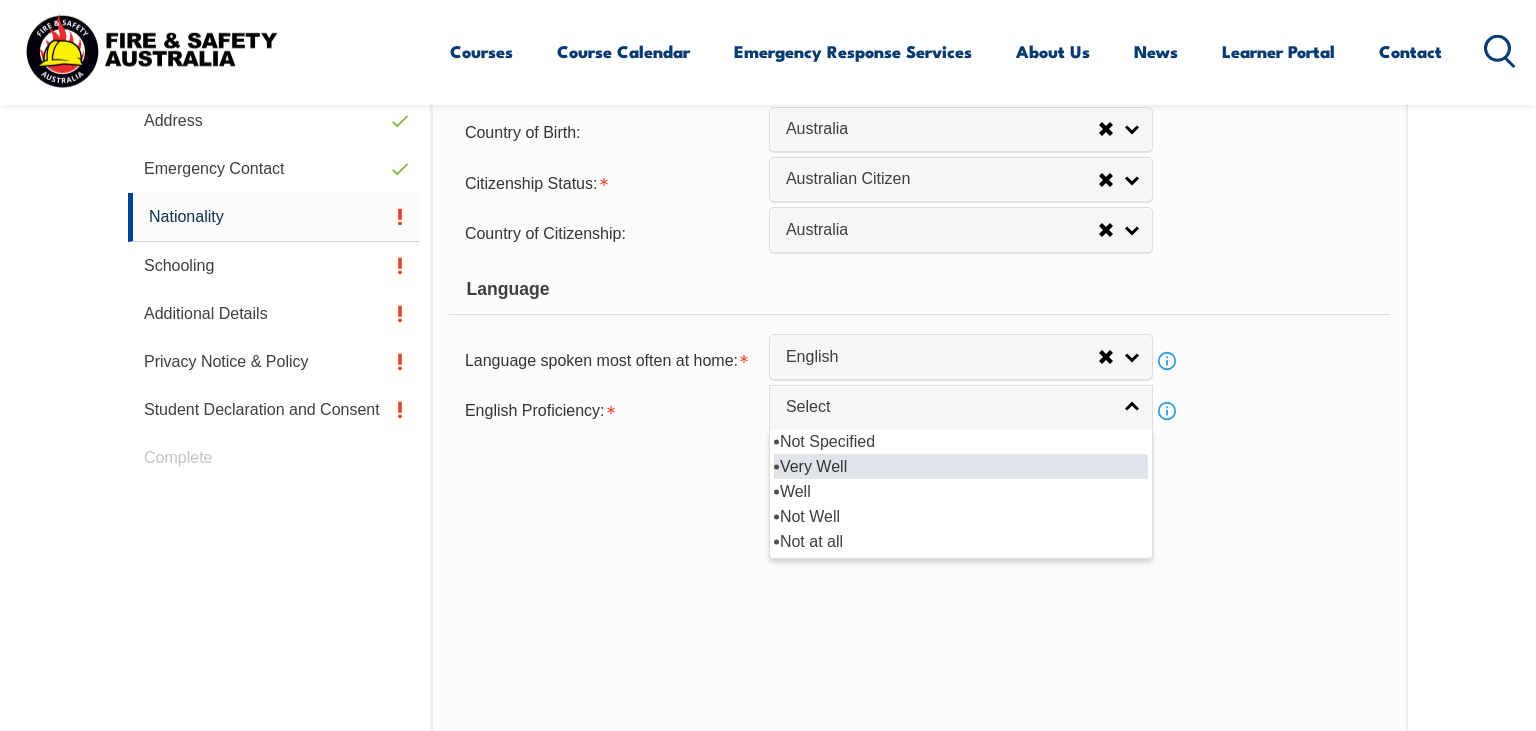 click on "Very Well" at bounding box center (961, 466) 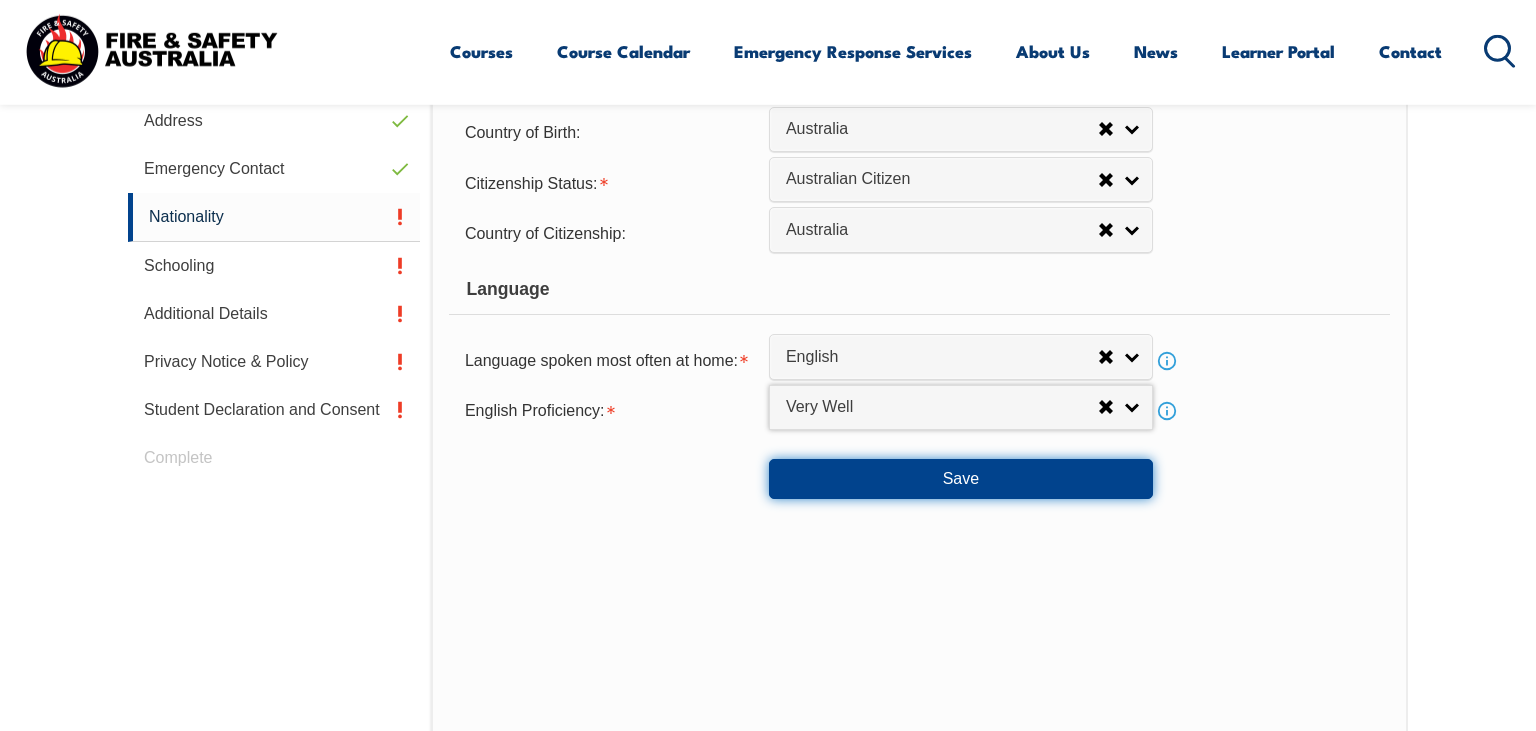 click on "Save" at bounding box center (961, 479) 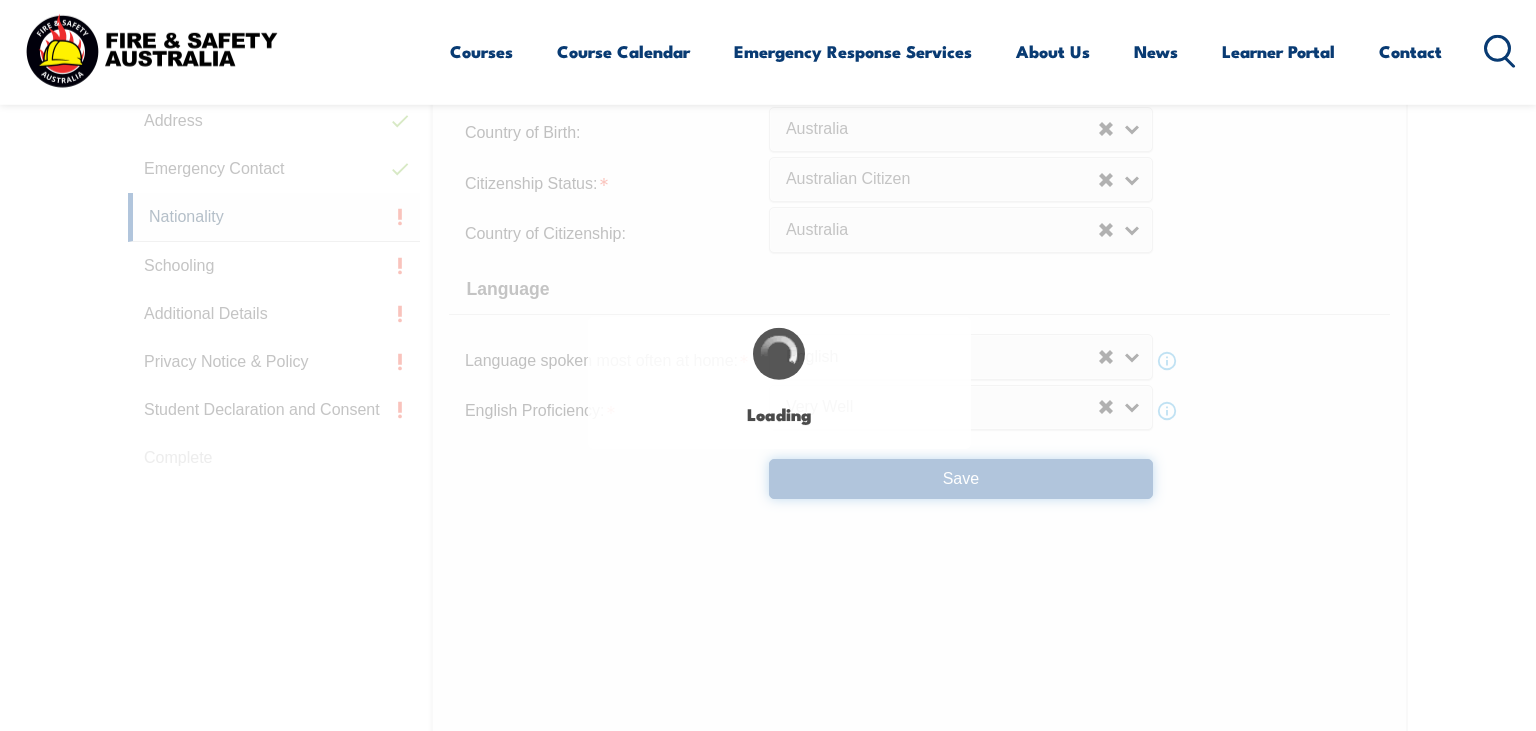 select on "false" 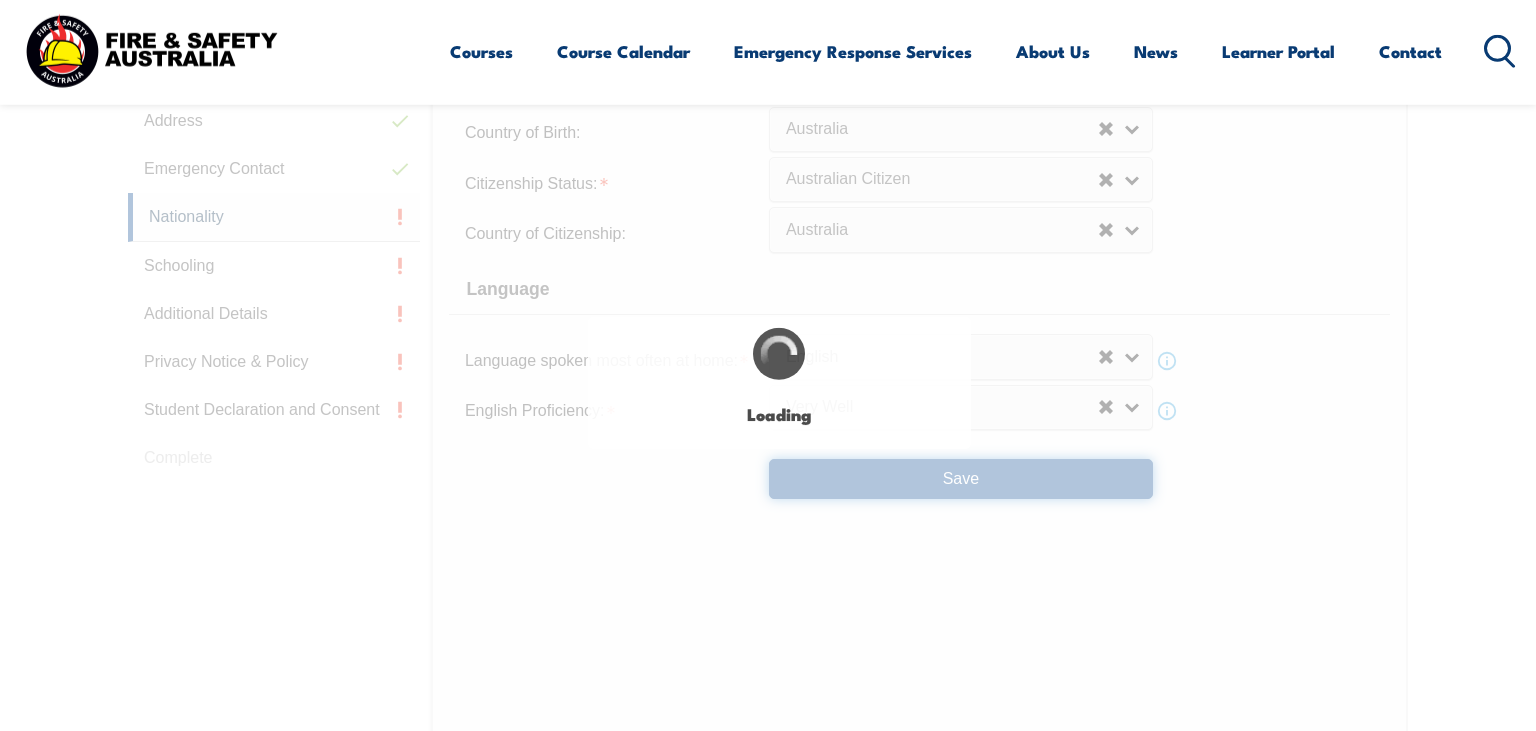 scroll, scrollTop: 0, scrollLeft: 0, axis: both 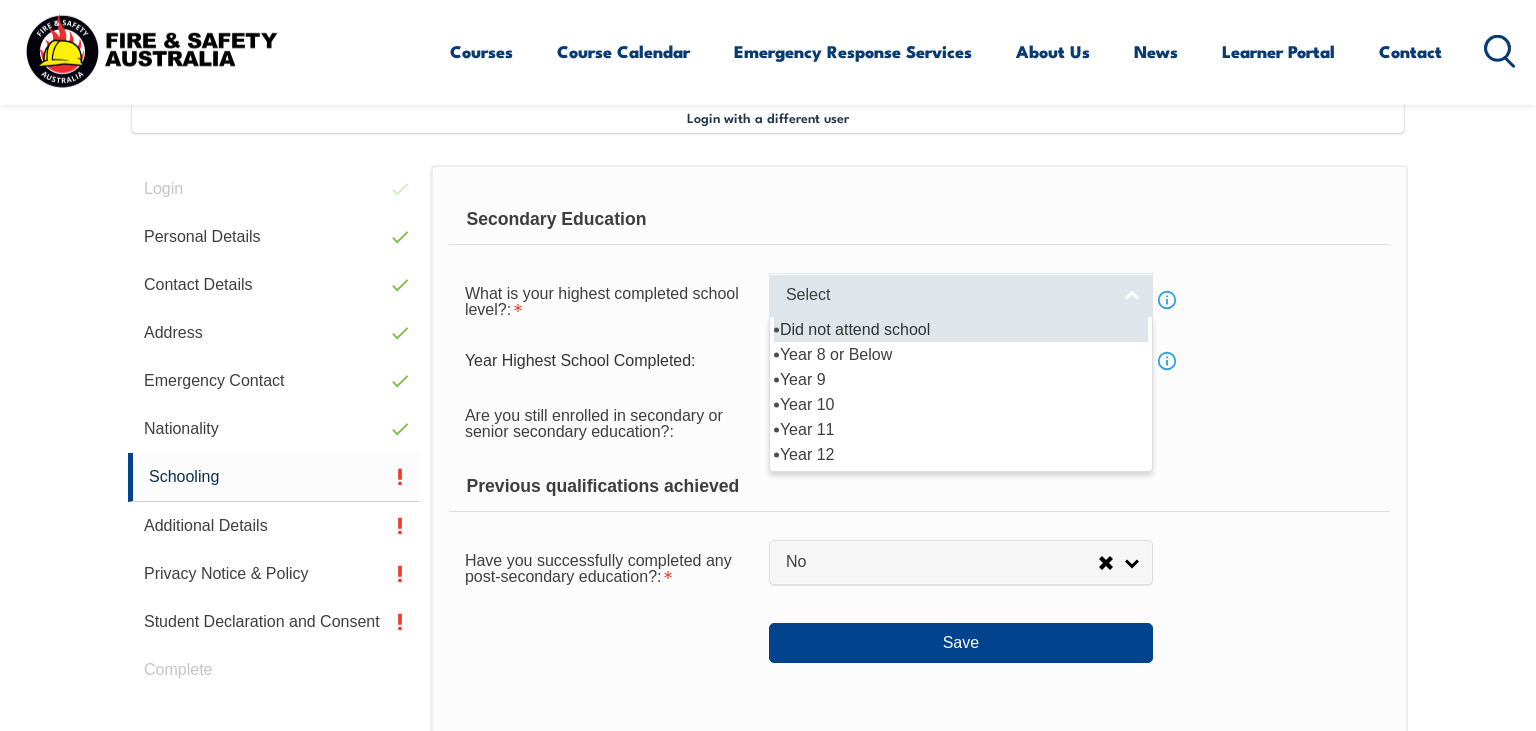 click on "Select" at bounding box center [961, 295] 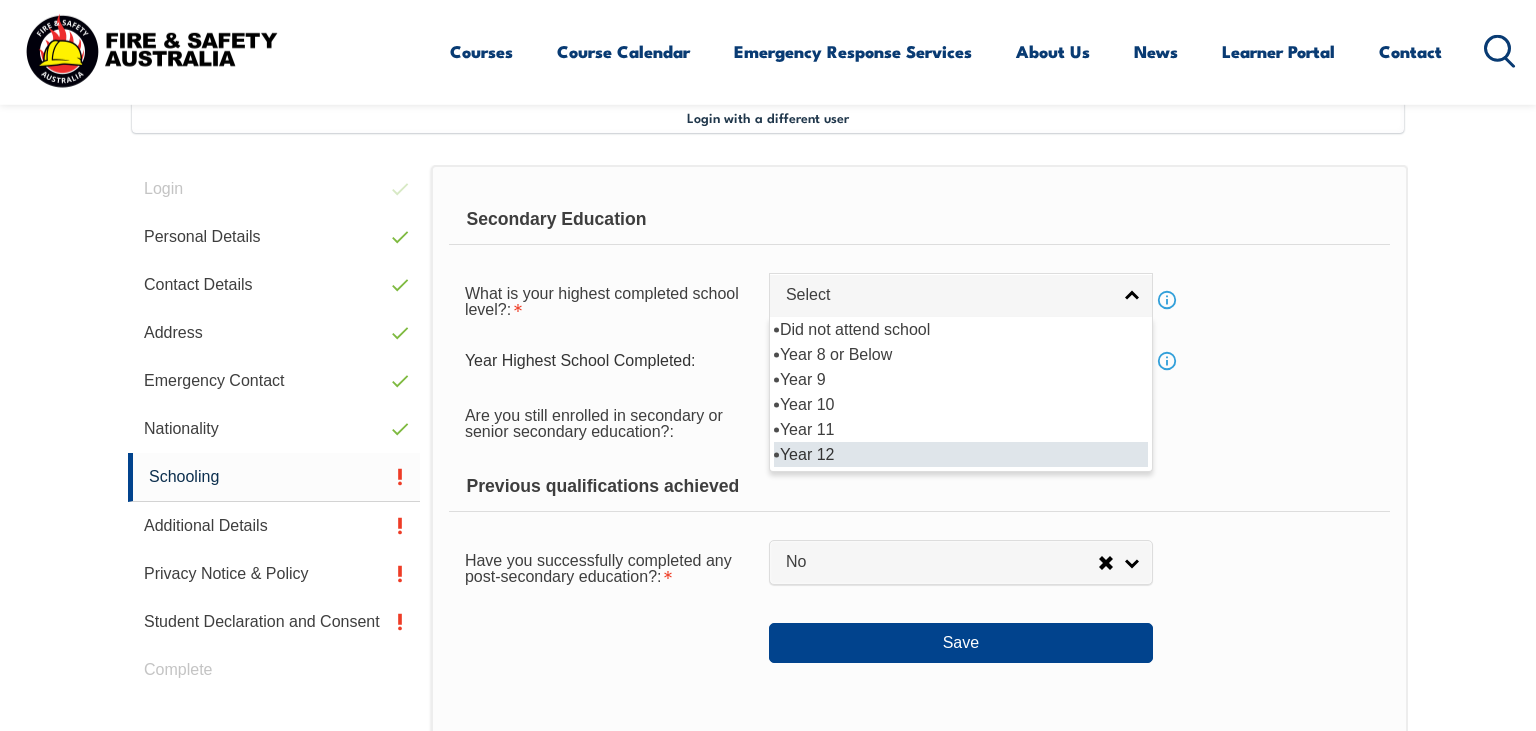 click on "Year 12" at bounding box center (961, 454) 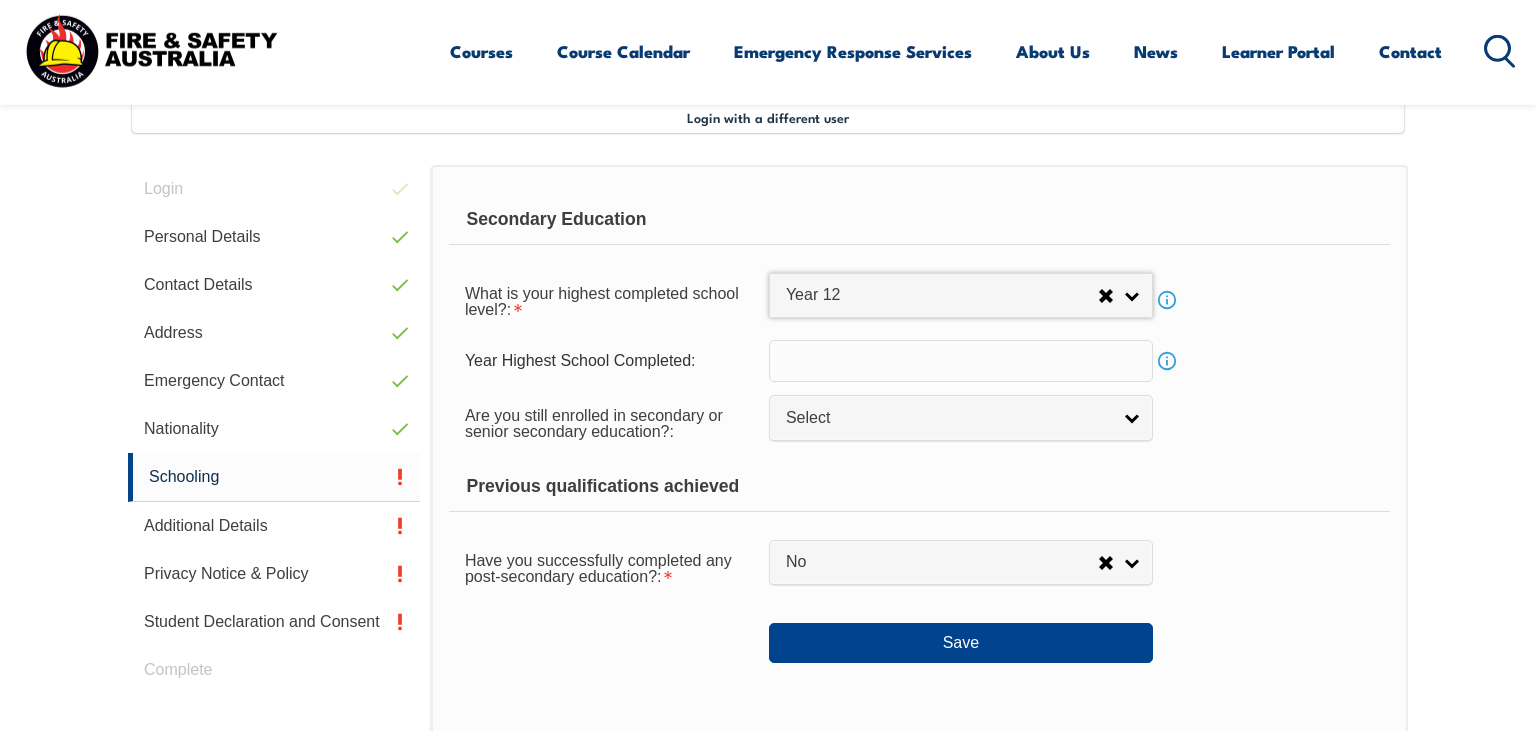 click at bounding box center (961, 361) 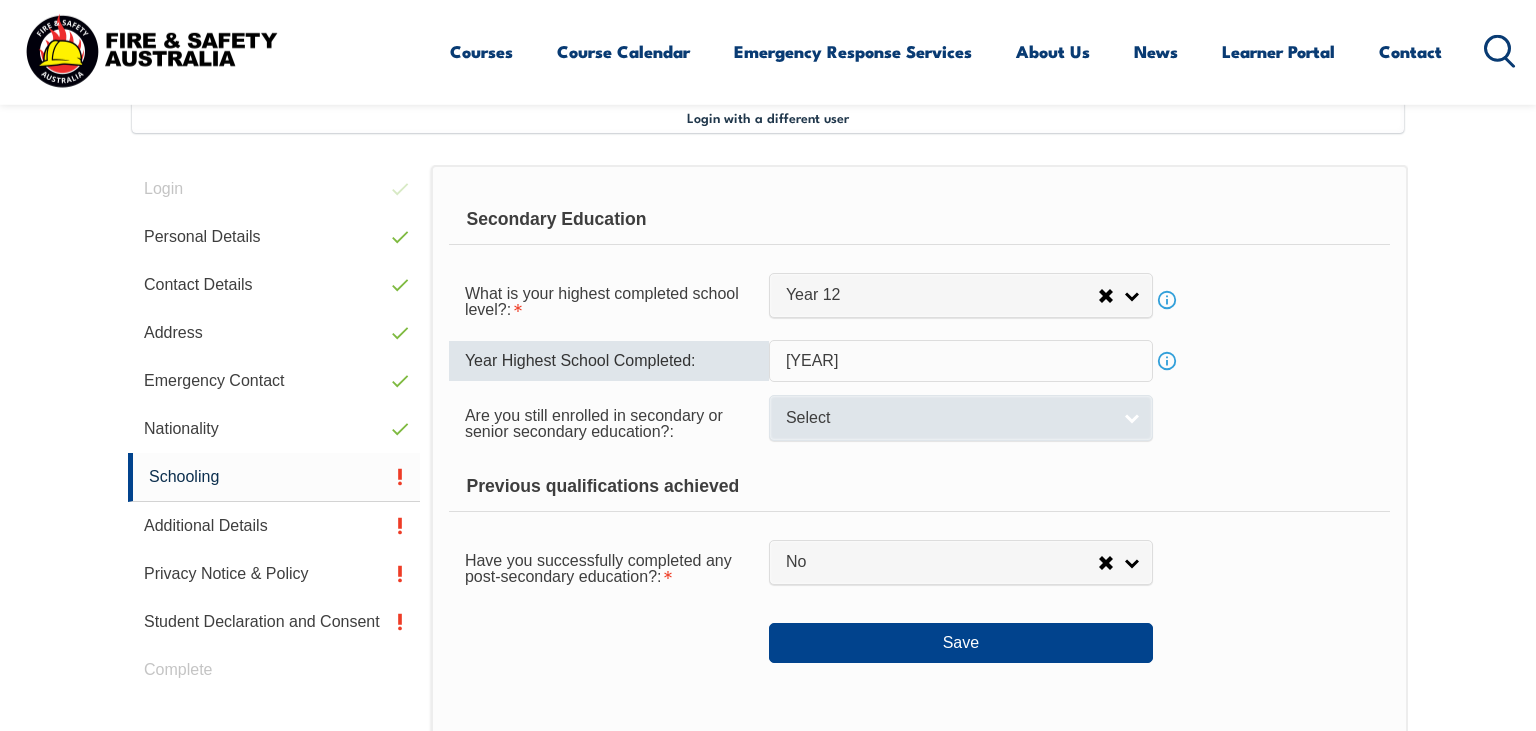 type on "1985" 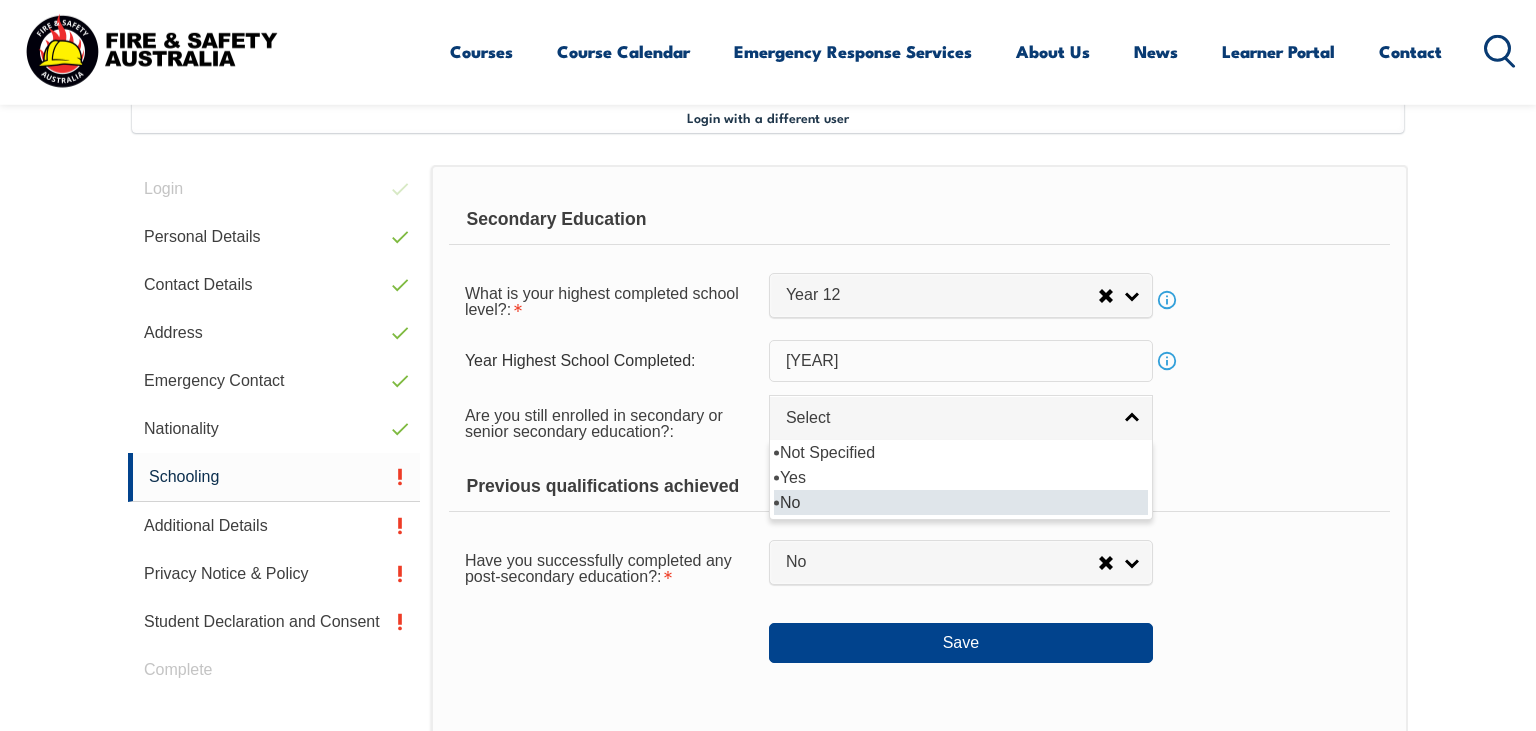 click on "No" at bounding box center [961, 502] 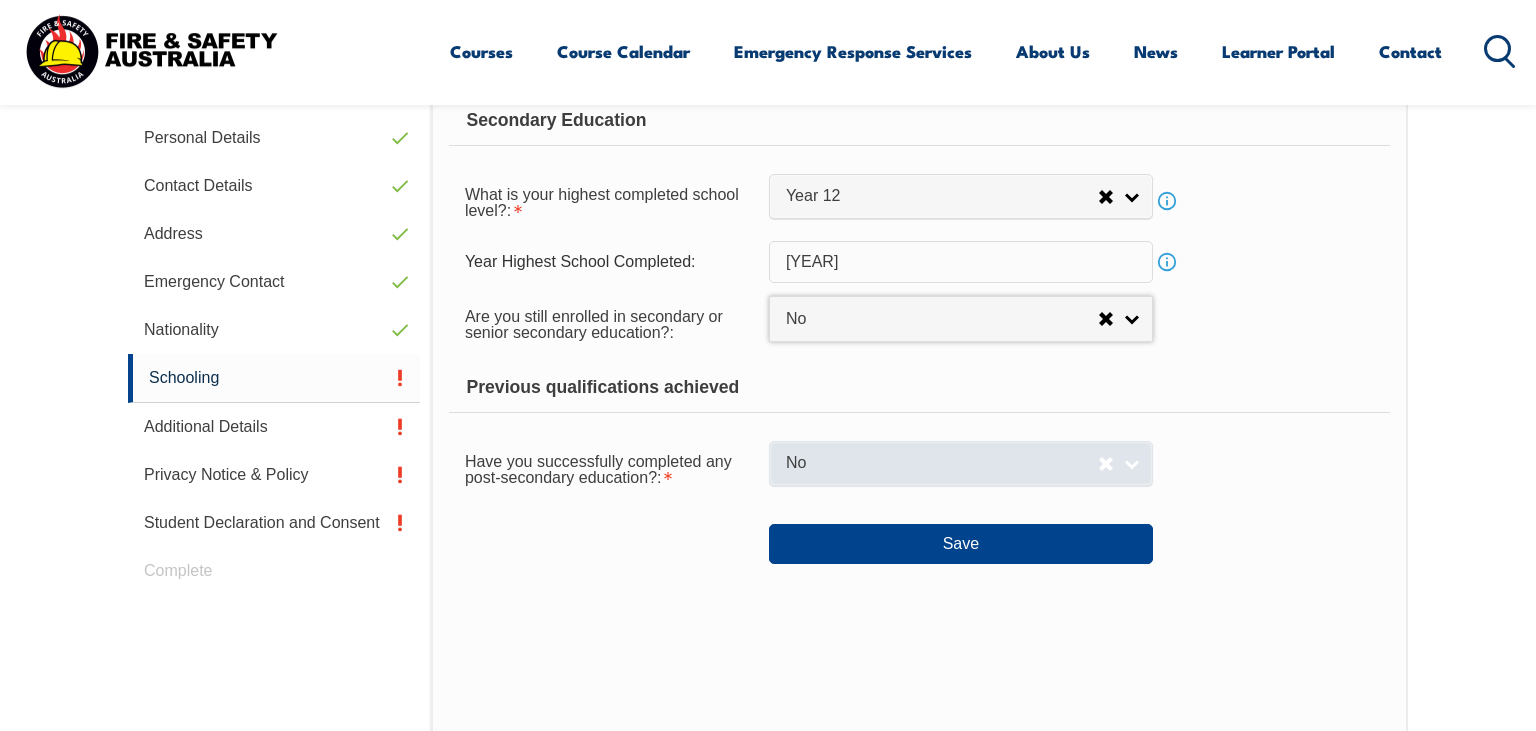 scroll, scrollTop: 650, scrollLeft: 0, axis: vertical 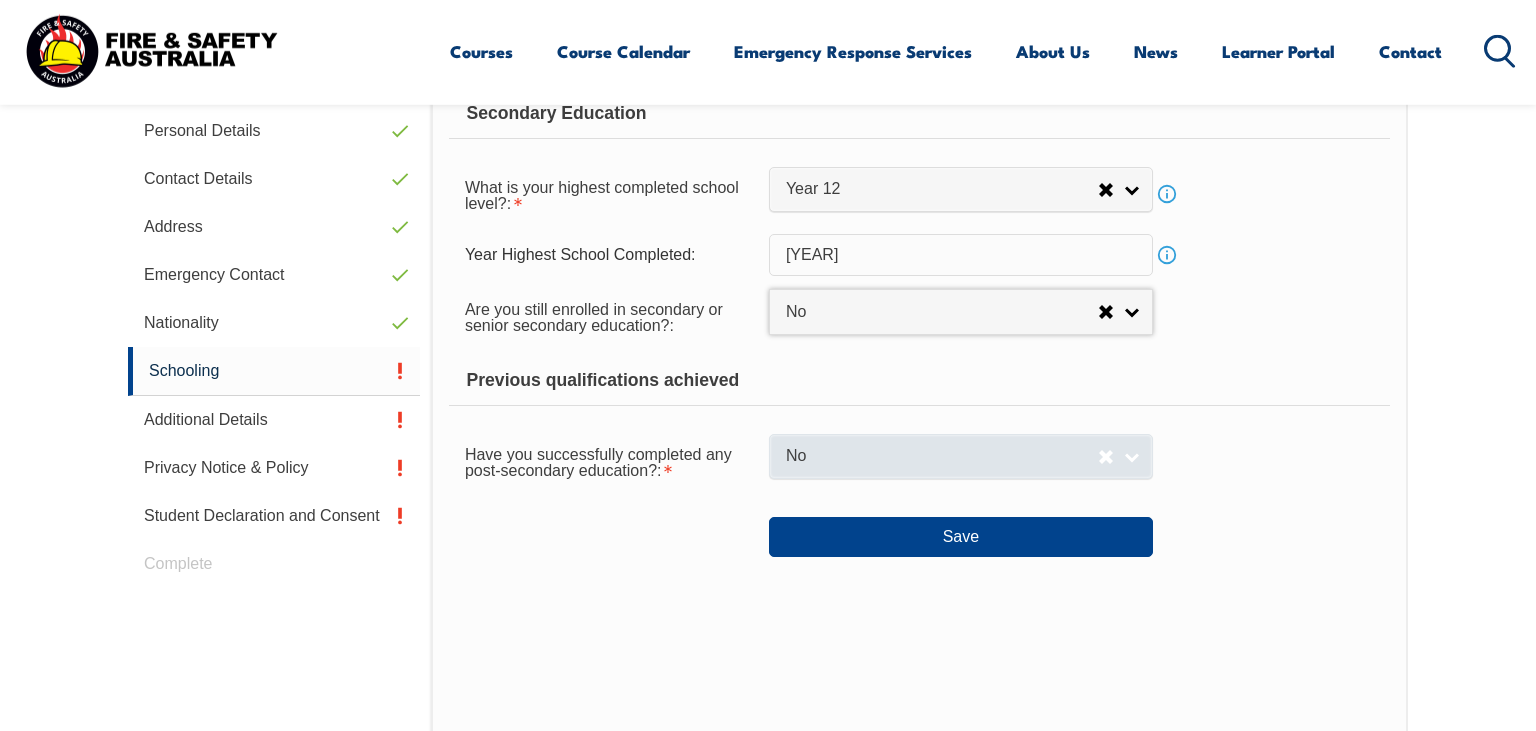 click on "No" at bounding box center (961, 456) 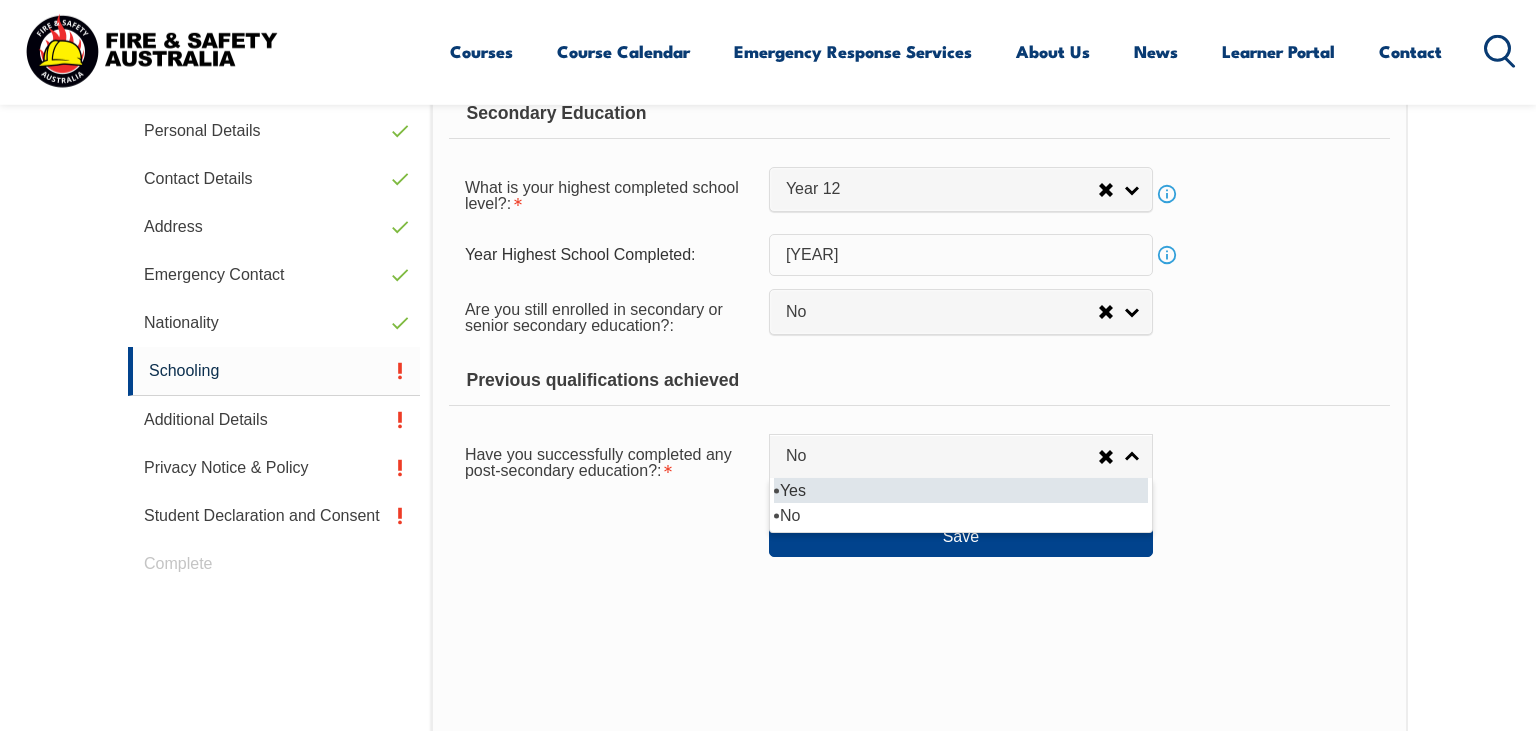 click on "Yes" at bounding box center (961, 490) 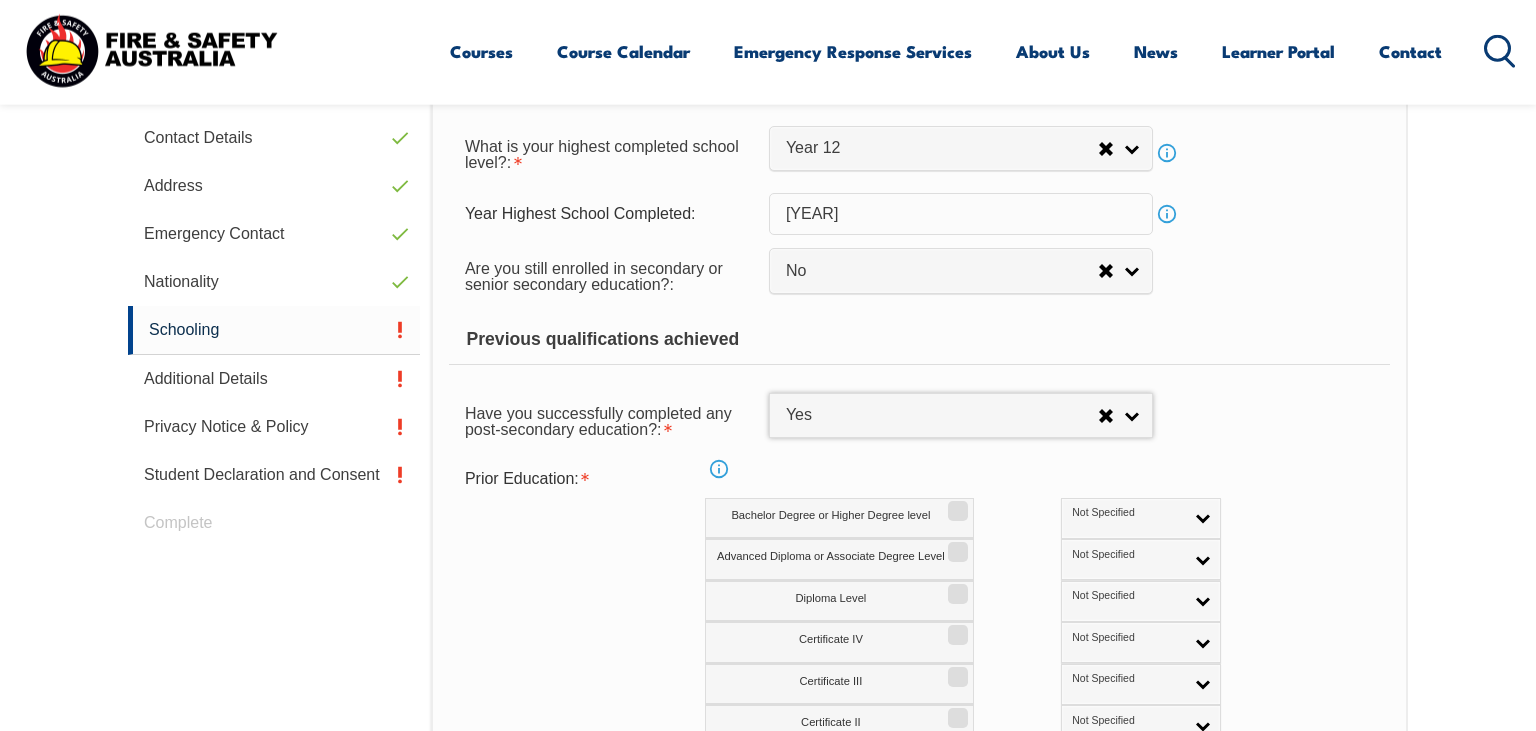 scroll, scrollTop: 756, scrollLeft: 0, axis: vertical 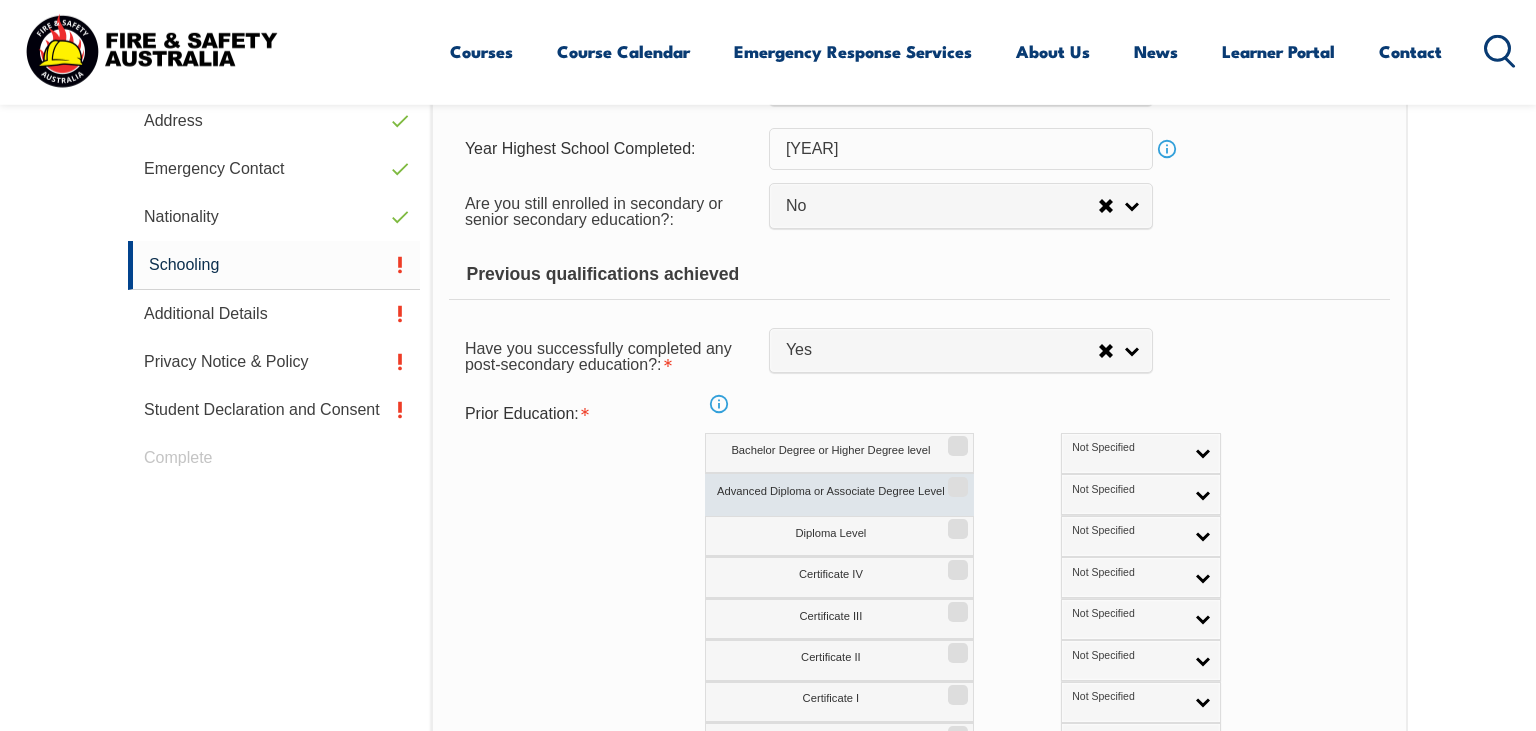 click on "Advanced Diploma or Associate Degree Level" at bounding box center [955, 480] 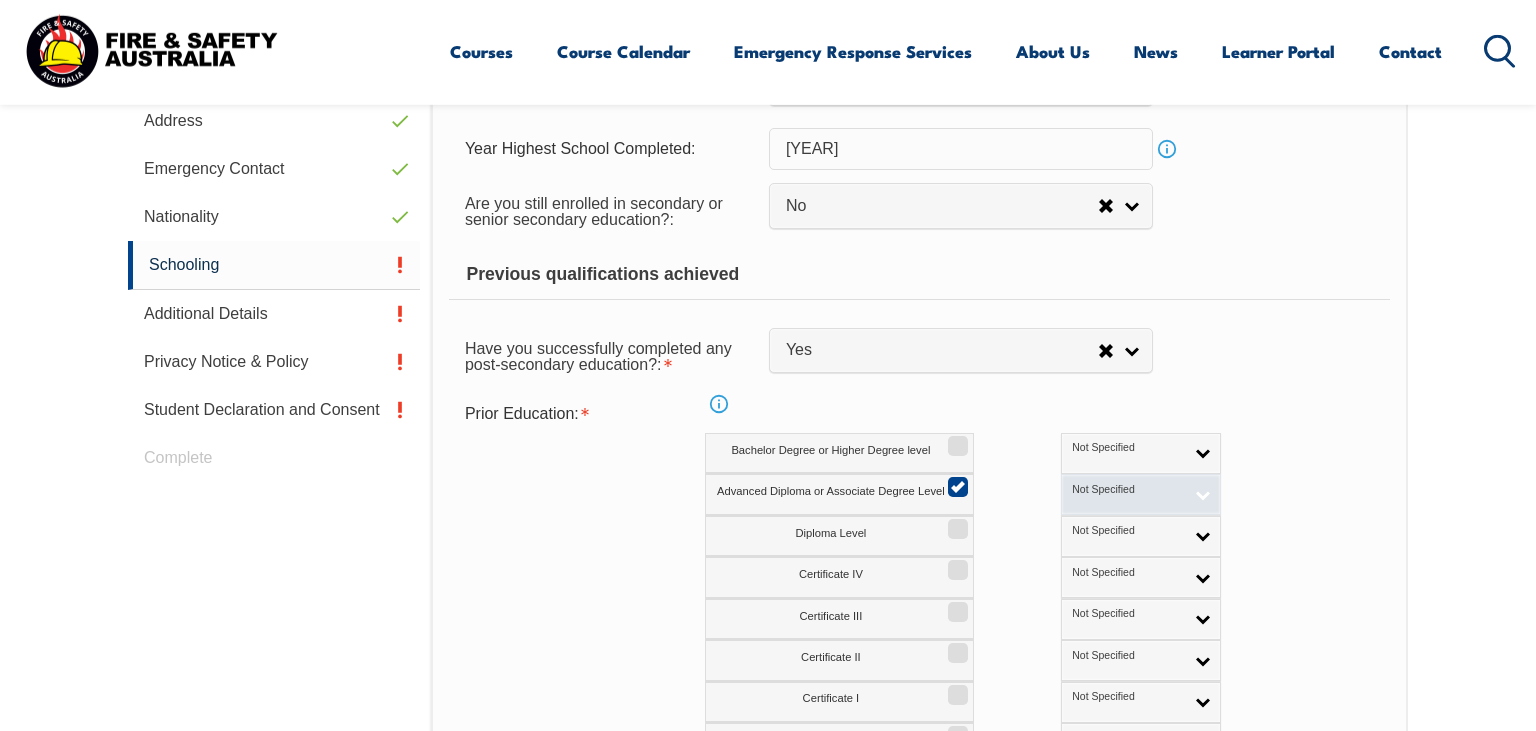 click on "Not Specified" at bounding box center (1141, 494) 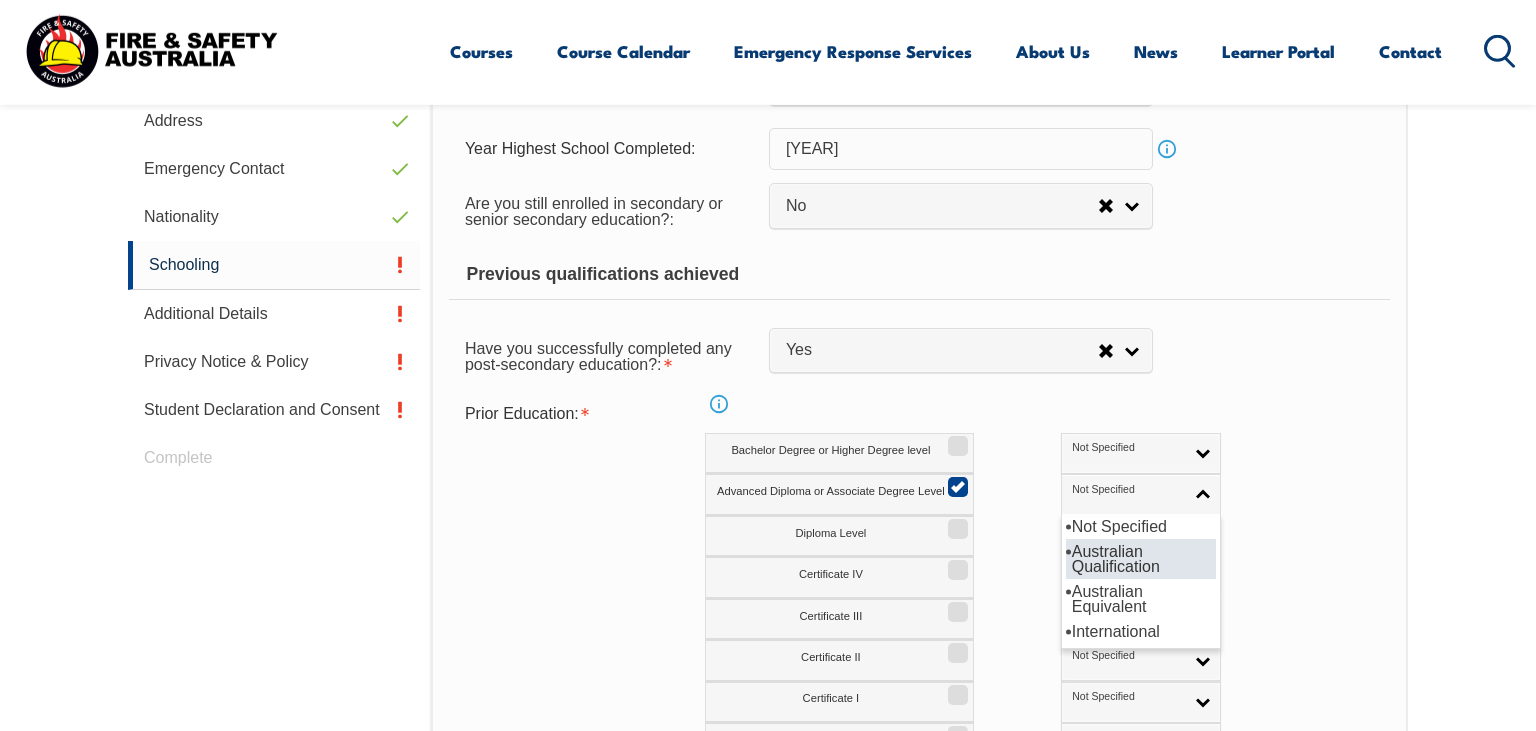 click on "Australian Qualification" at bounding box center [1141, 559] 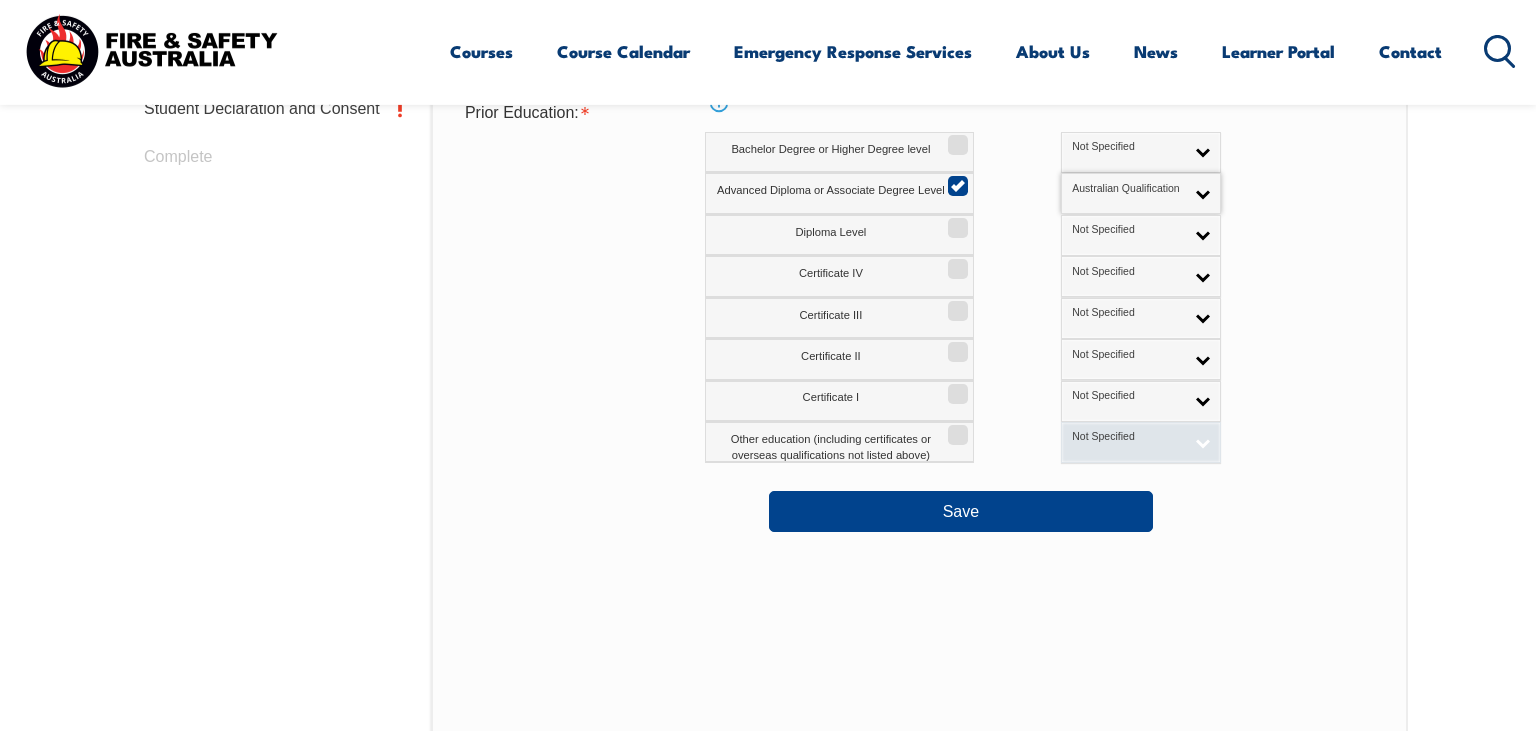 scroll, scrollTop: 1072, scrollLeft: 0, axis: vertical 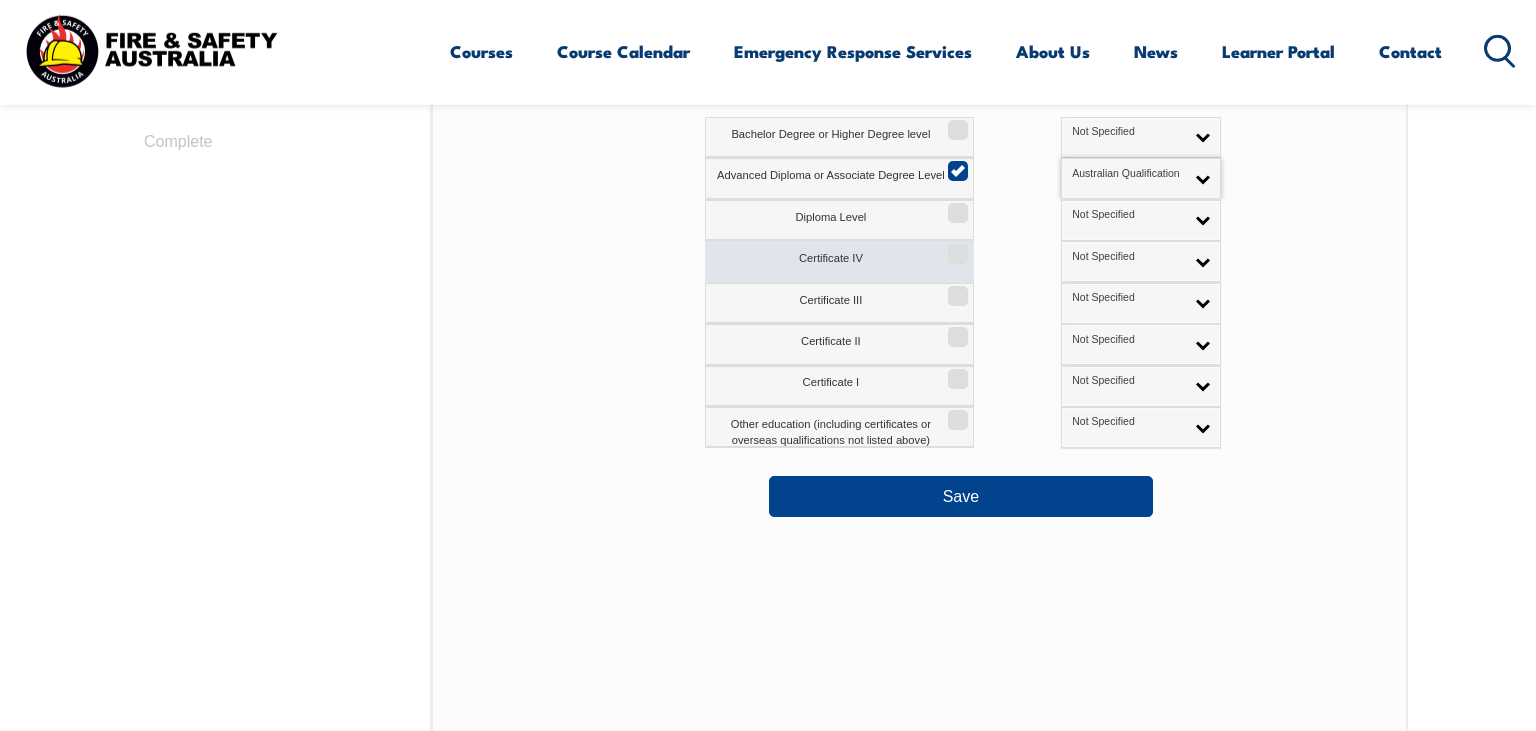 click on "Certificate IV" at bounding box center [955, 247] 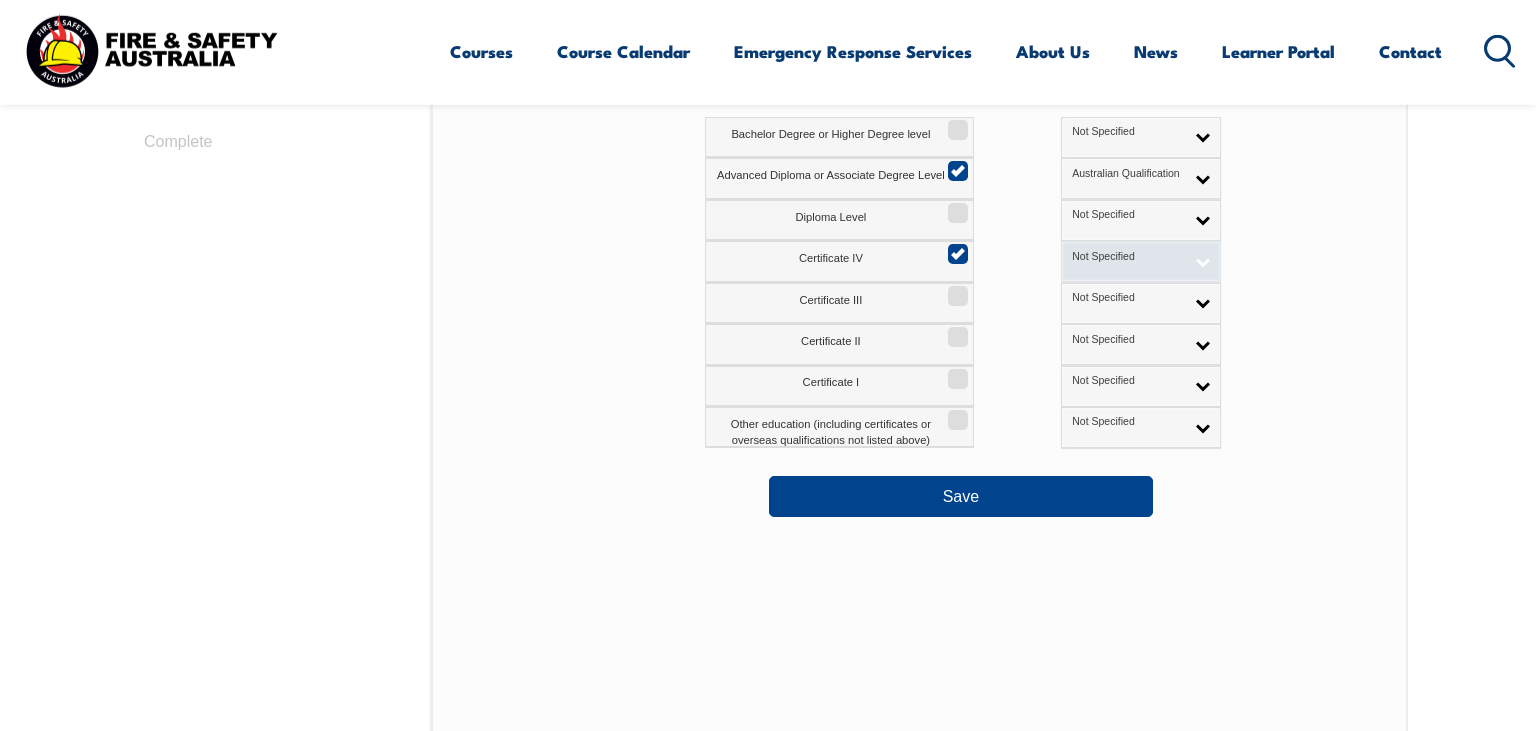 click on "Not Specified" at bounding box center [1141, 261] 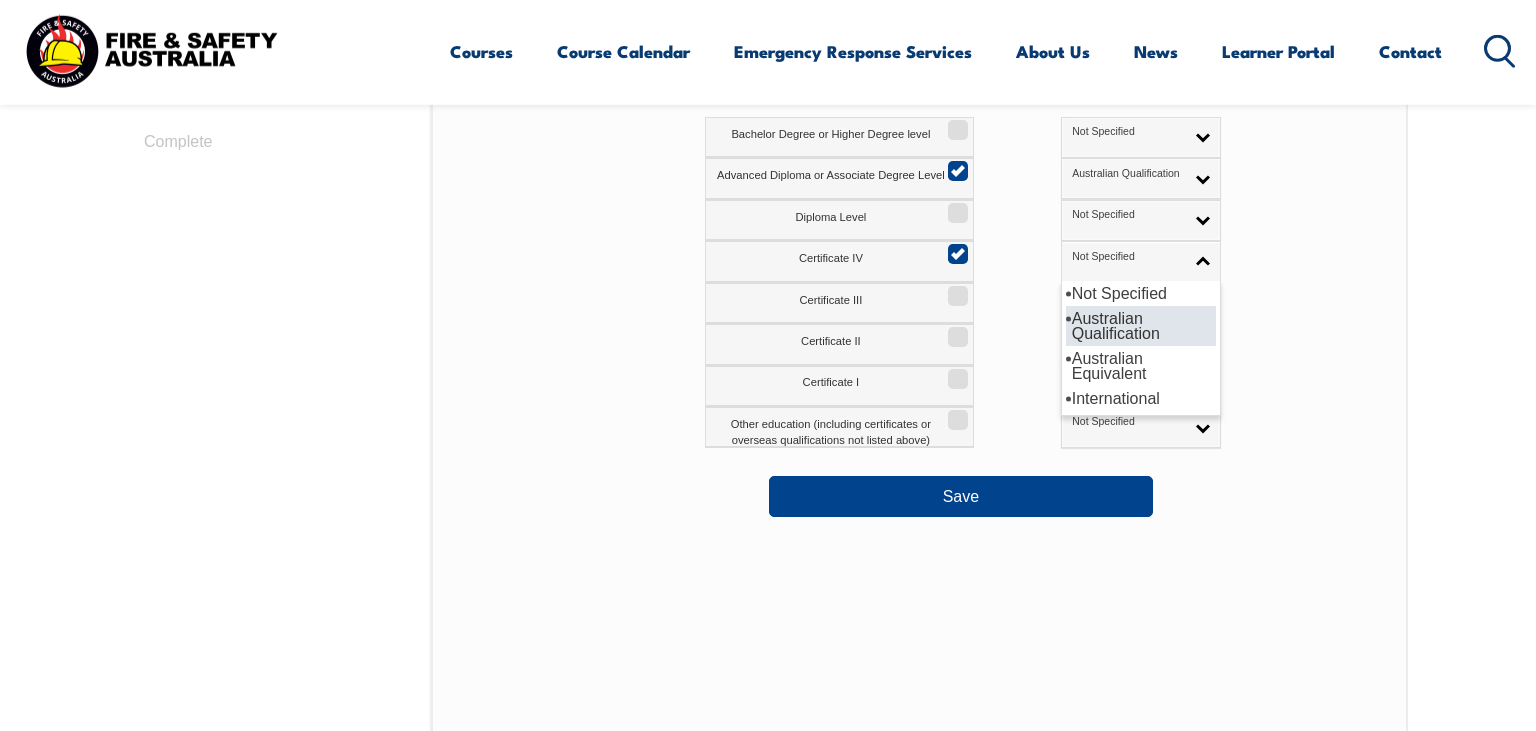 click on "Australian Qualification" at bounding box center (1141, 326) 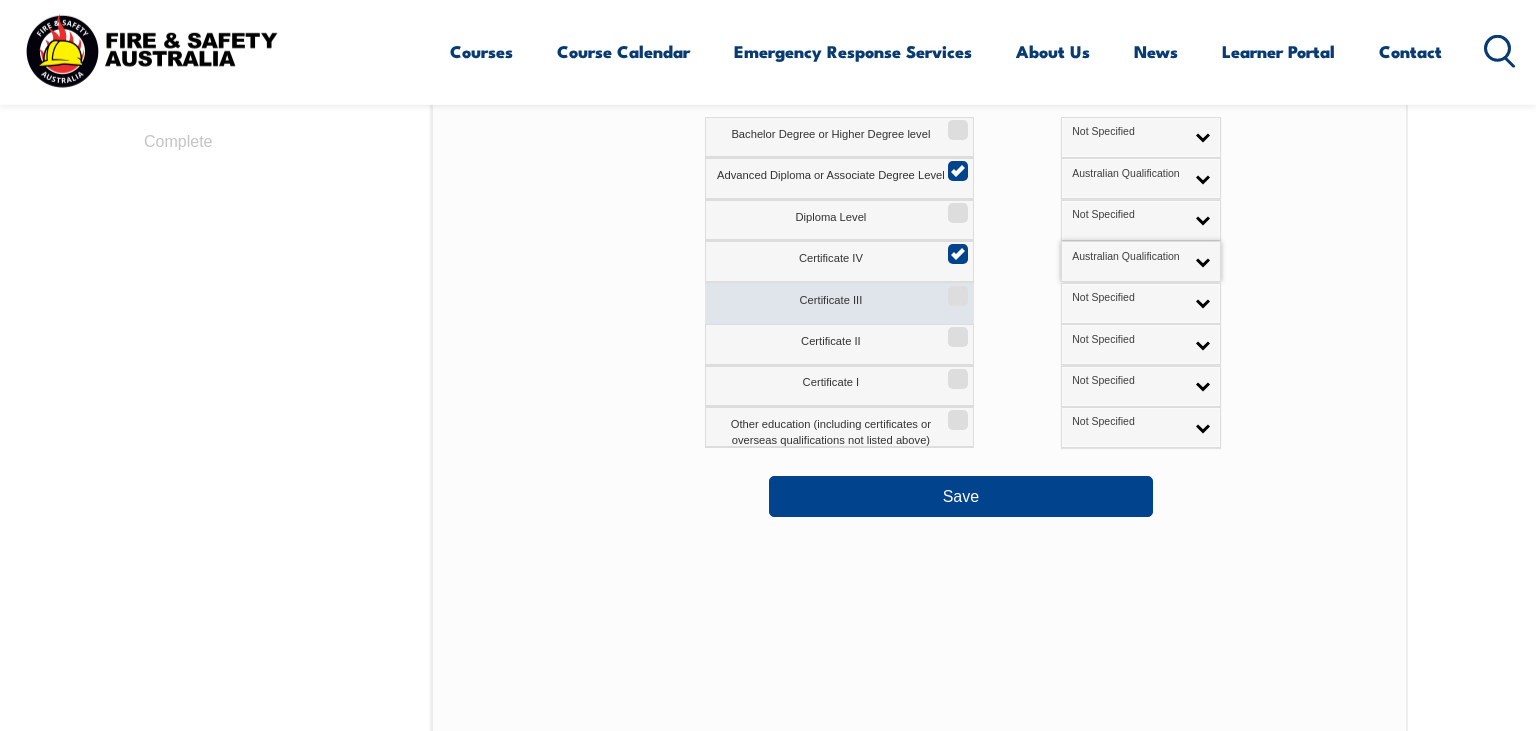 click on "Certificate III" at bounding box center [955, 289] 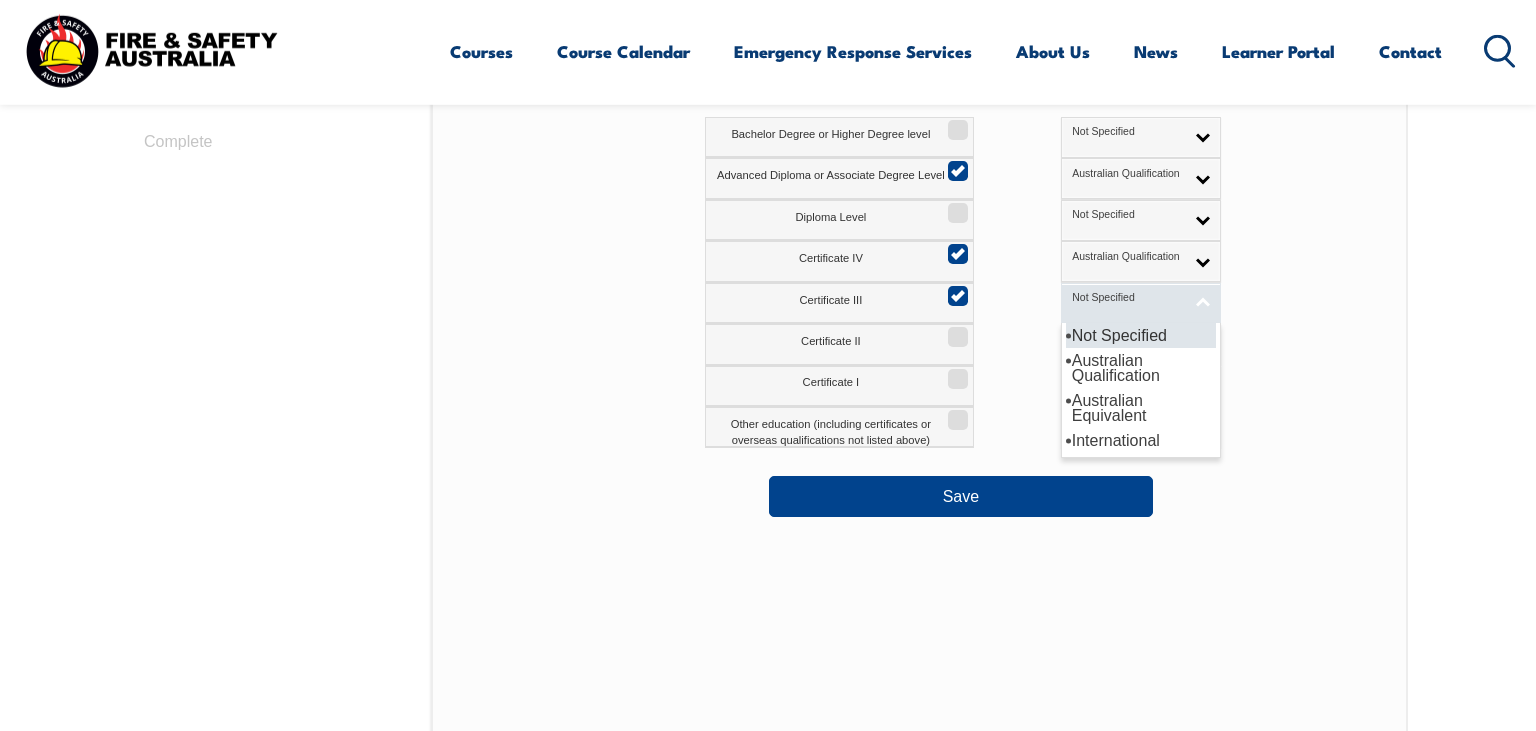 click on "Not Specified" at bounding box center [1141, 303] 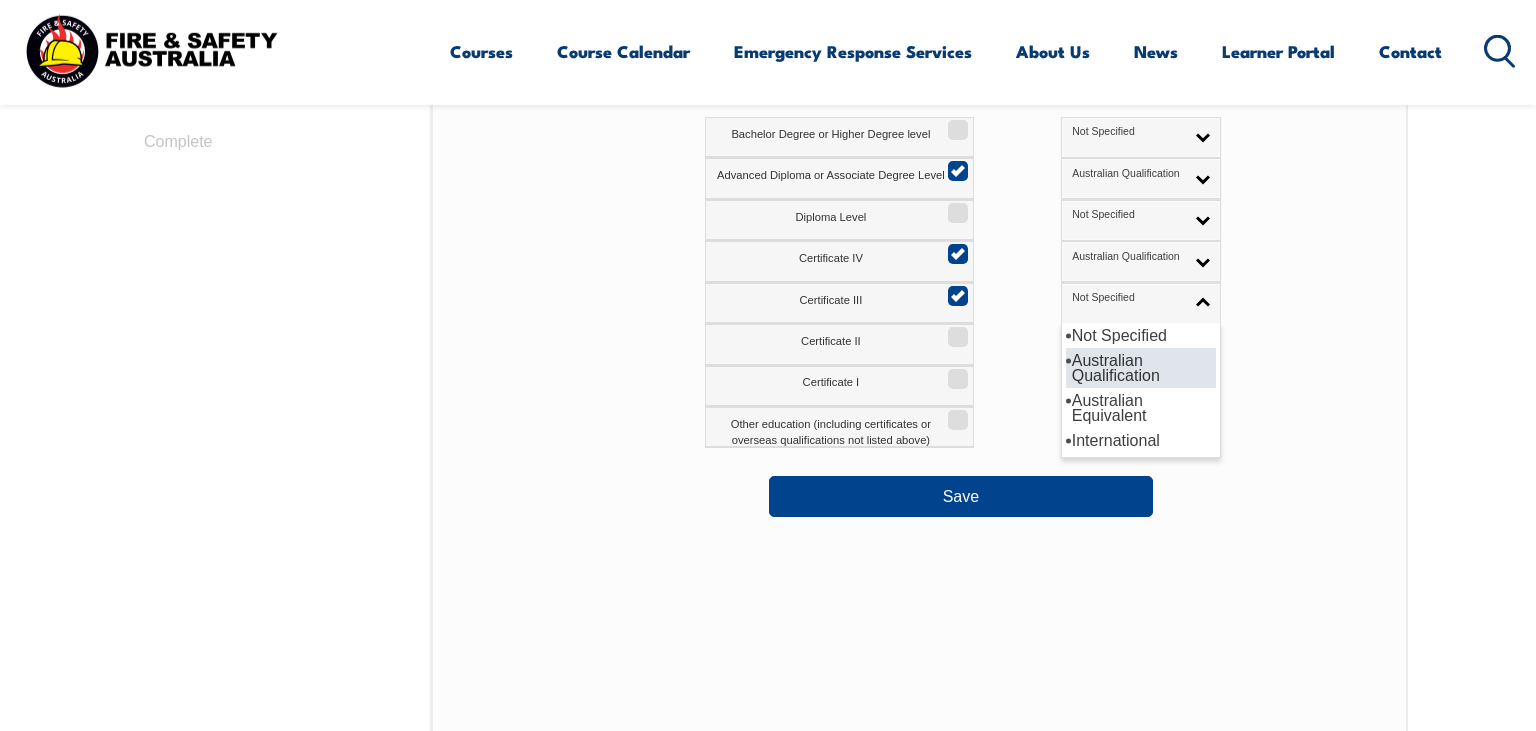 click on "Australian Qualification" at bounding box center (1141, 368) 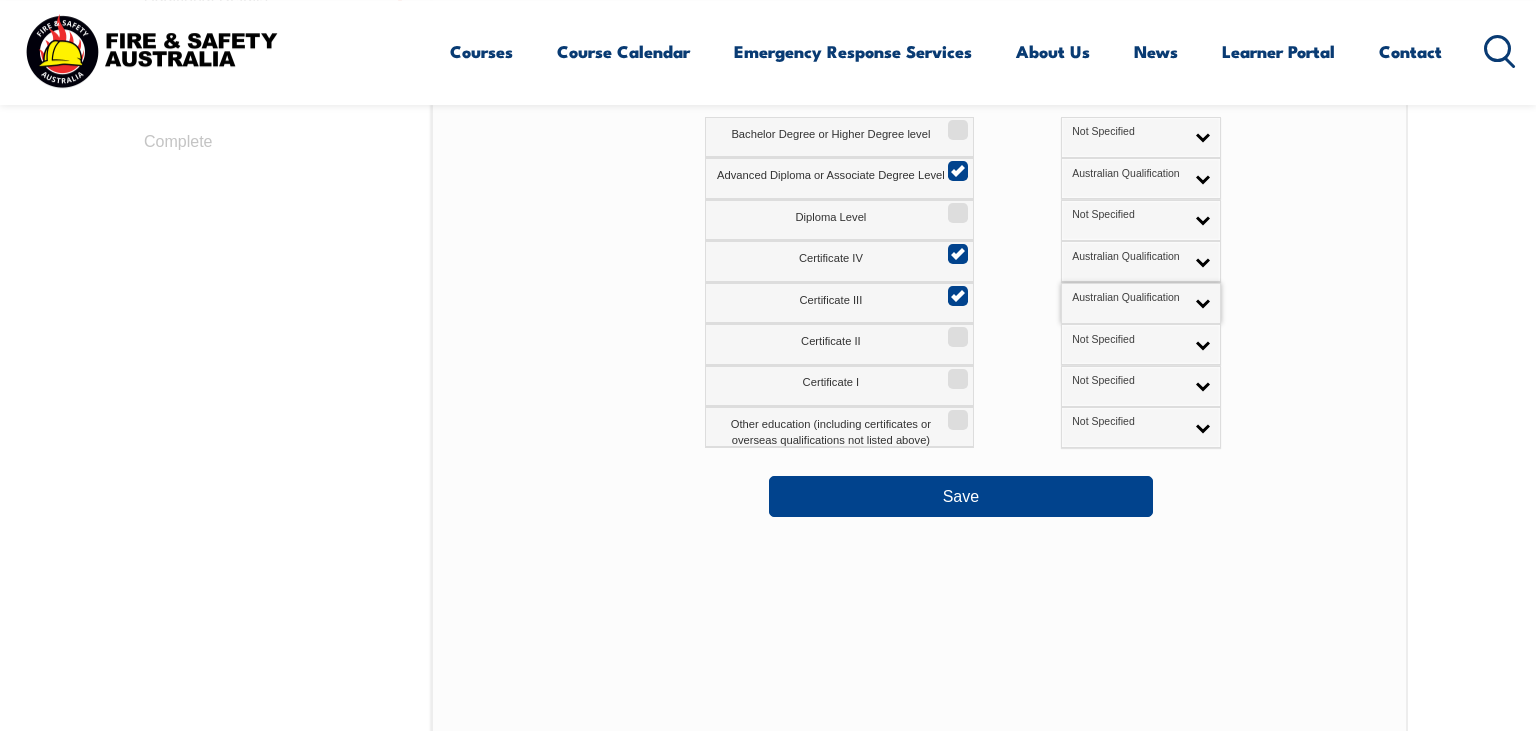 scroll, scrollTop: 1072, scrollLeft: 0, axis: vertical 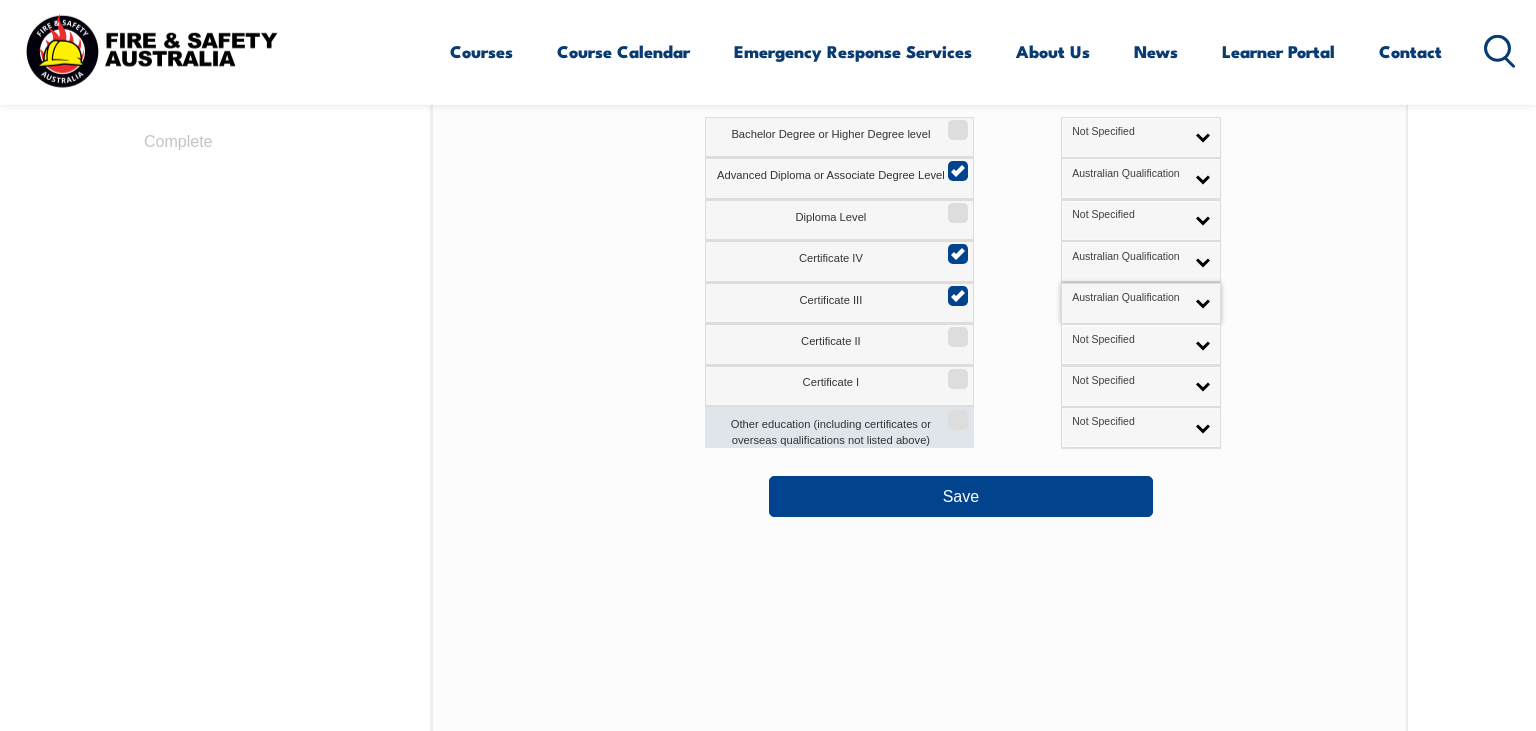 click on "Other education (including certificates or overseas qualifications not listed above)" at bounding box center [955, 413] 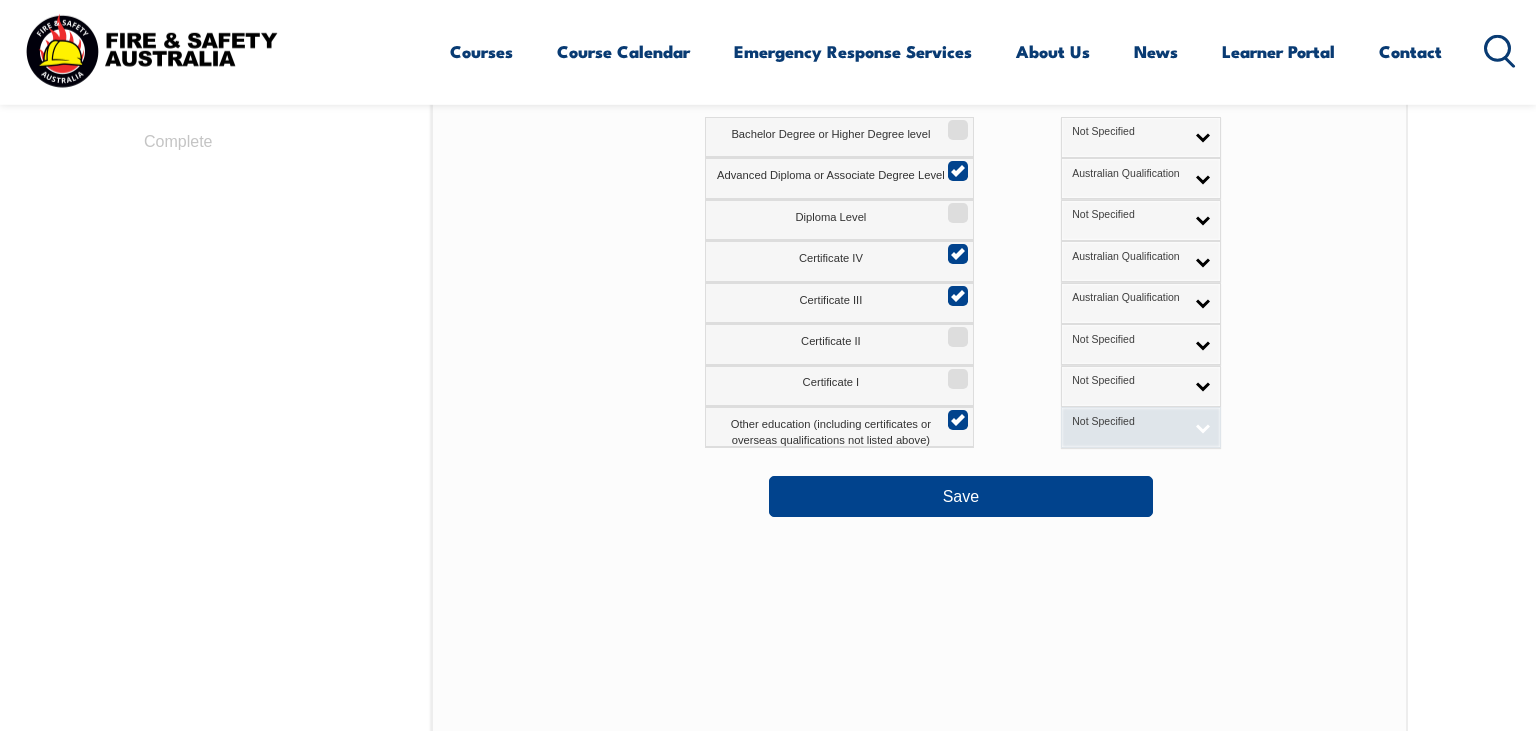 click on "Not Specified" at bounding box center [1141, 427] 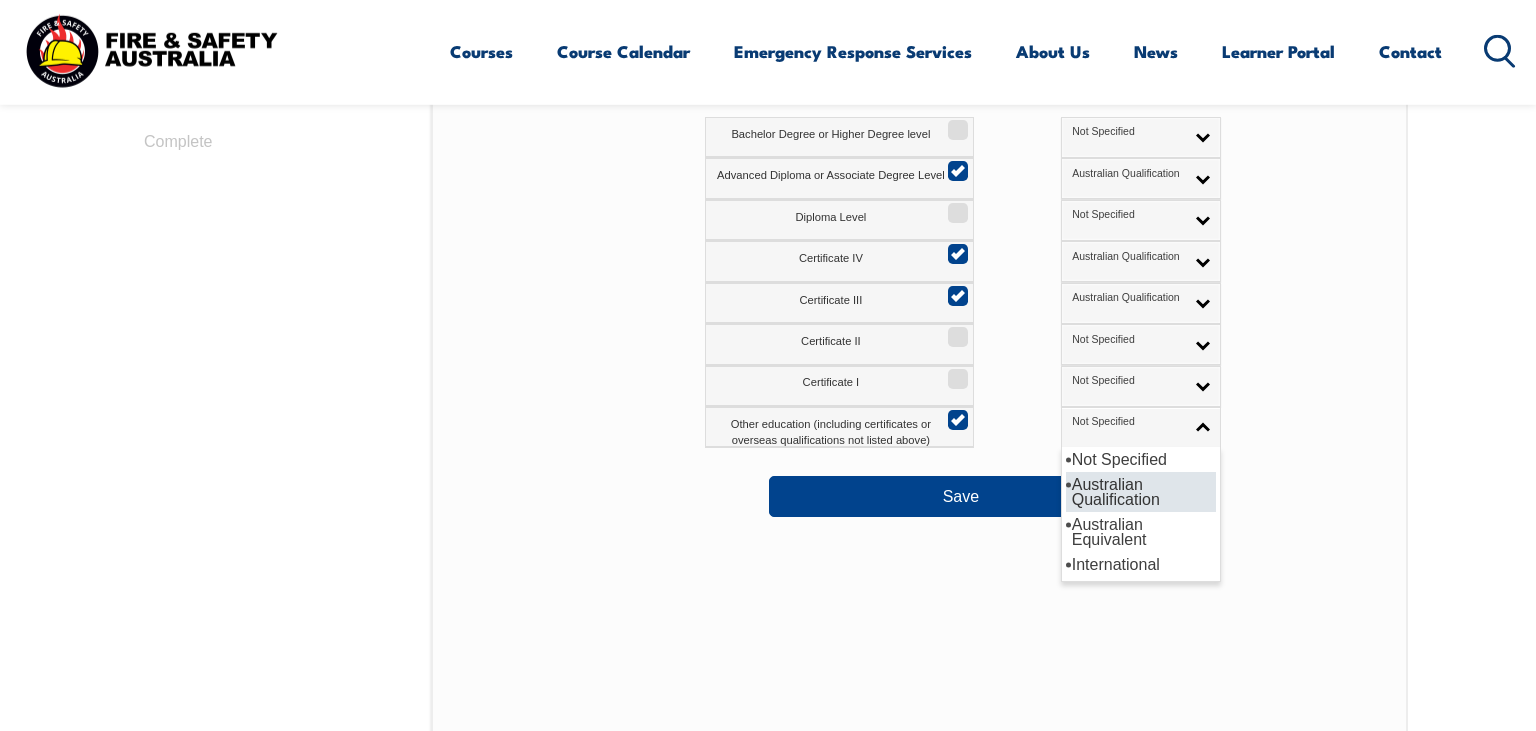 click on "Australian Qualification" at bounding box center (1141, 492) 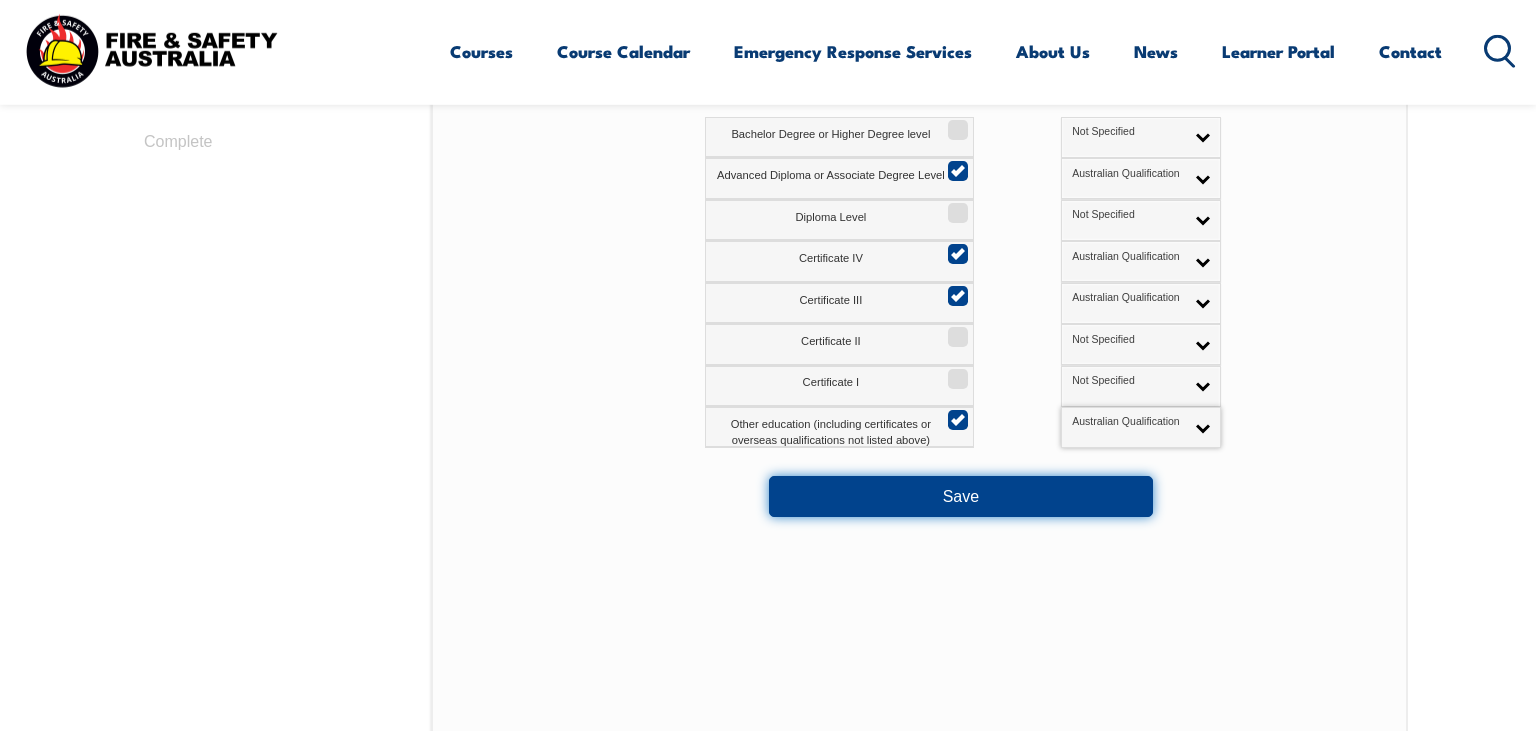 click on "Save" at bounding box center (961, 496) 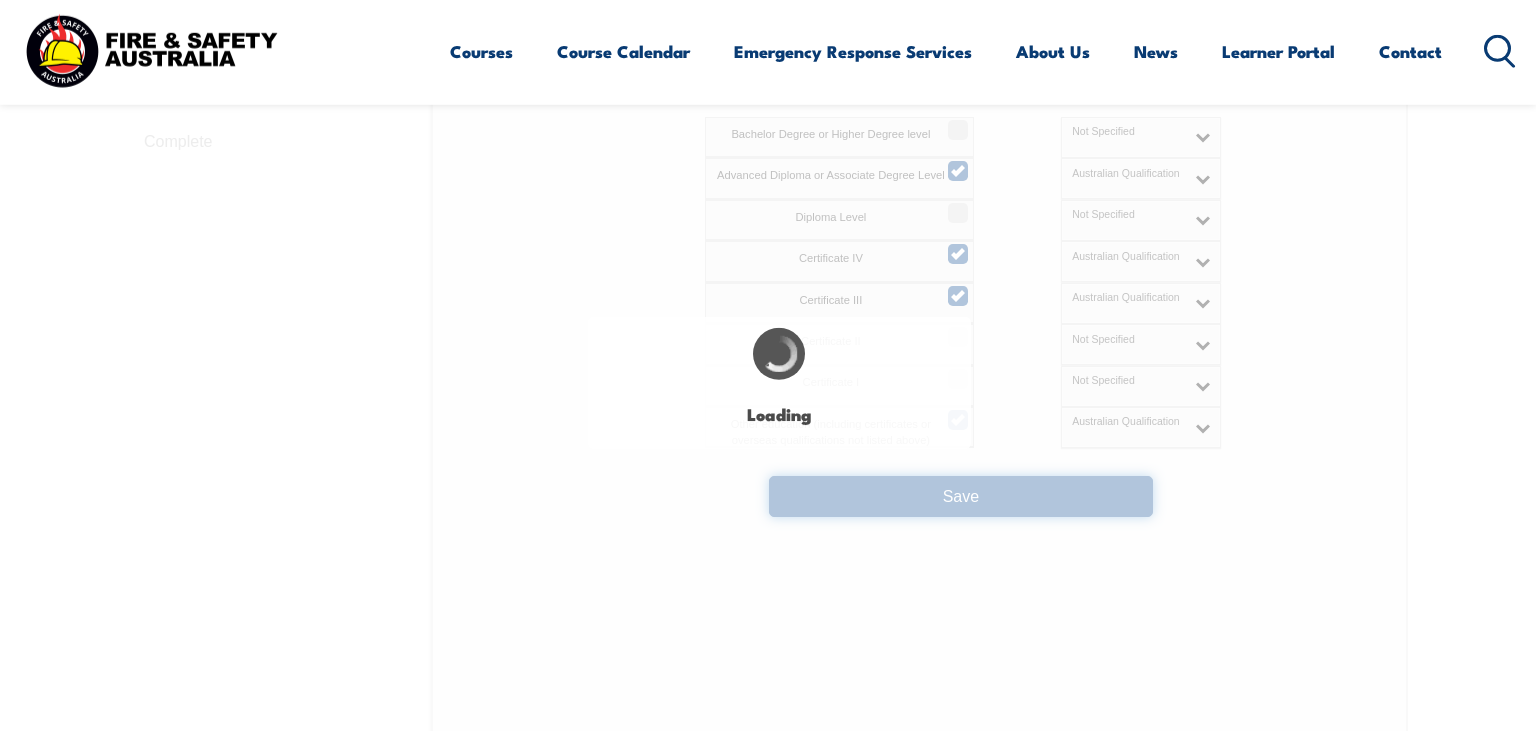 select on "false" 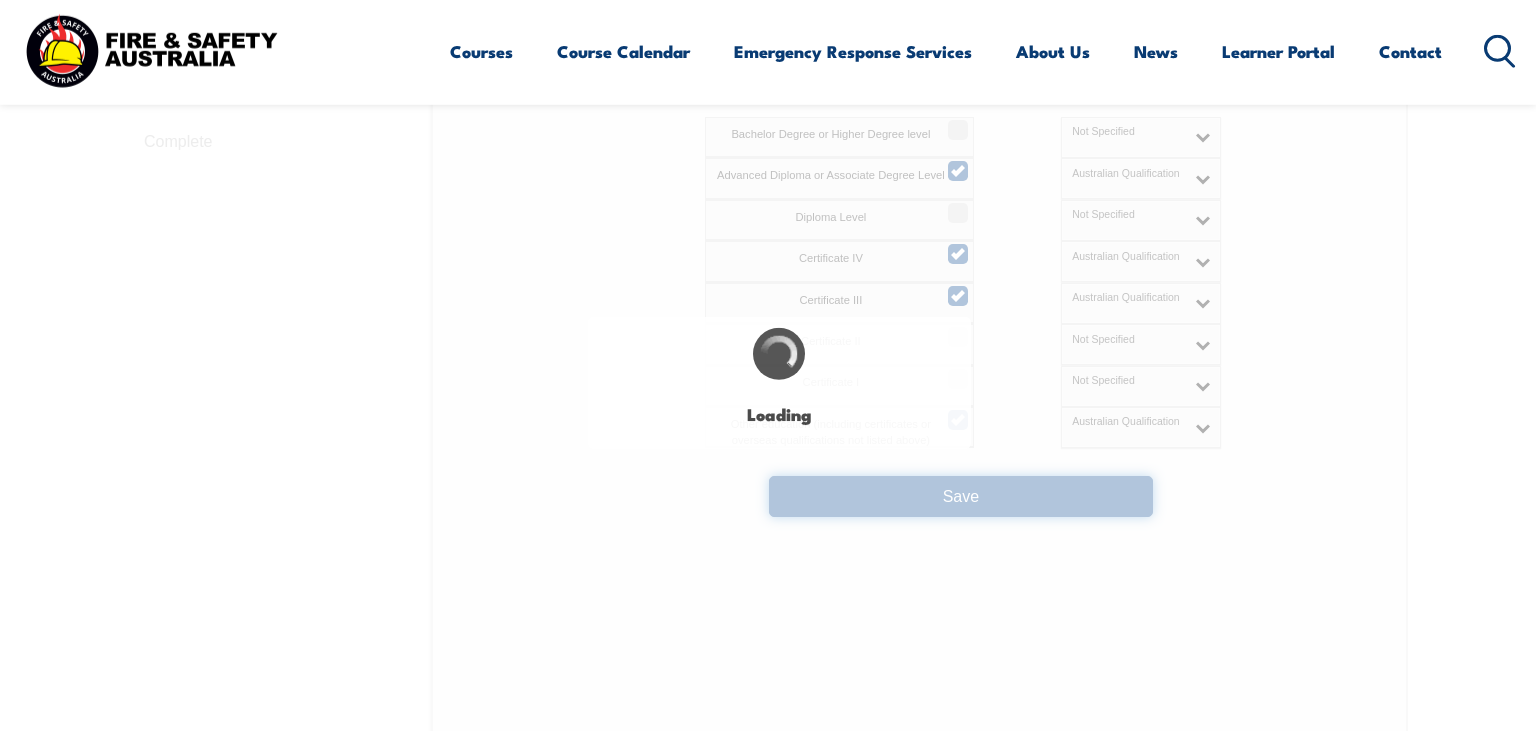 select on "true" 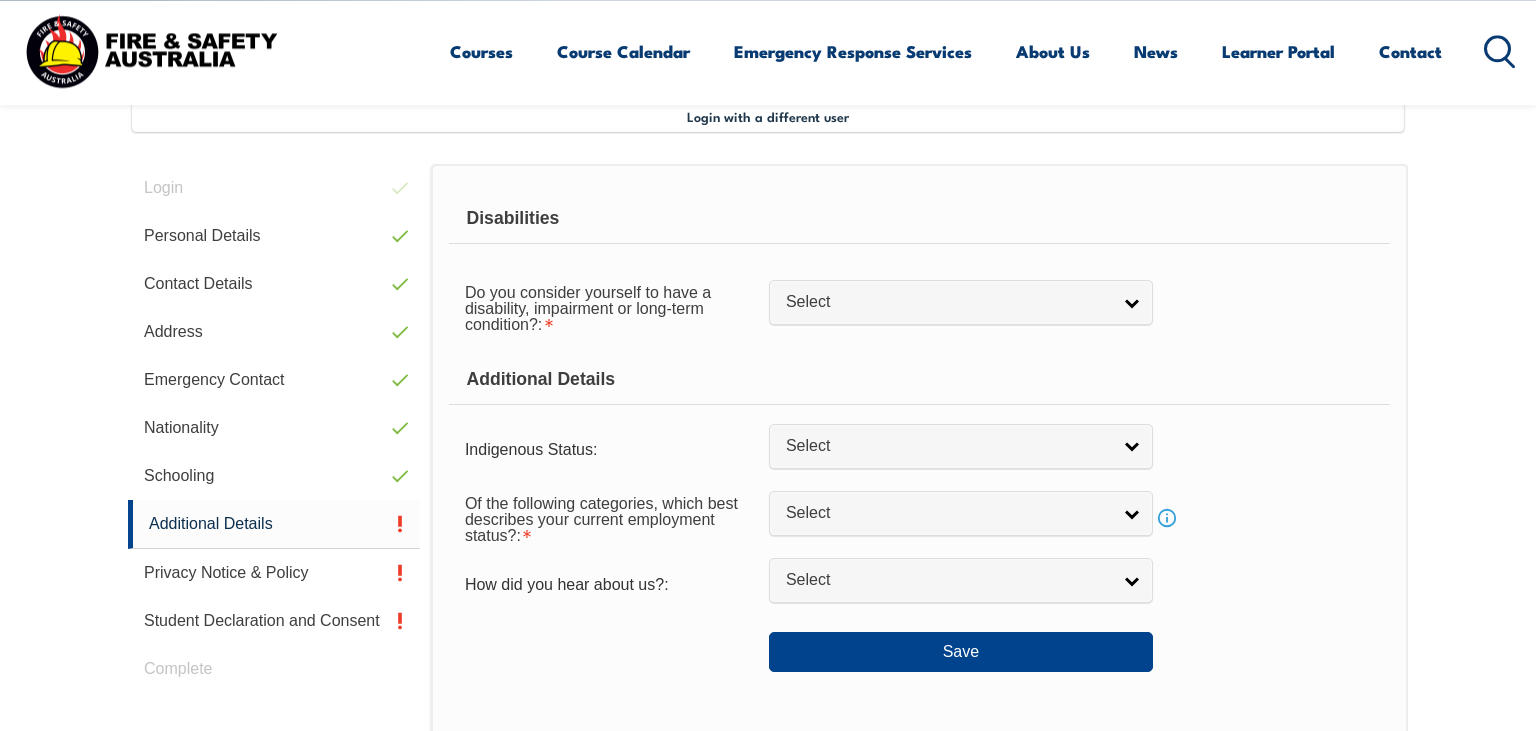 scroll, scrollTop: 544, scrollLeft: 0, axis: vertical 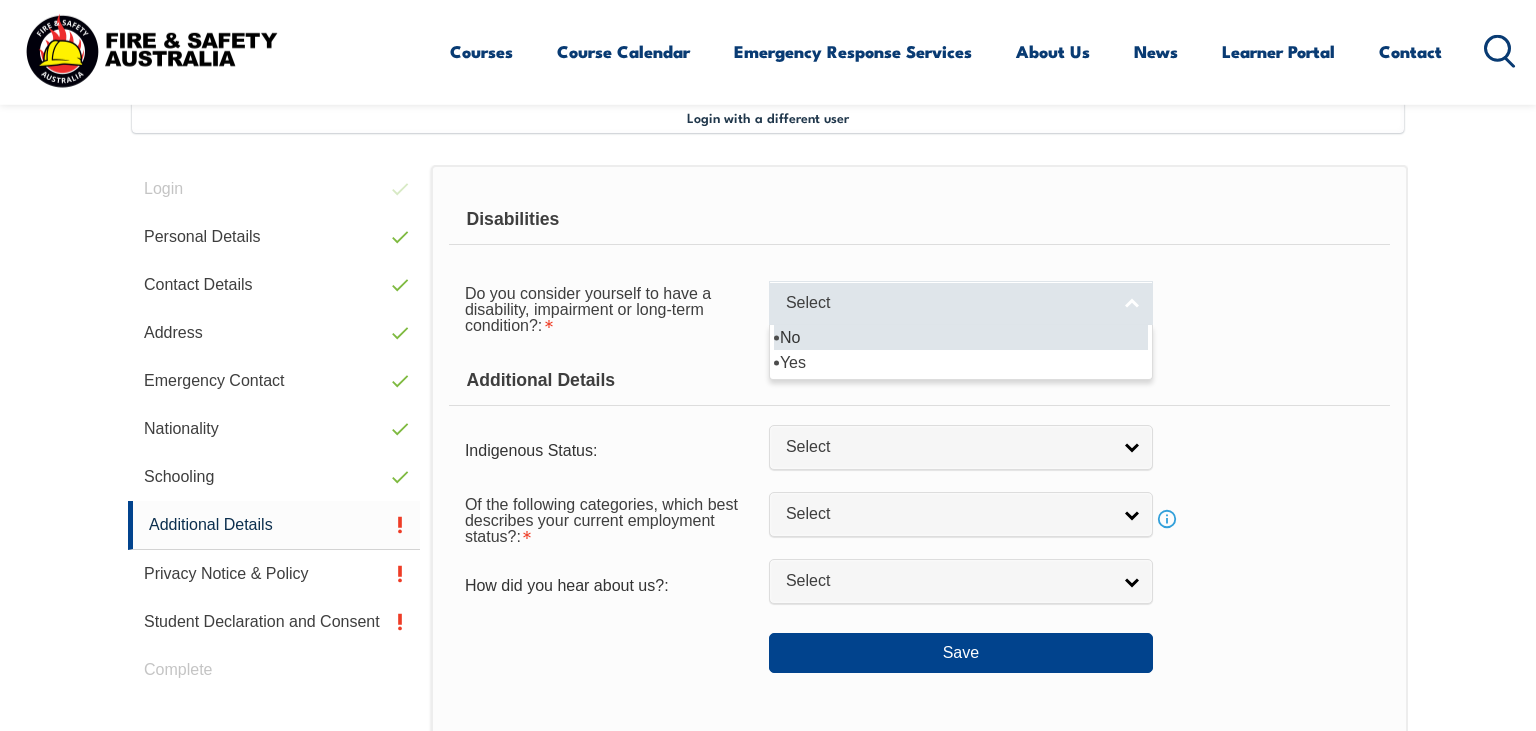 click on "Select" at bounding box center (961, 303) 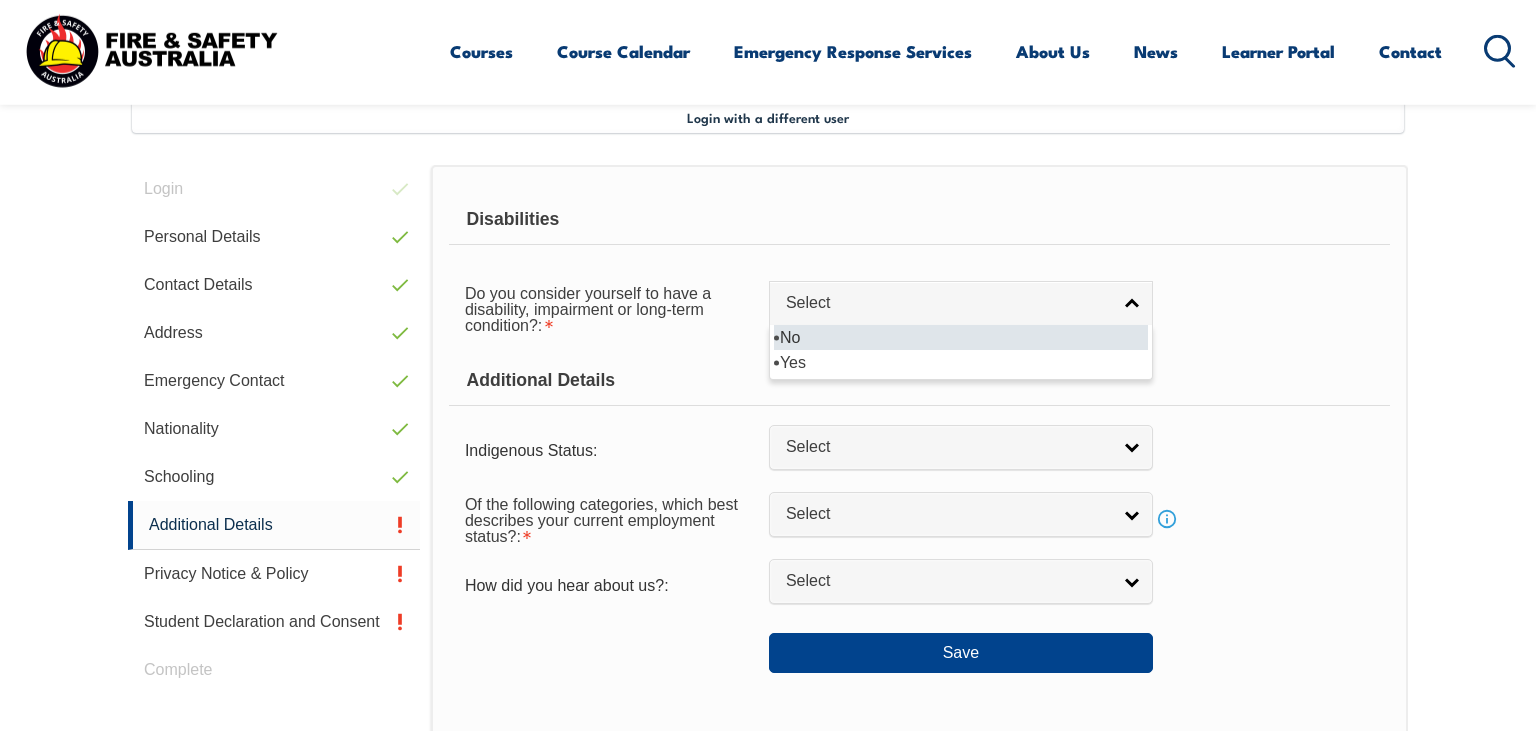 click on "No" at bounding box center (961, 337) 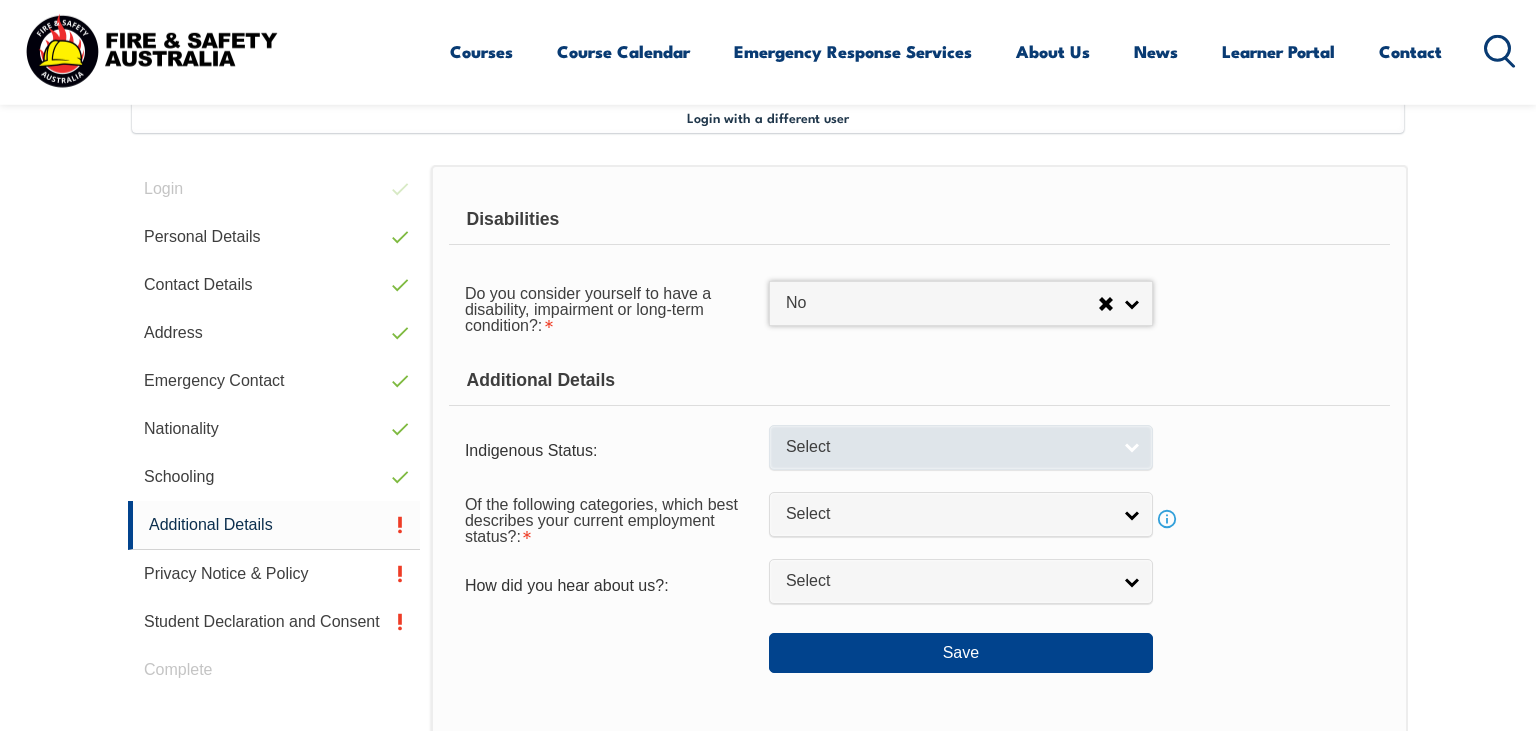 click on "Select" at bounding box center [961, 447] 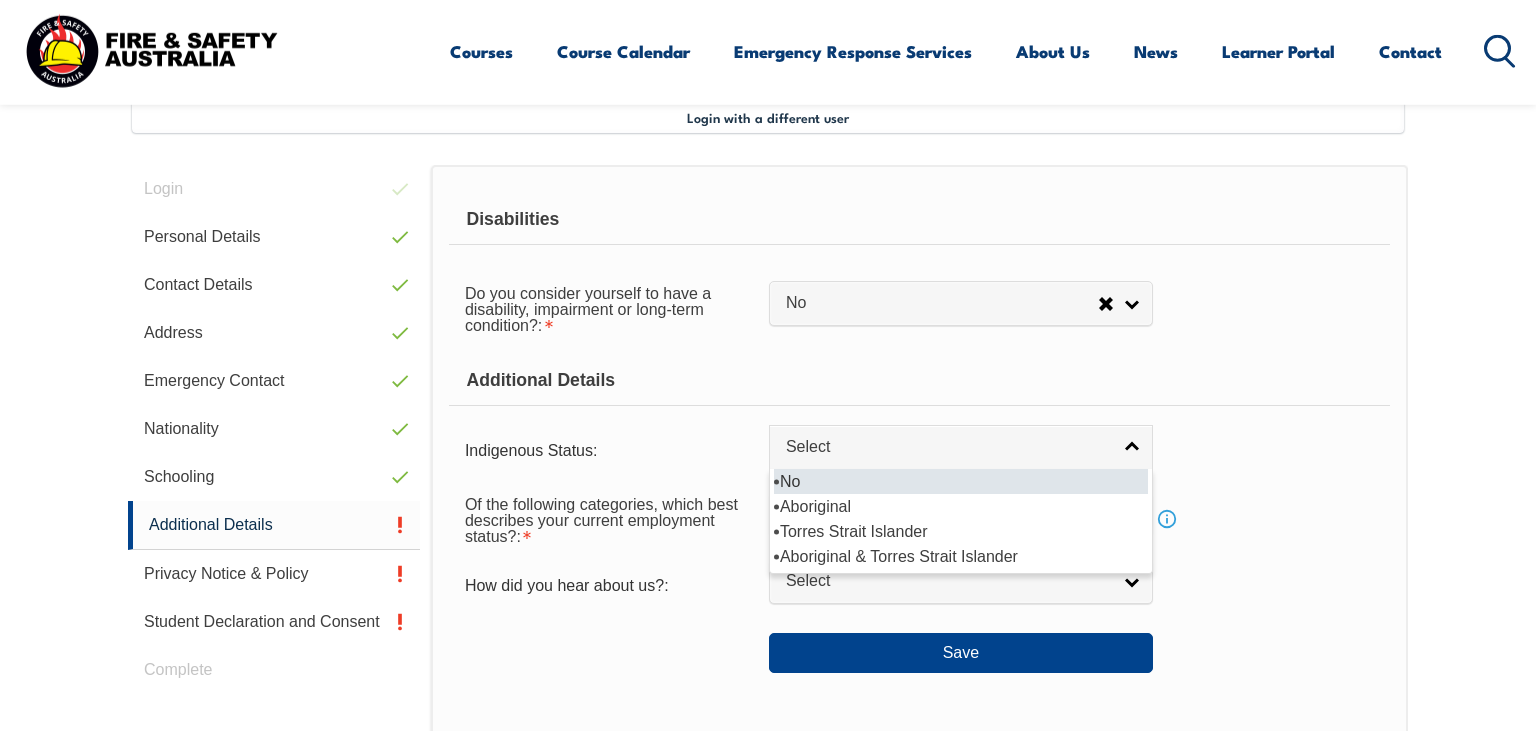 click on "No" at bounding box center [961, 481] 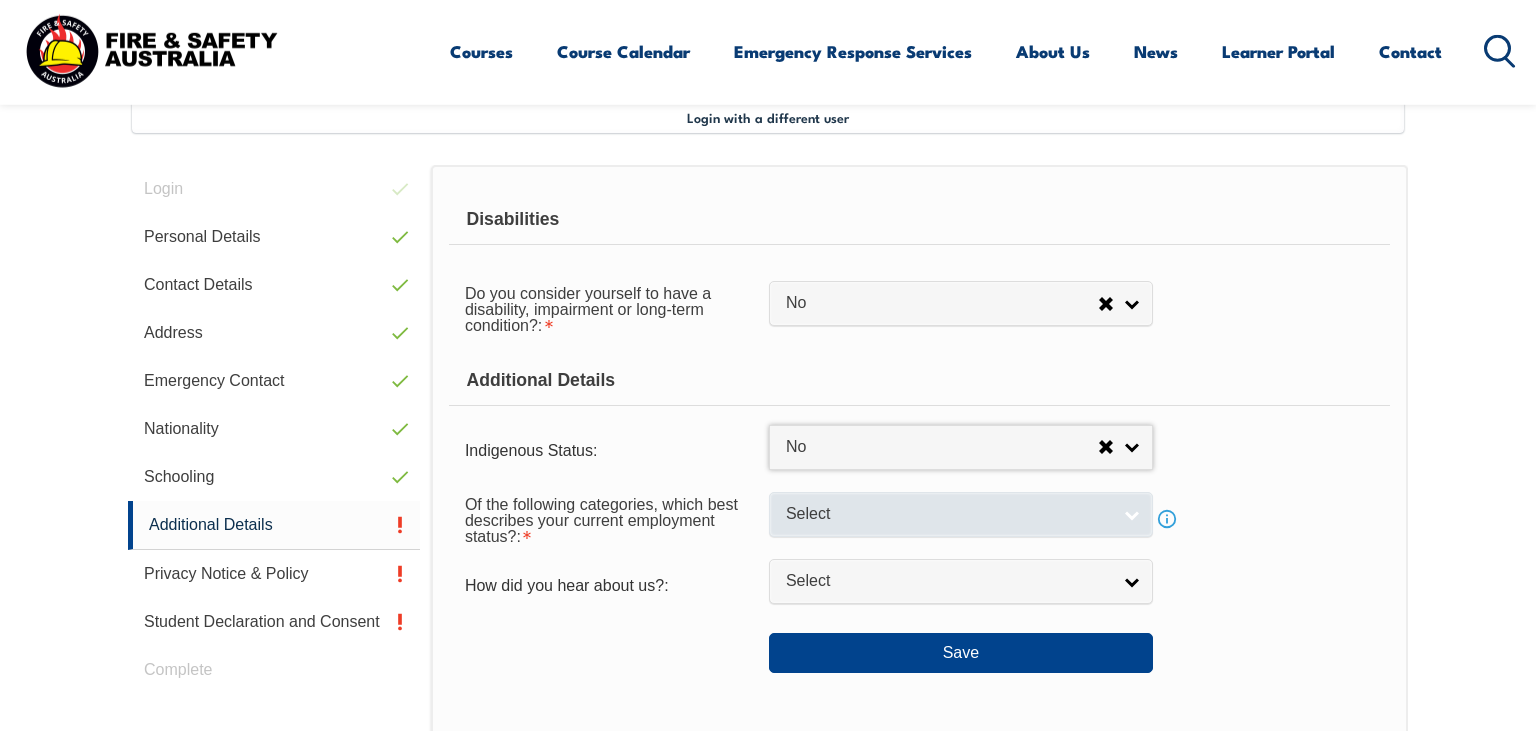 click on "Select" at bounding box center (961, 514) 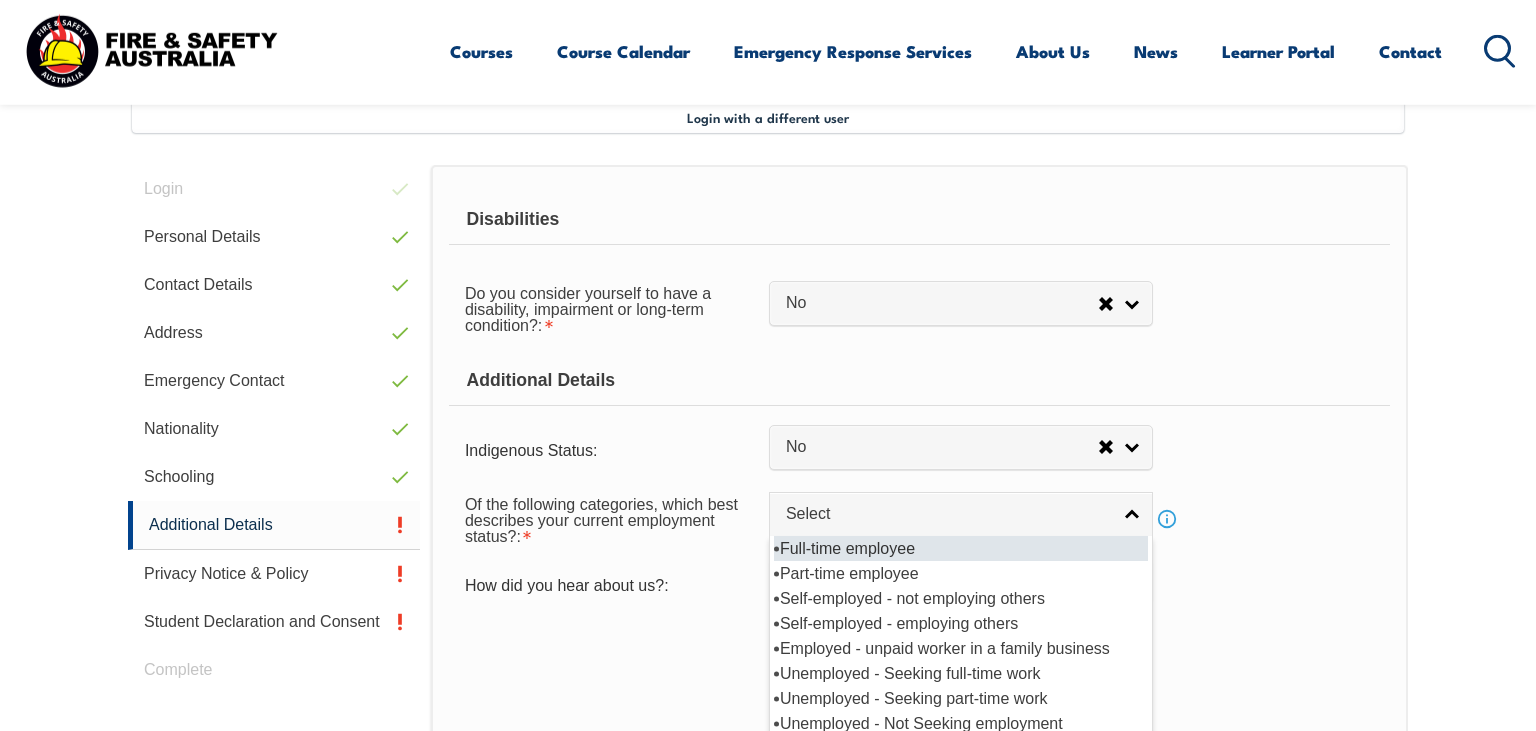 click on "Full-time employee" at bounding box center (961, 548) 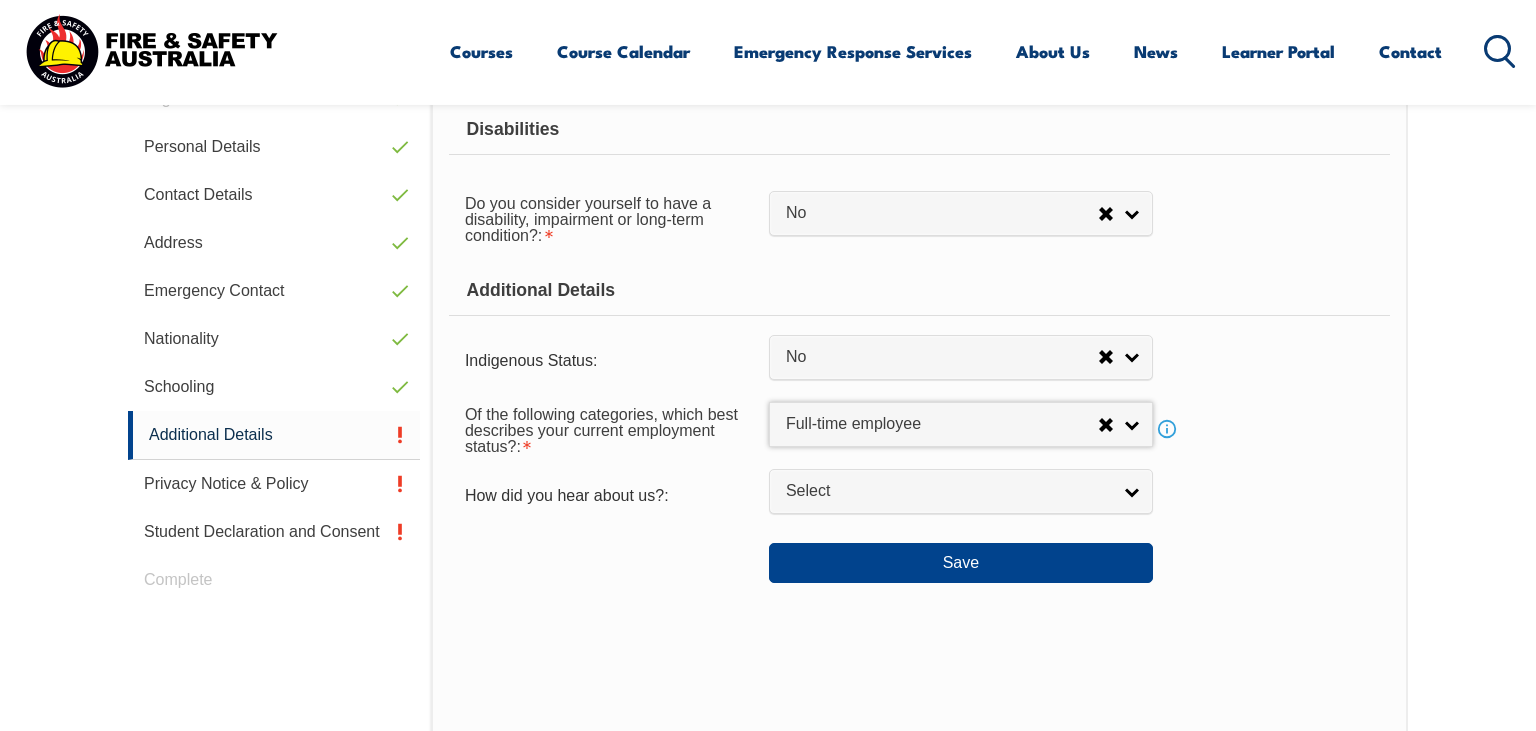 scroll, scrollTop: 650, scrollLeft: 0, axis: vertical 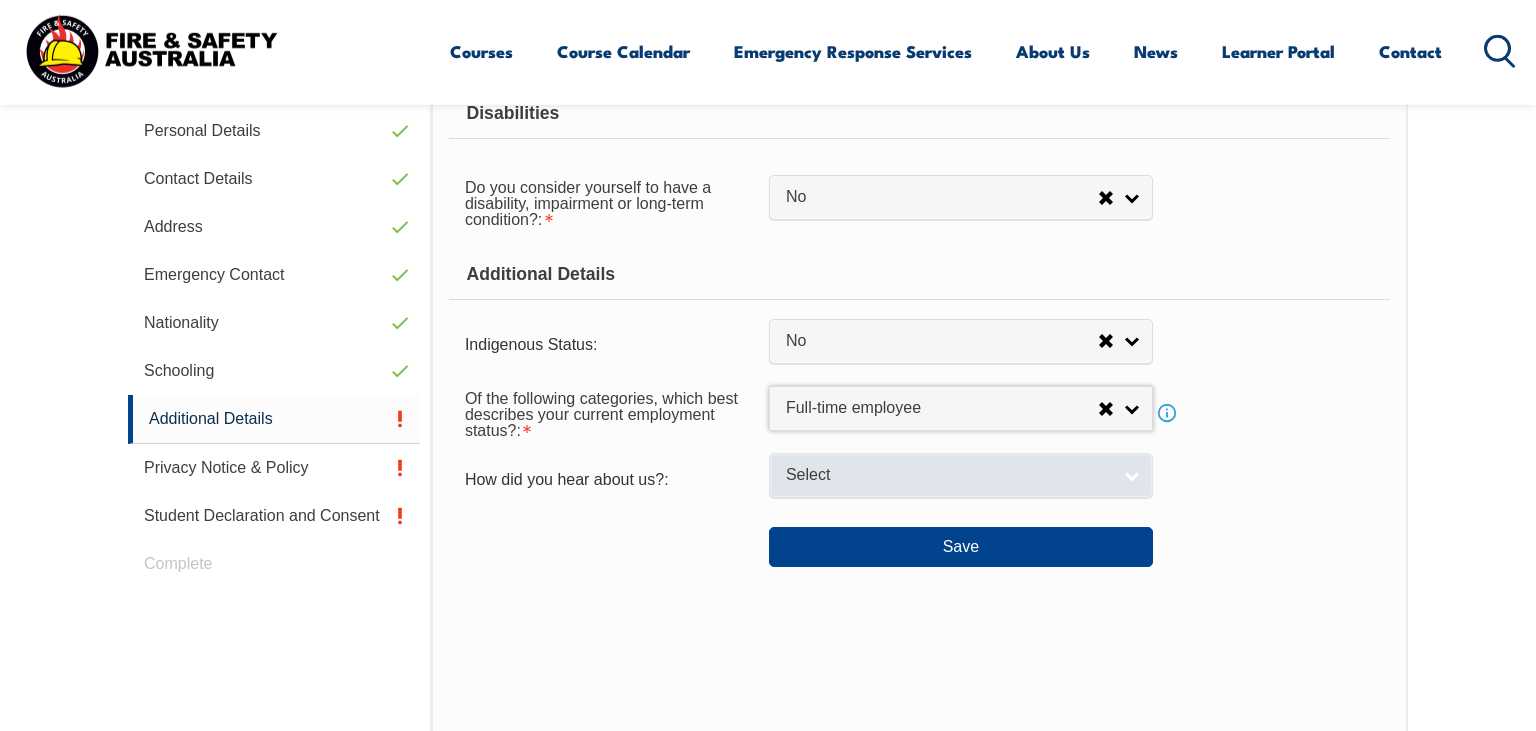click on "Select" at bounding box center (961, 475) 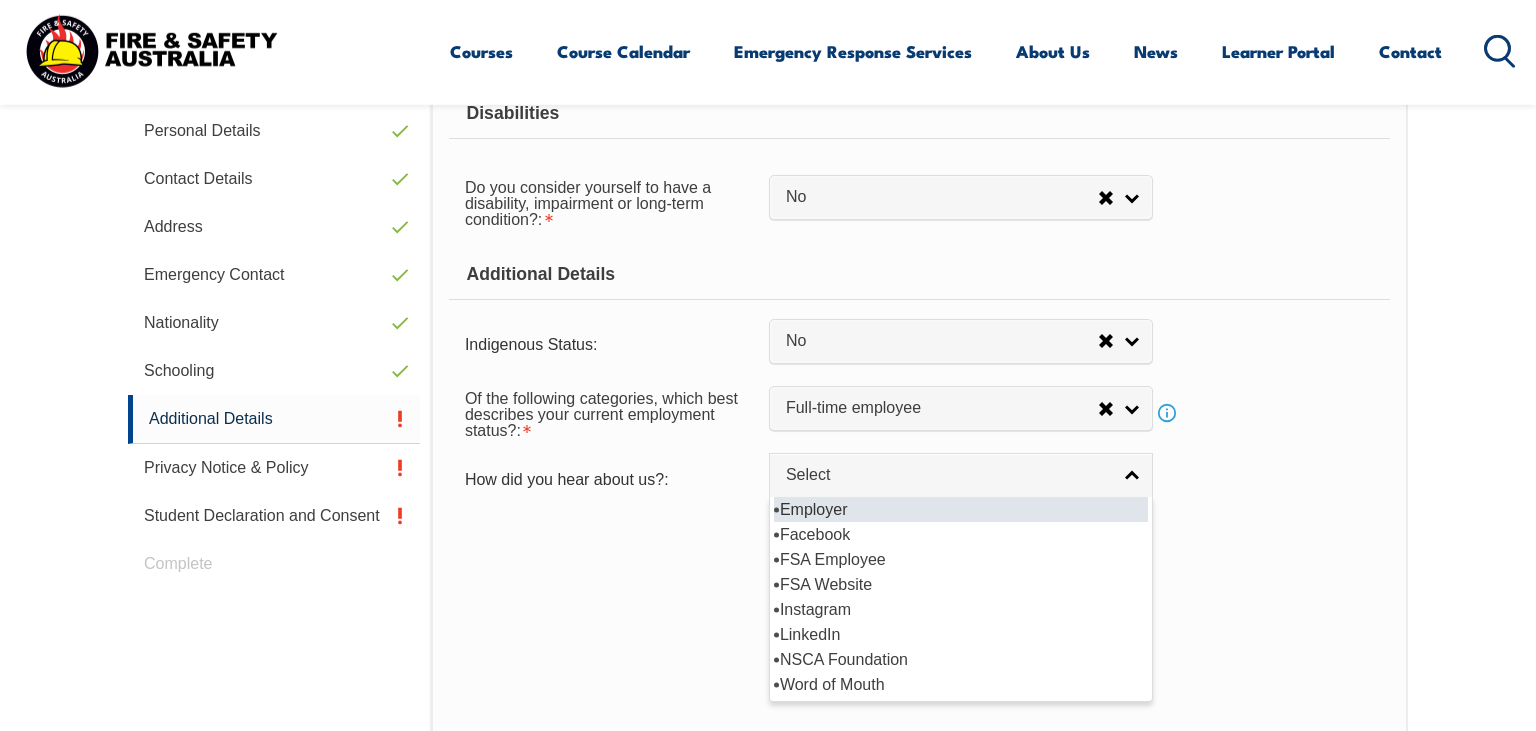 click on "Employer" at bounding box center [961, 509] 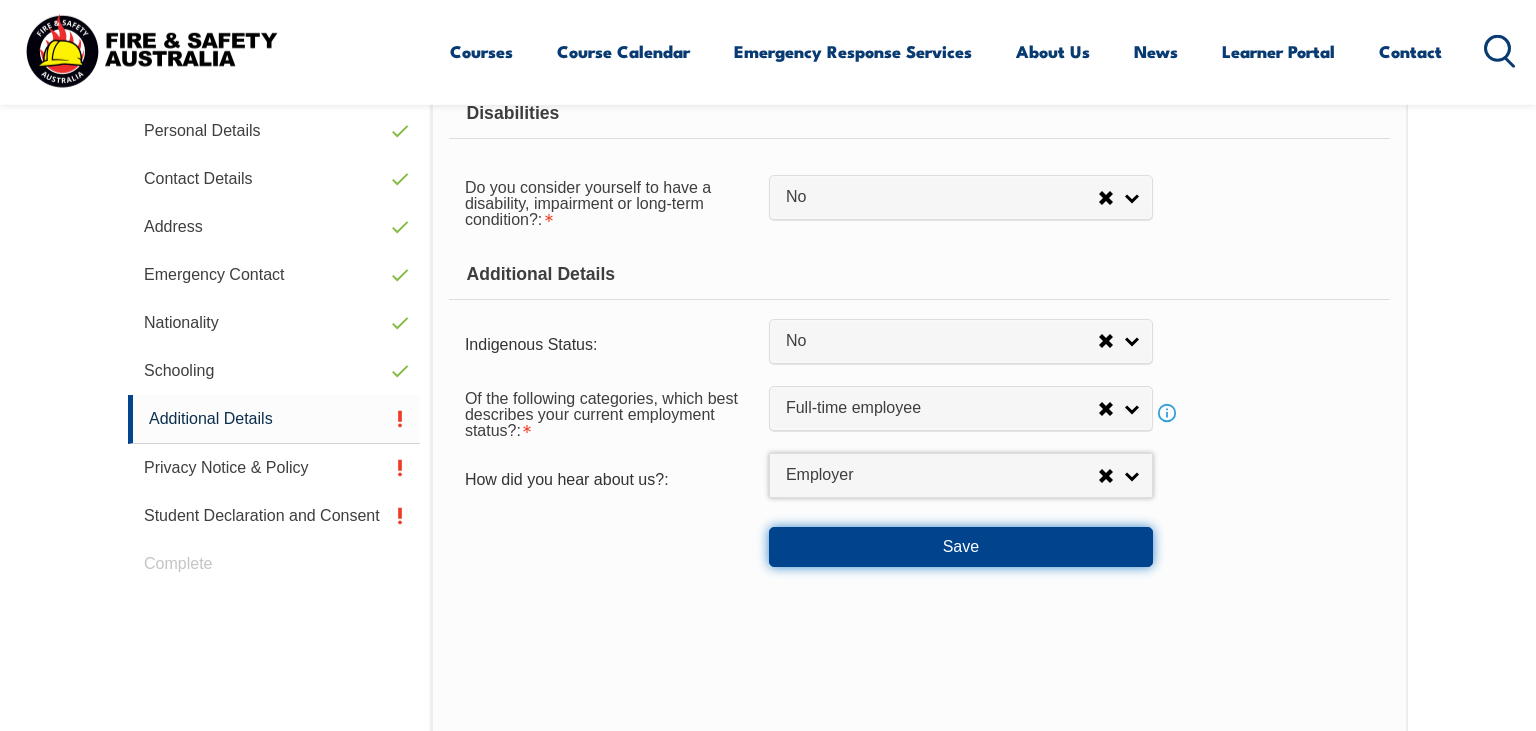 click on "Save" at bounding box center (961, 547) 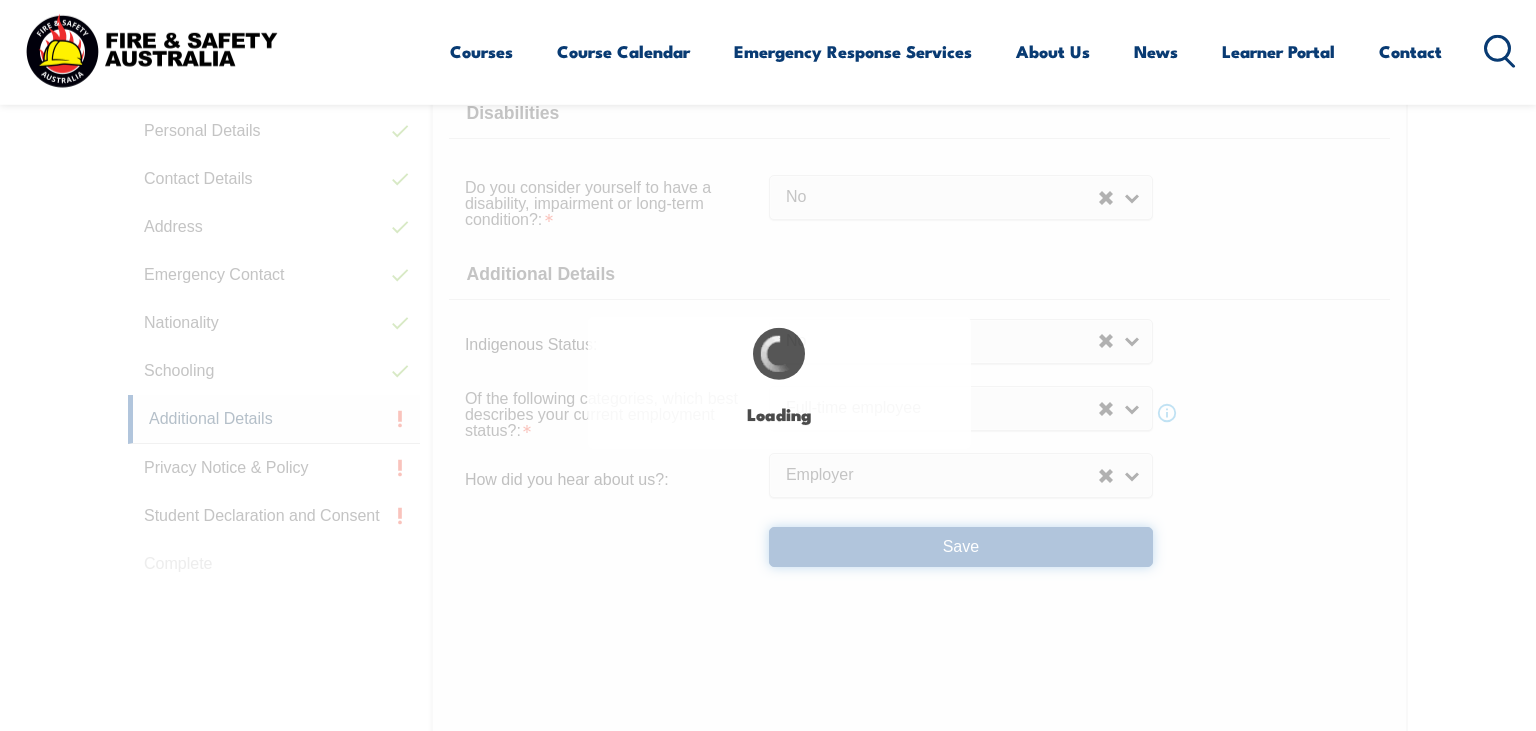 select on "false" 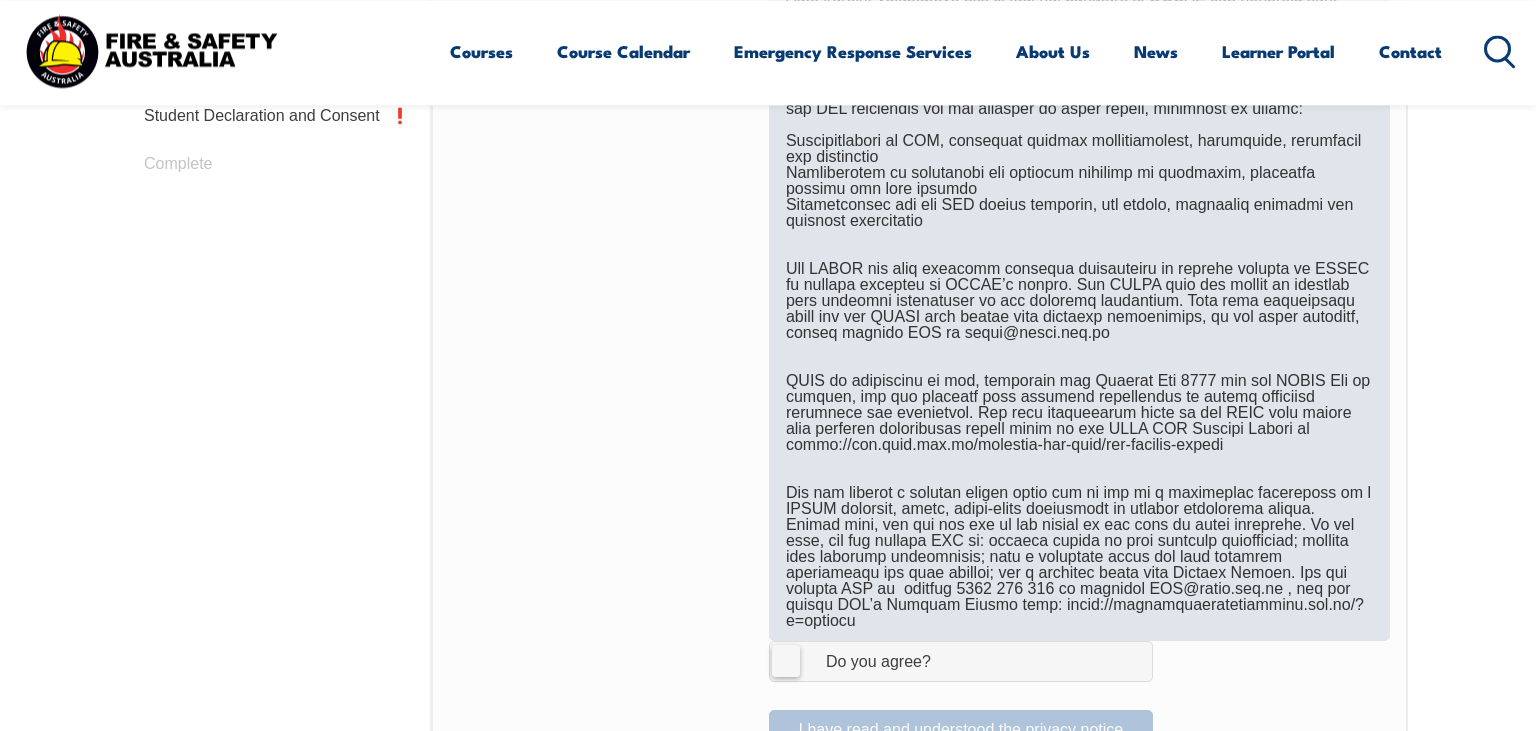 scroll, scrollTop: 1178, scrollLeft: 0, axis: vertical 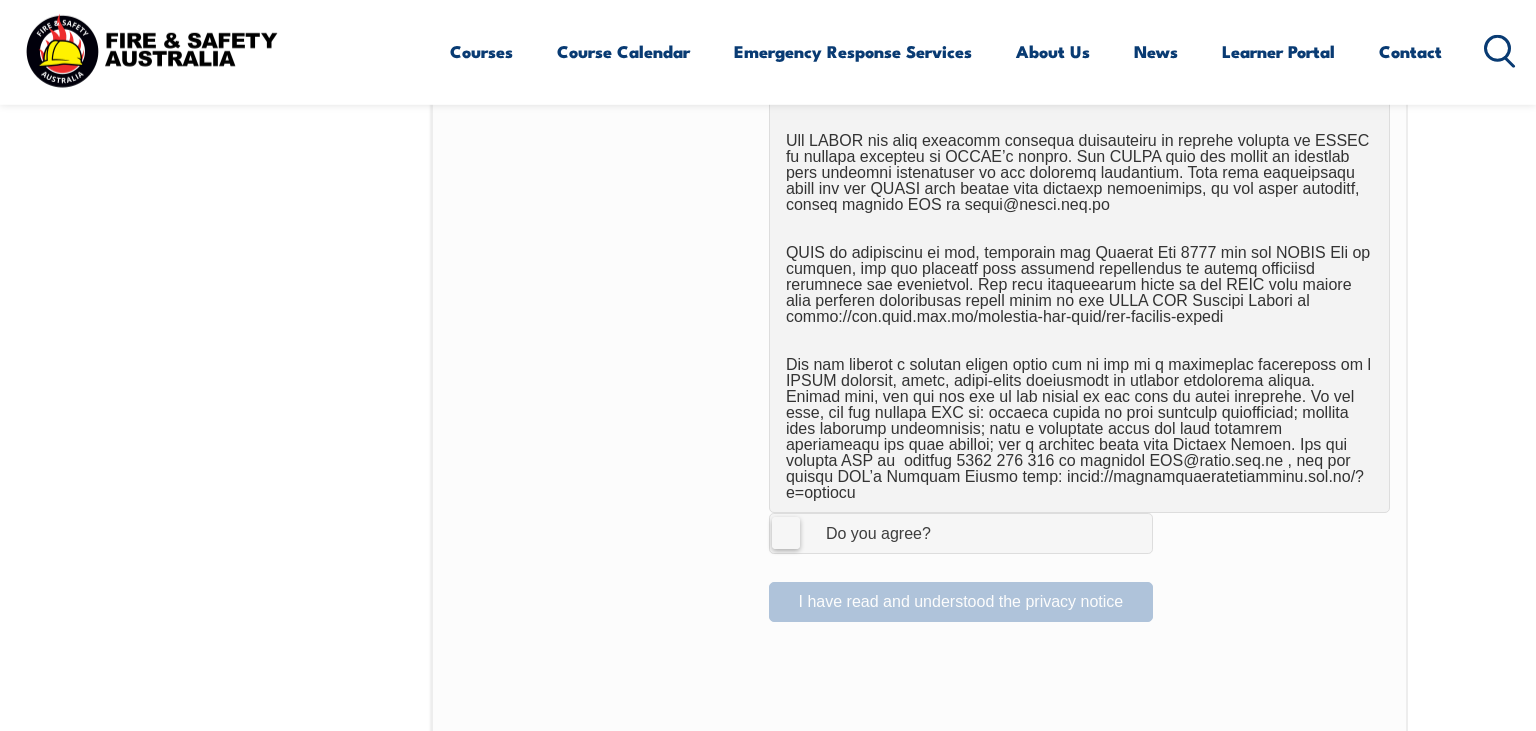 click on "I Agree Do you agree?" at bounding box center [961, 533] 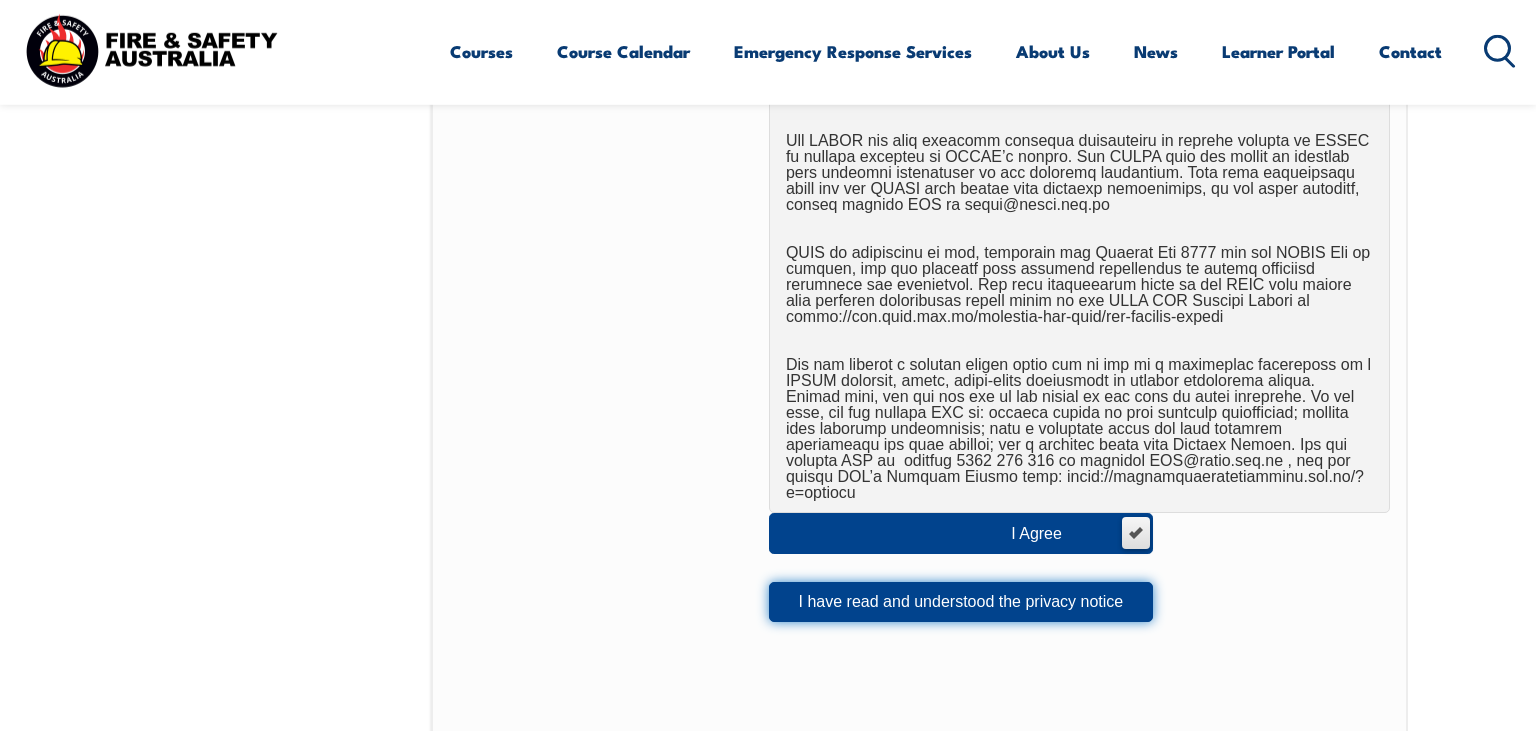 click on "I have read and understood the privacy notice" at bounding box center (961, 602) 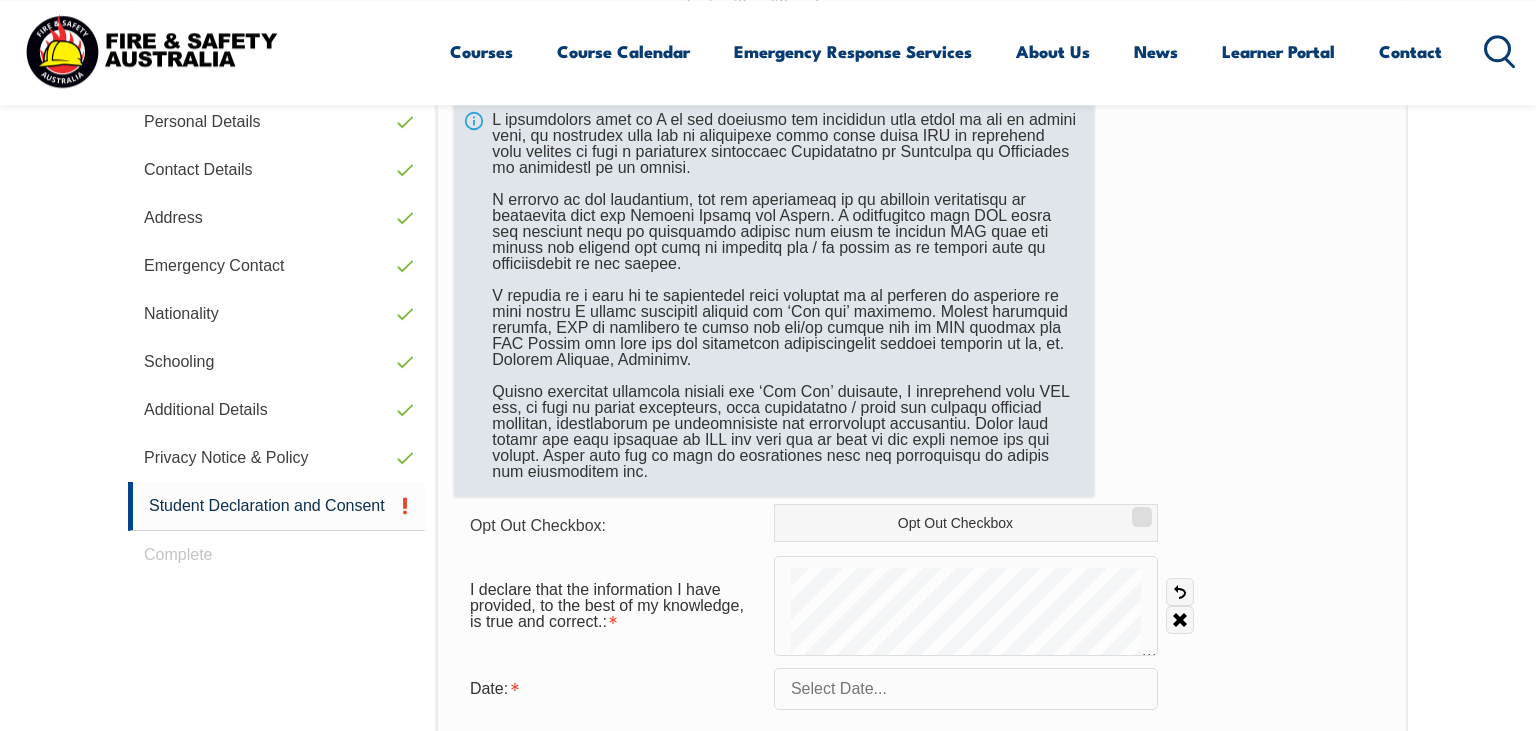 scroll, scrollTop: 756, scrollLeft: 0, axis: vertical 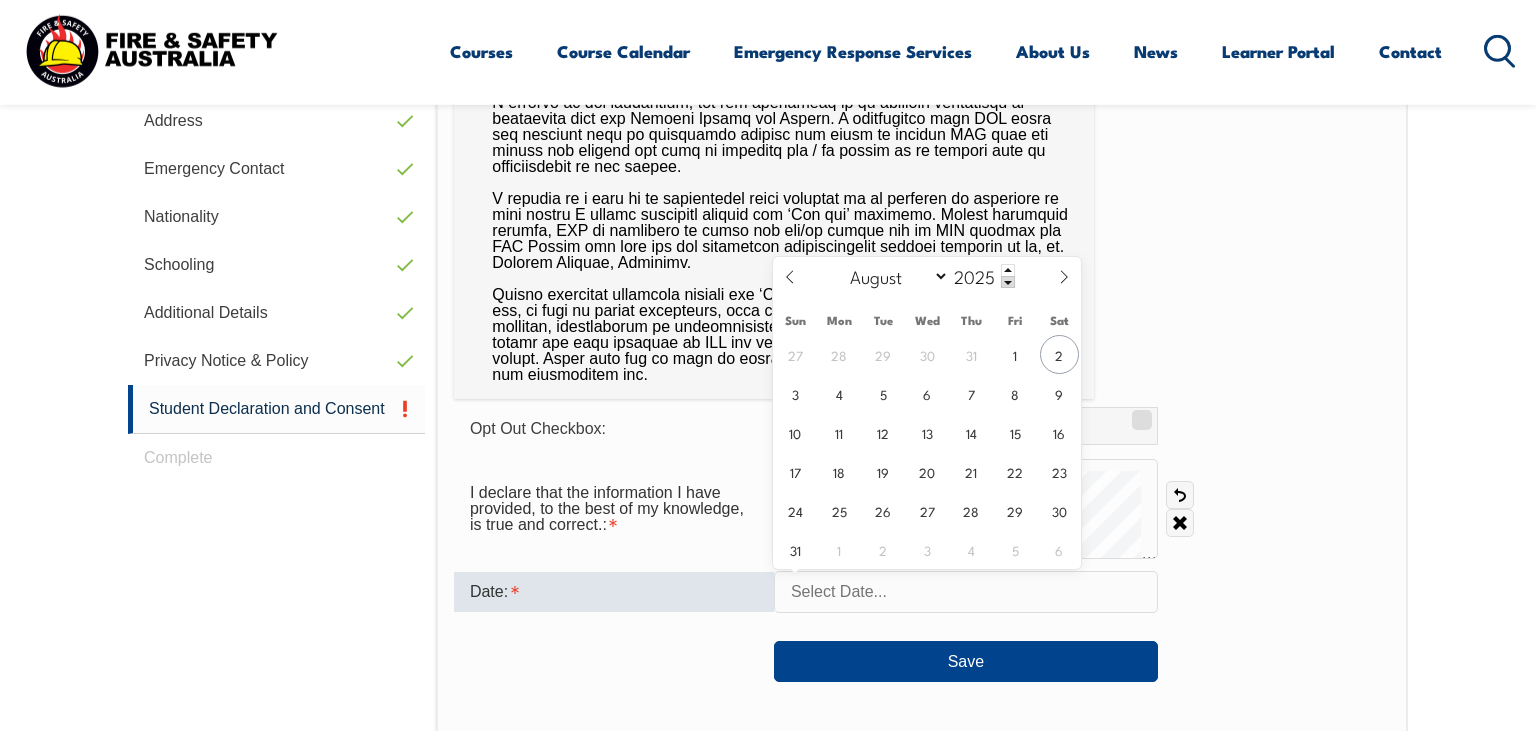 click at bounding box center (966, 592) 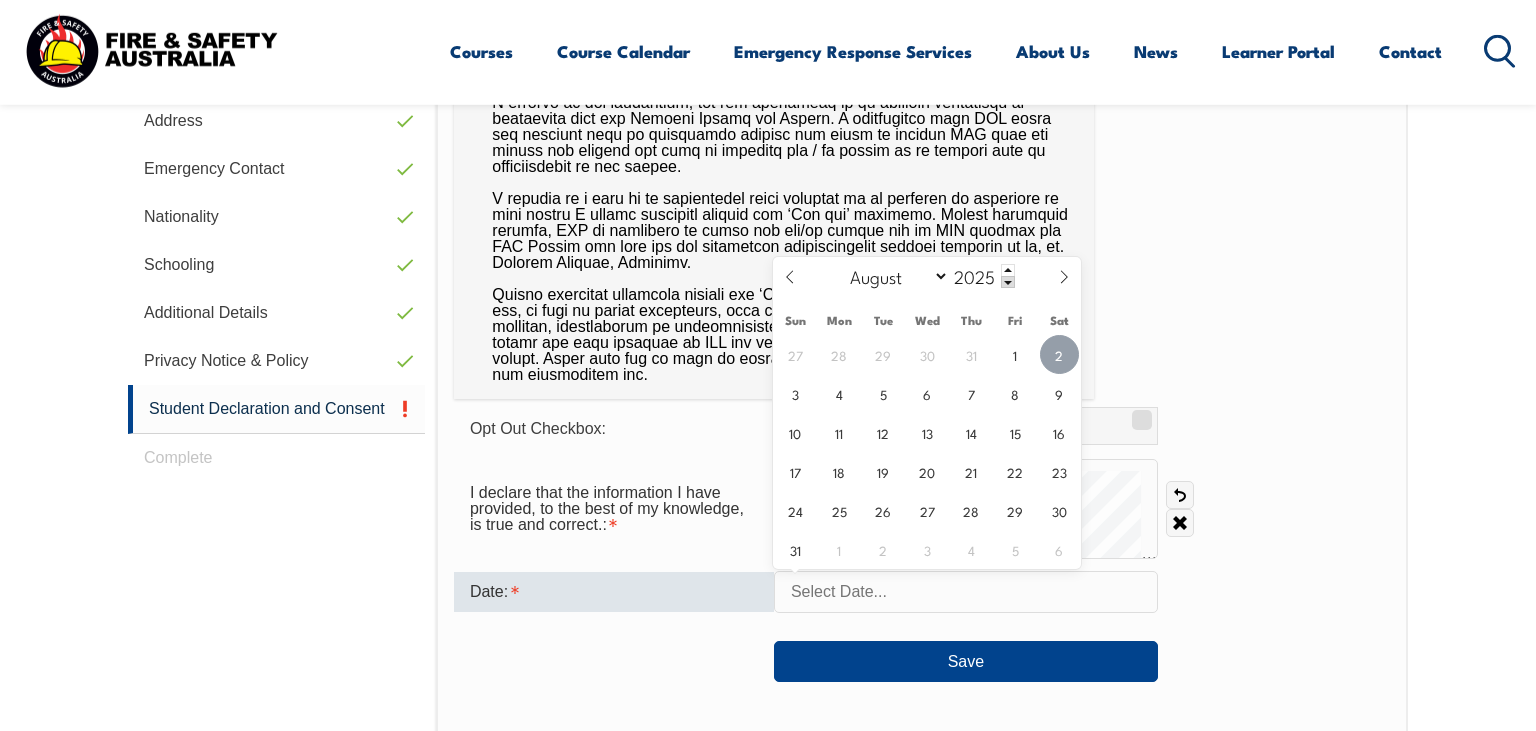 click on "2" at bounding box center (1059, 354) 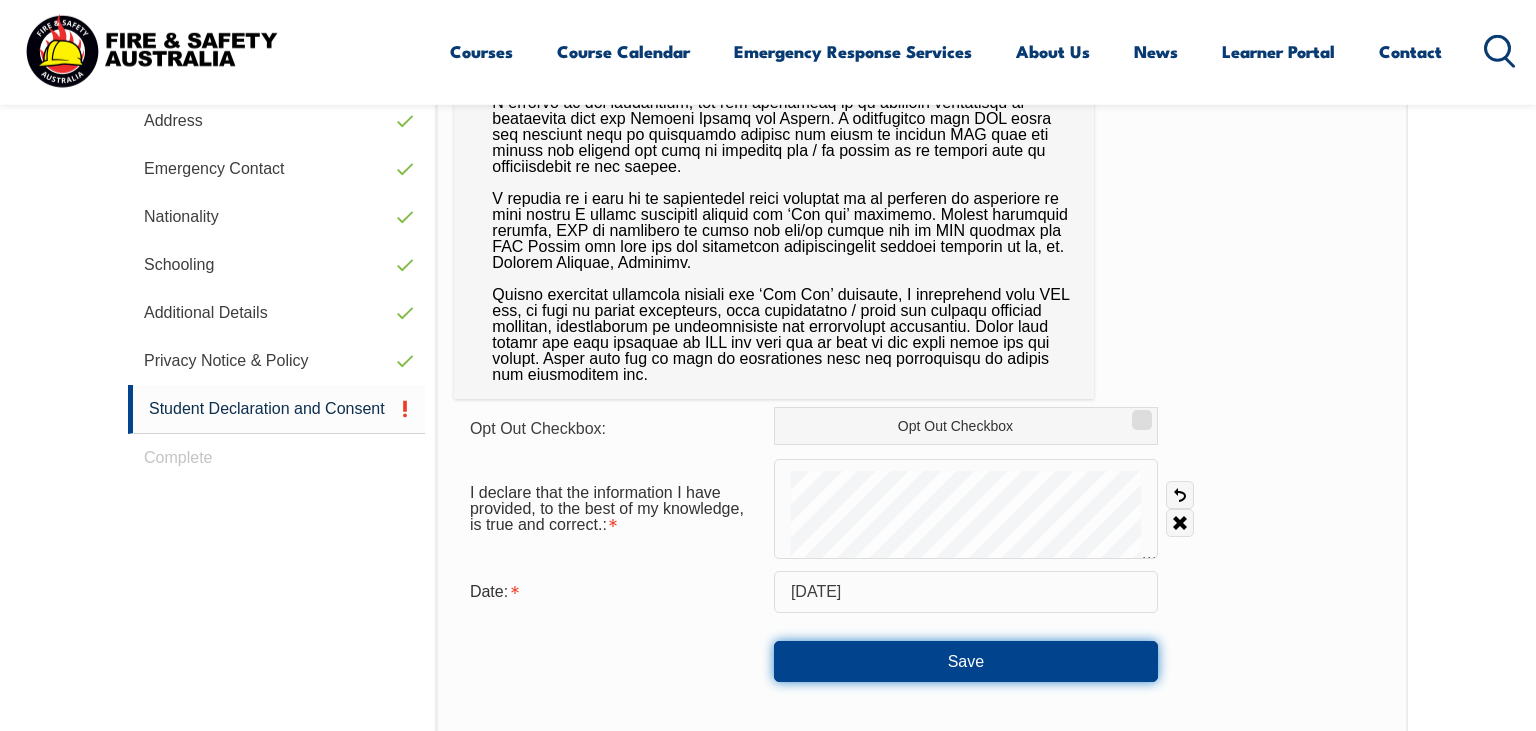 click on "Save" at bounding box center (966, 661) 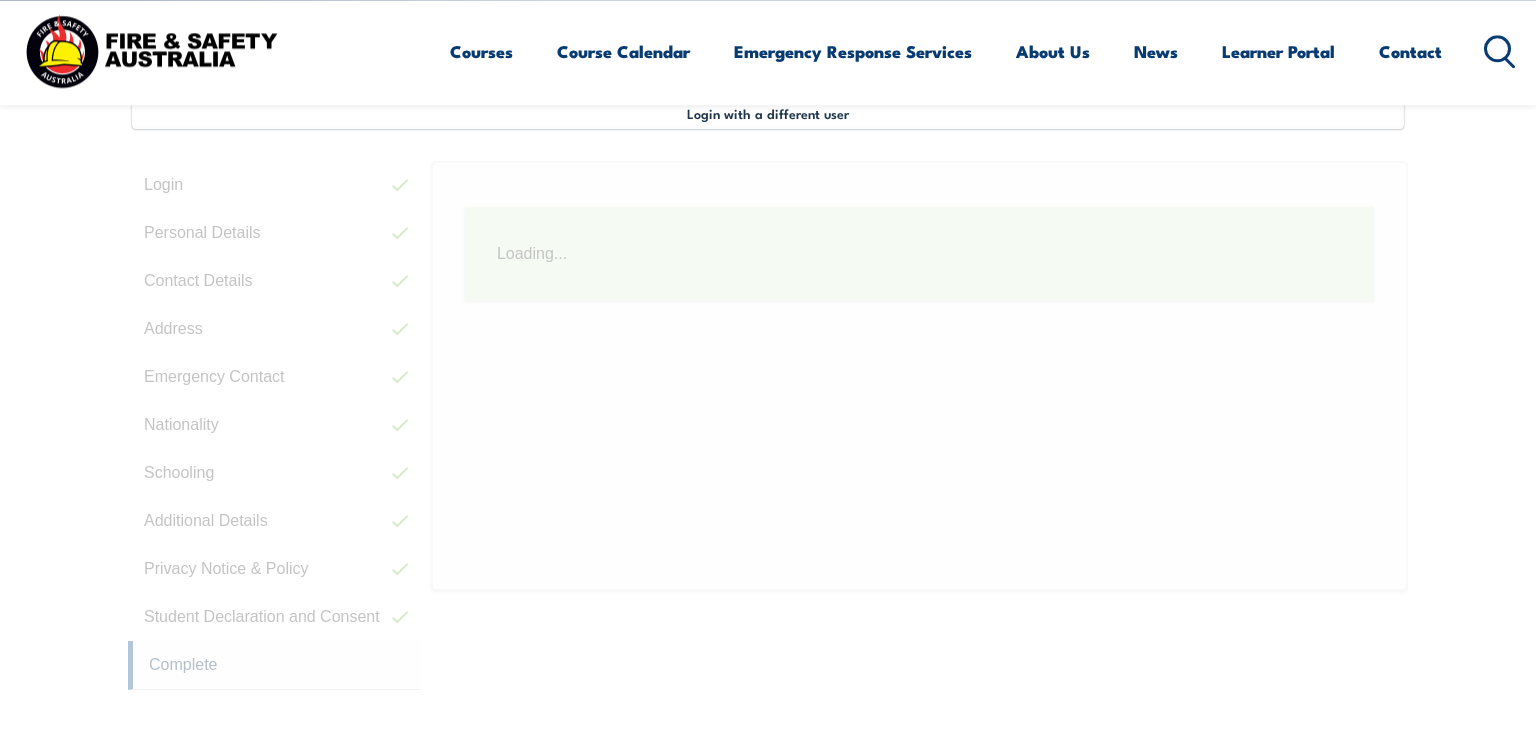 scroll, scrollTop: 544, scrollLeft: 0, axis: vertical 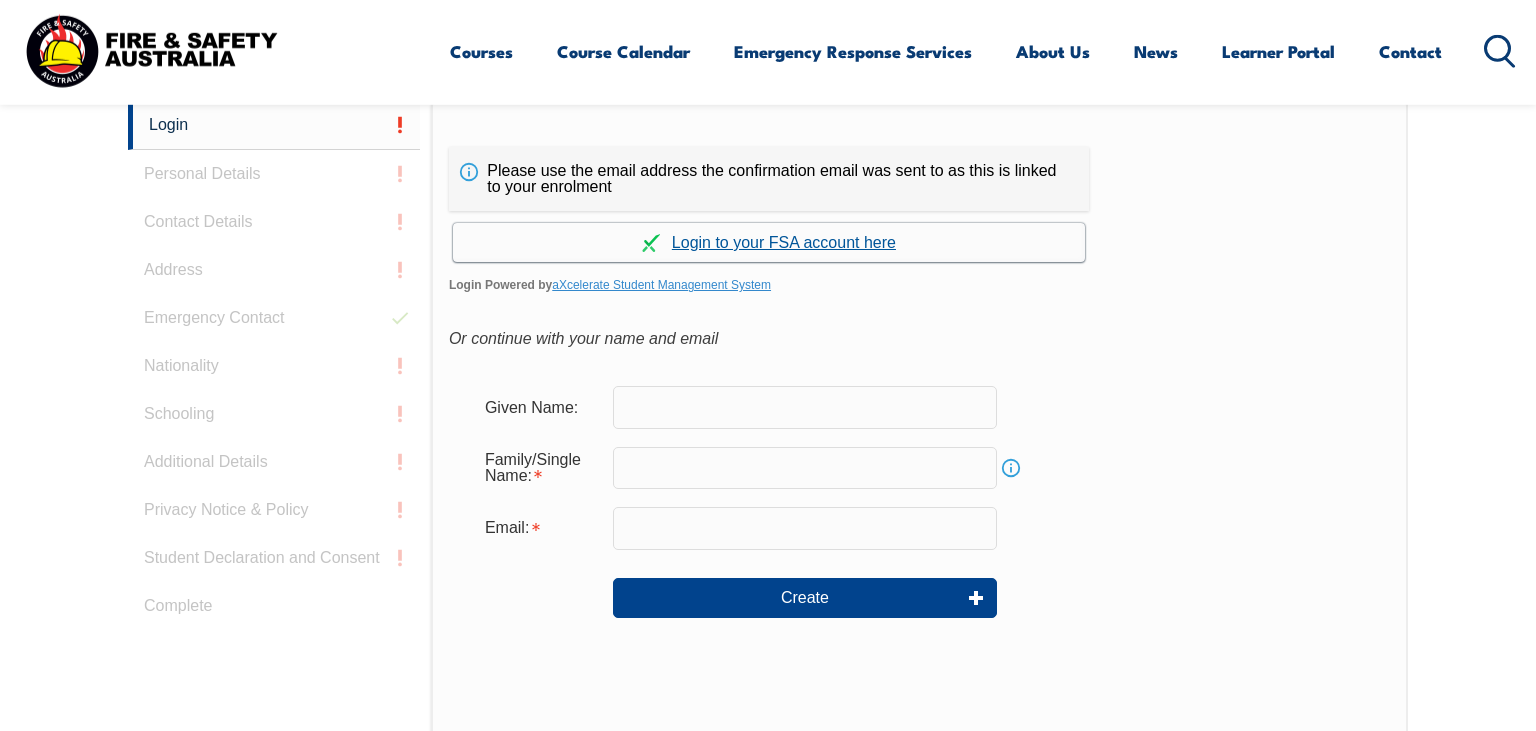click on "Continue with aXcelerate" at bounding box center (769, 242) 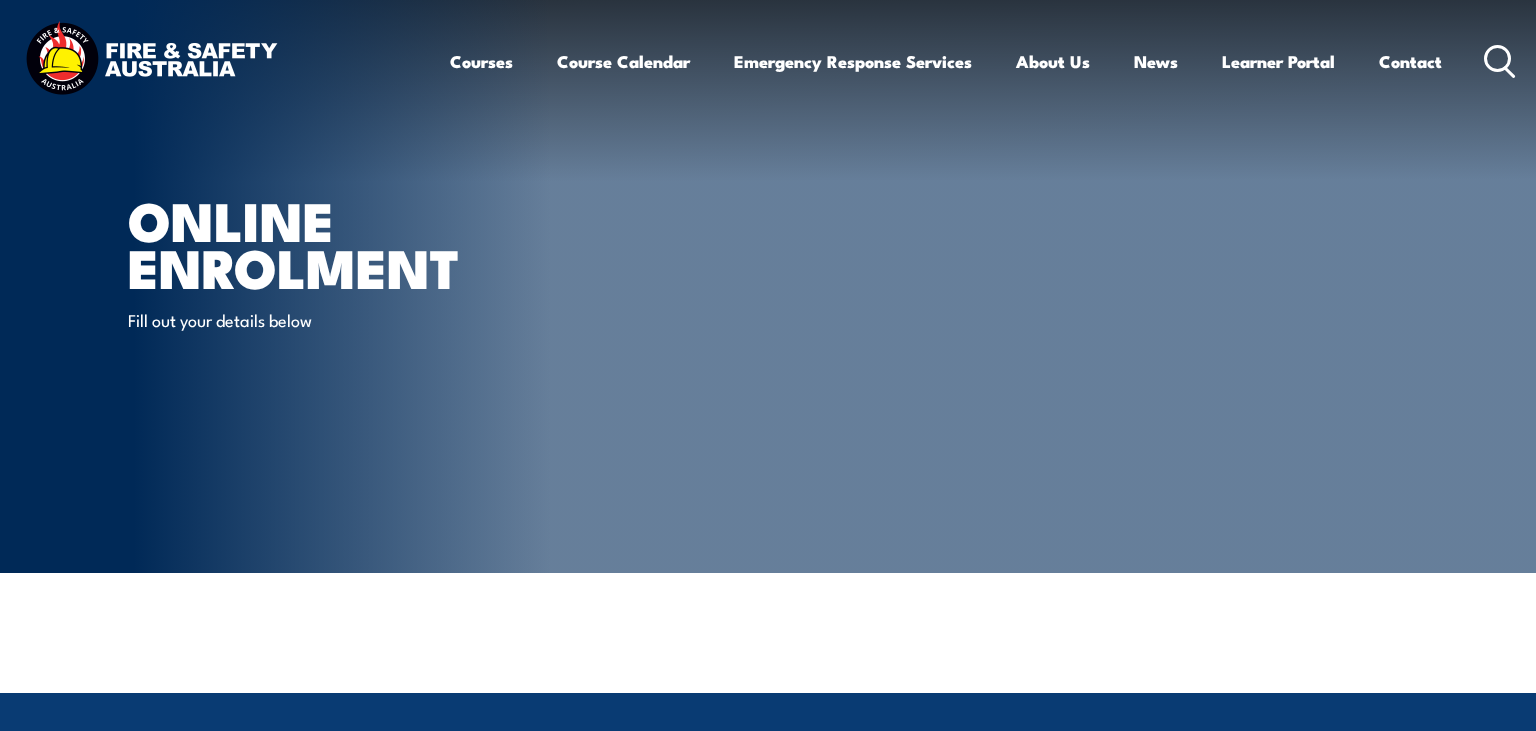 scroll, scrollTop: 0, scrollLeft: 0, axis: both 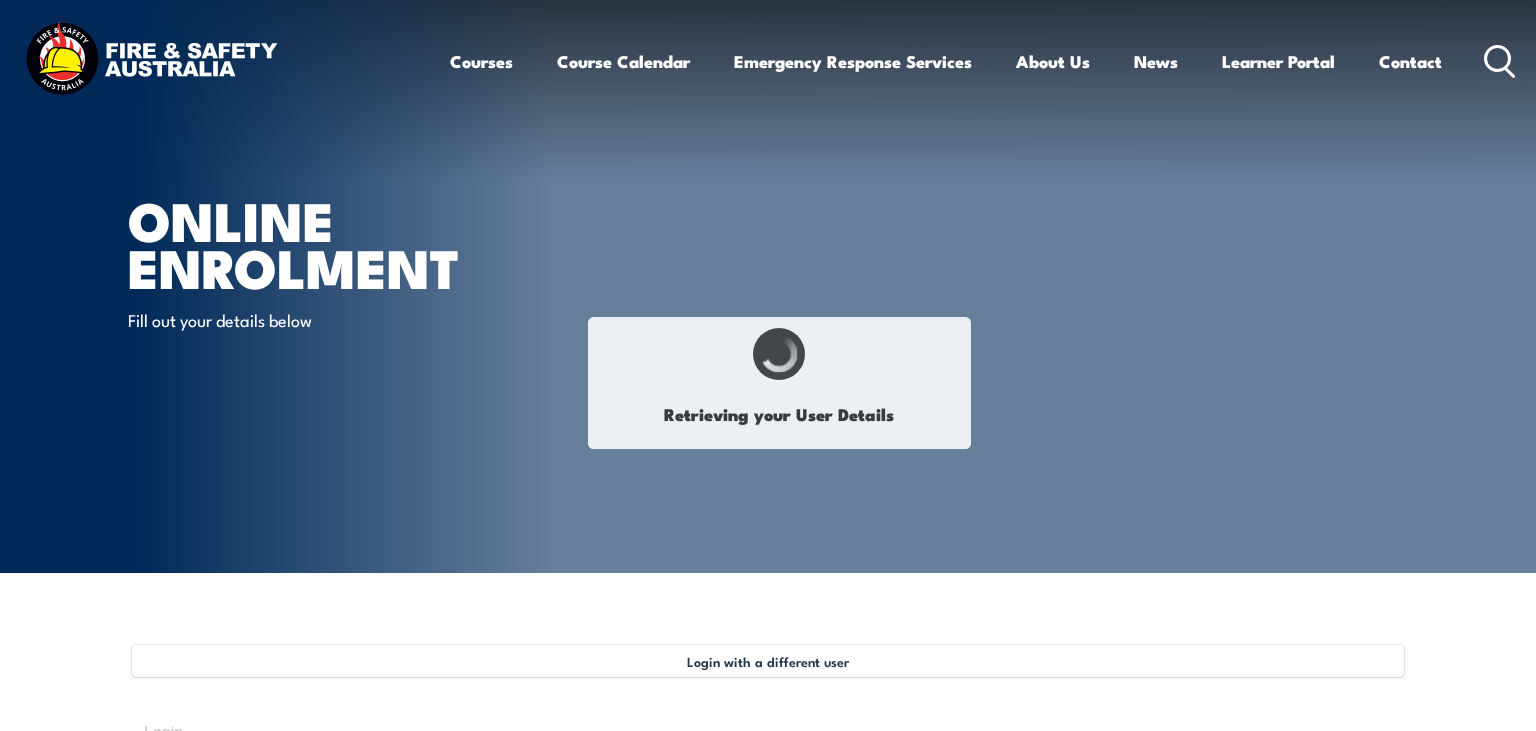 select on "Mr" 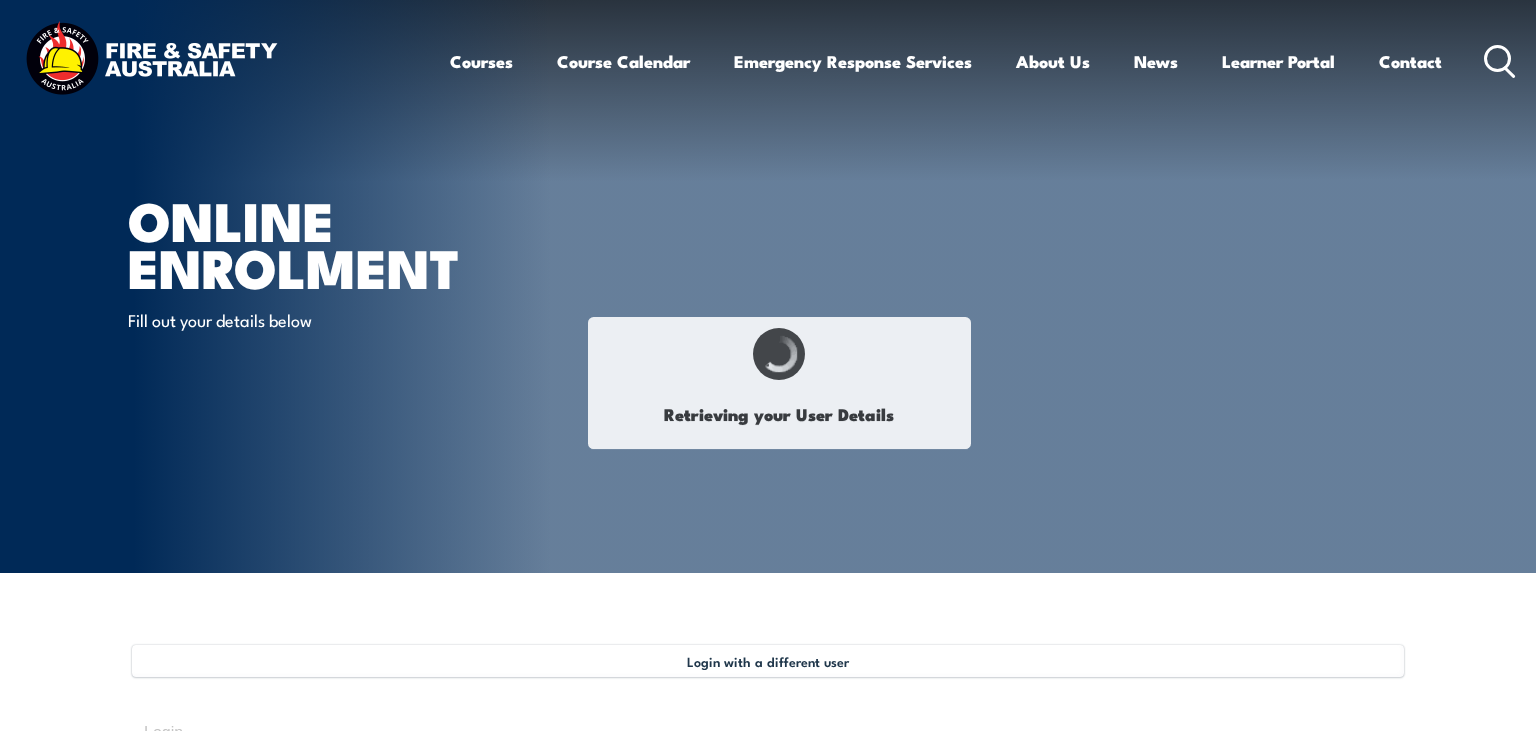 type on "[FIRST]" 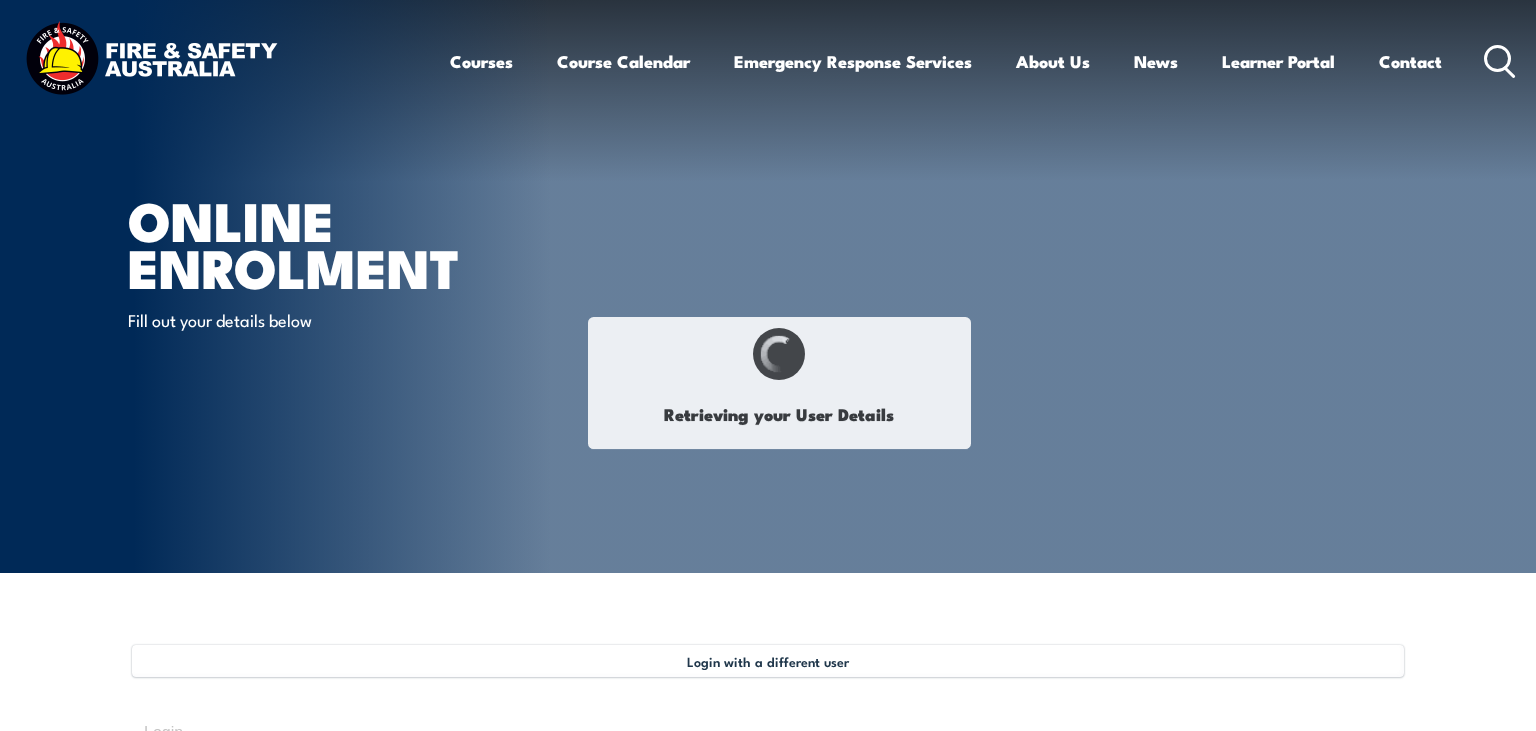 type on "[FIRST]" 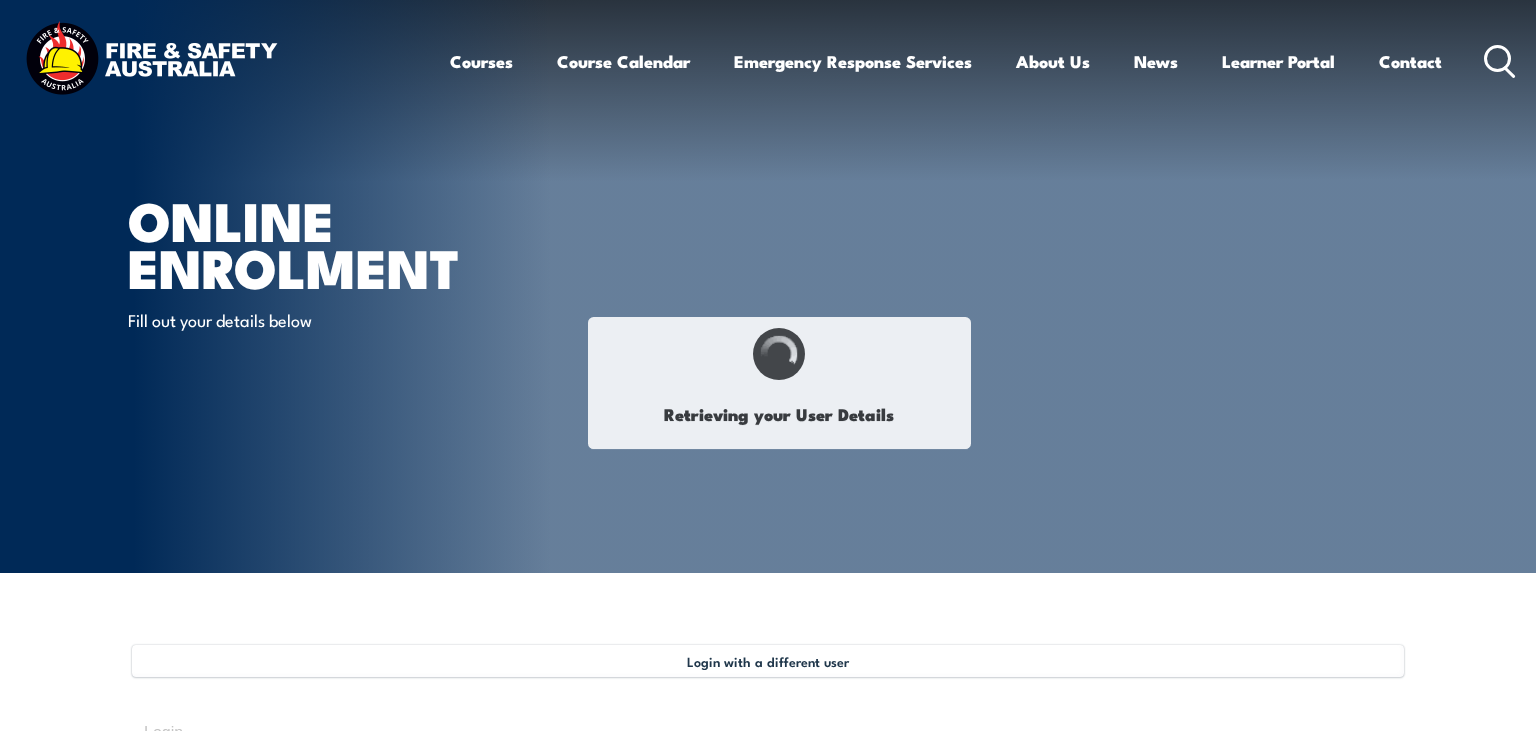 type on "Warwick" 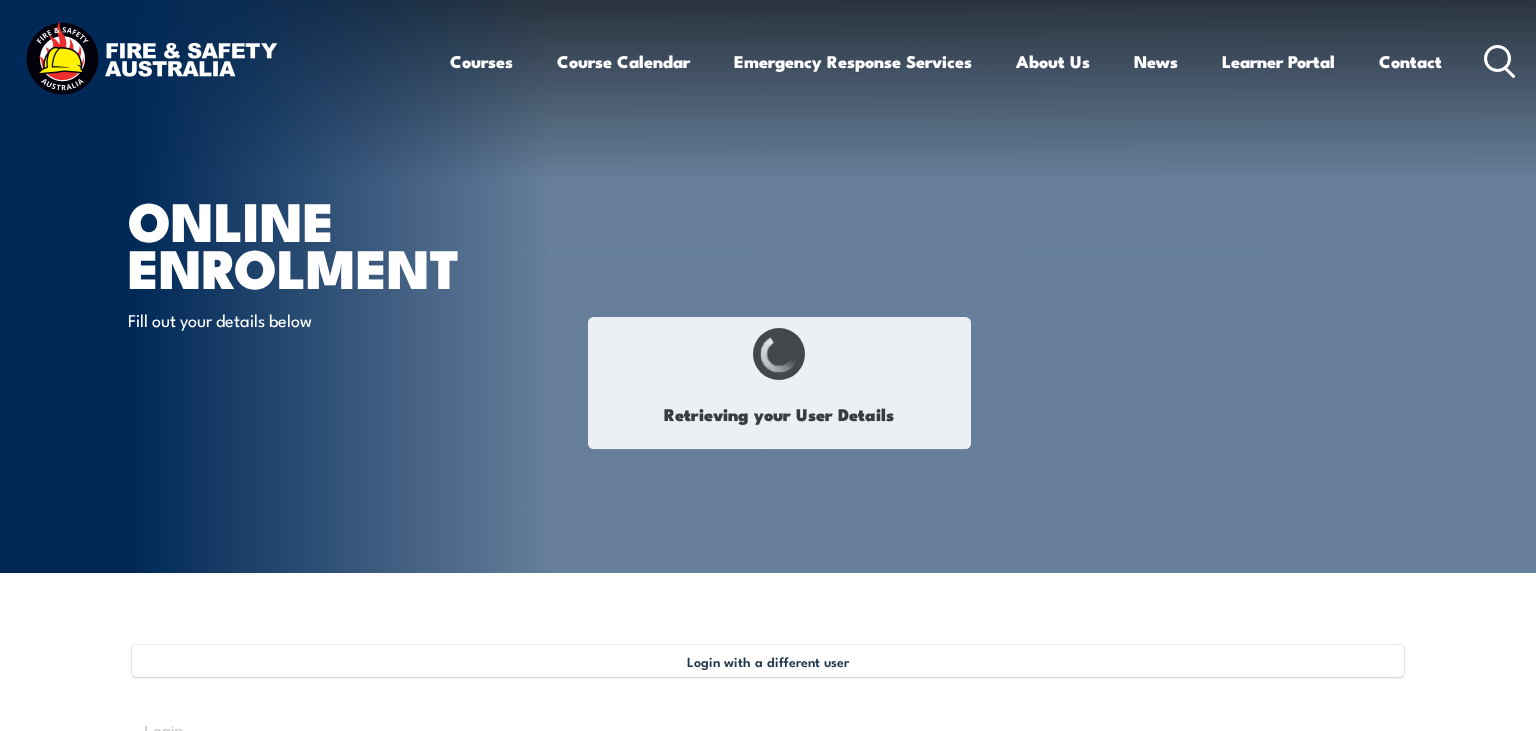 type on "[LAST]" 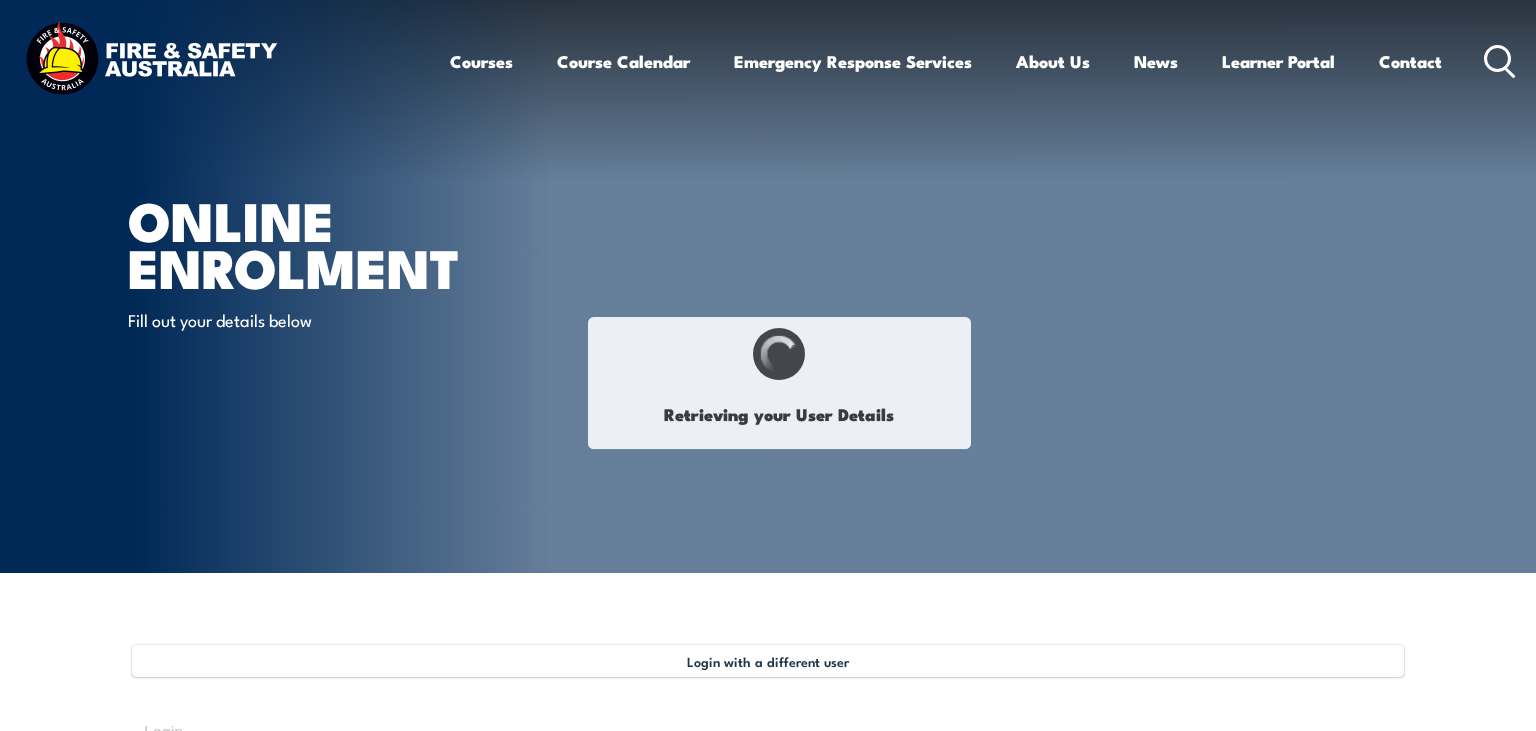 type on "December 25, 1967" 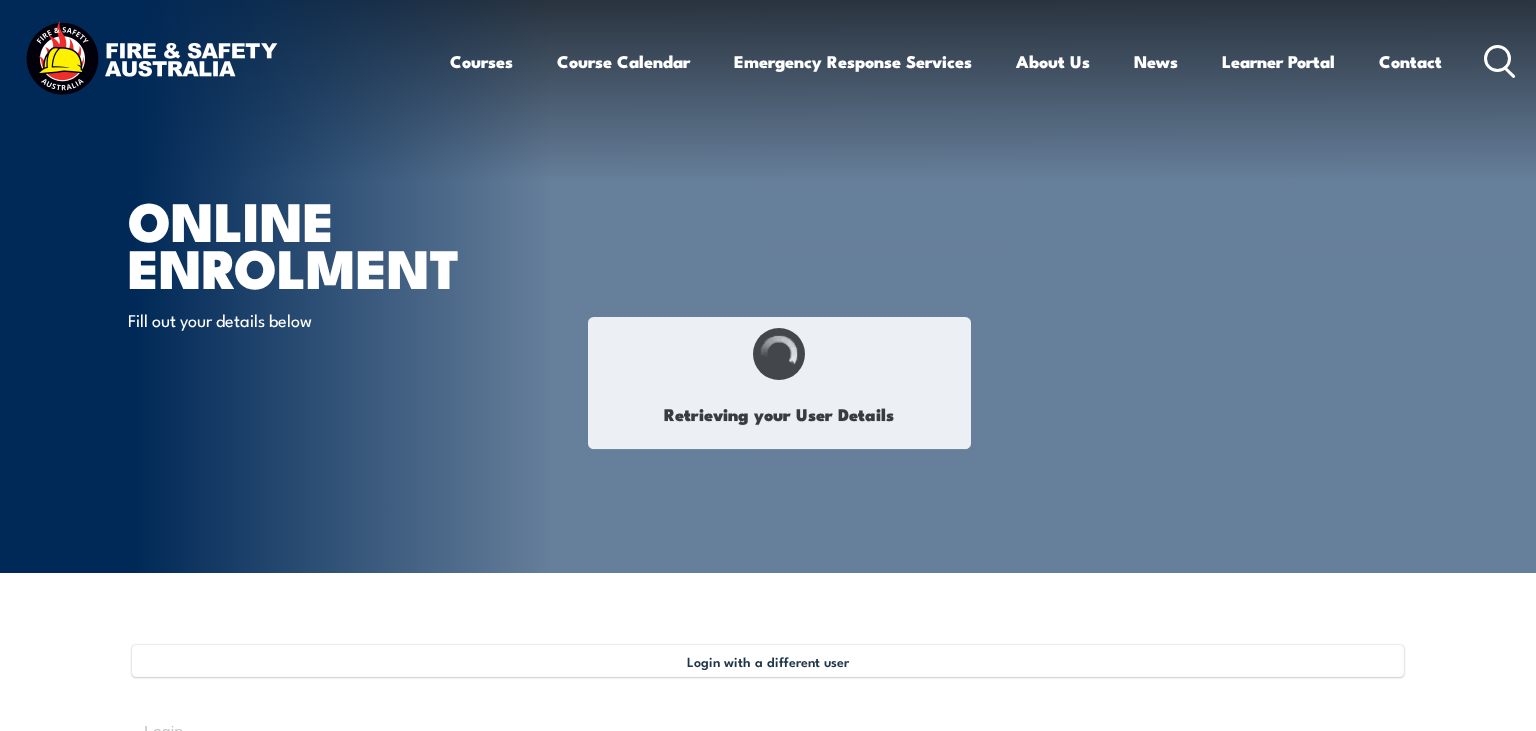 type on "VEL4LBQUTG" 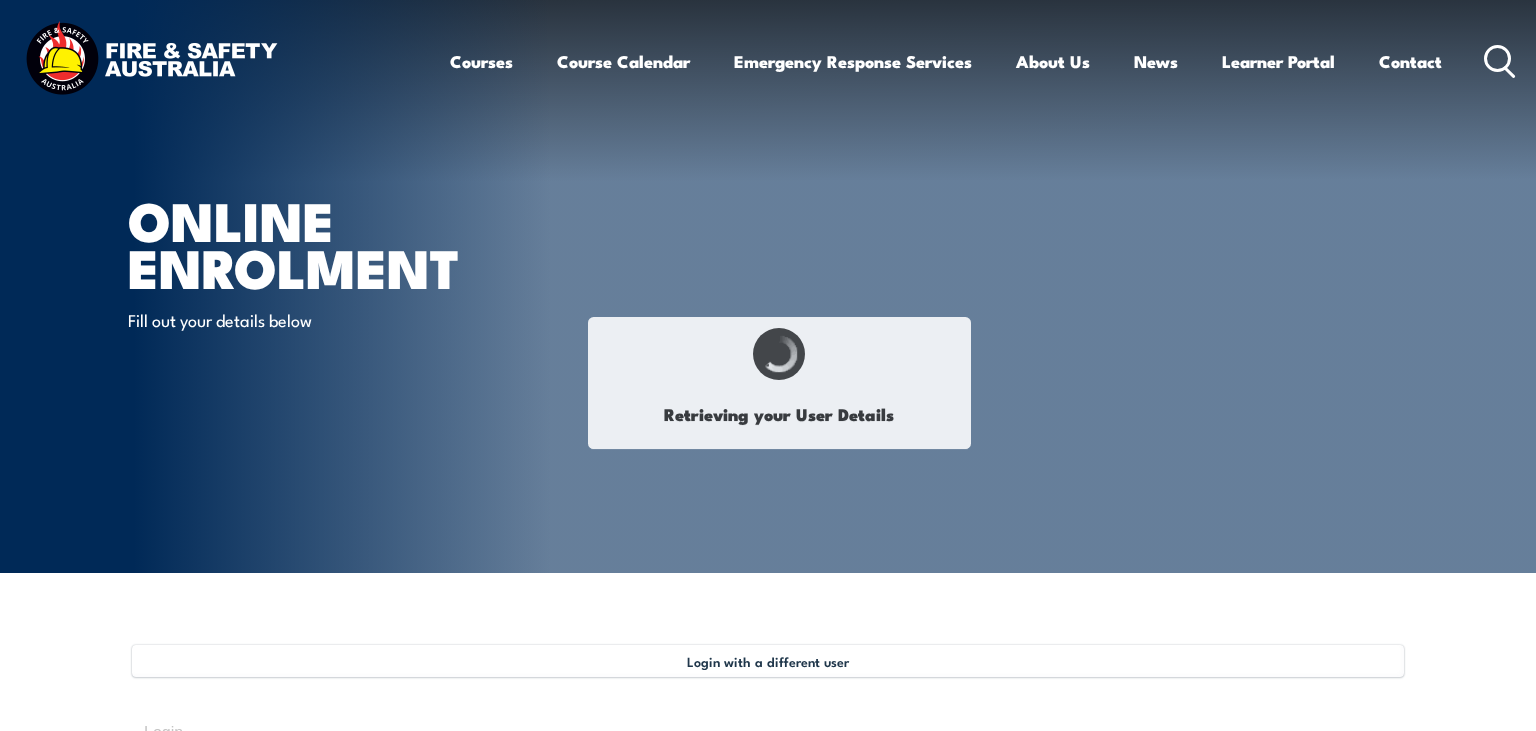 select on "M" 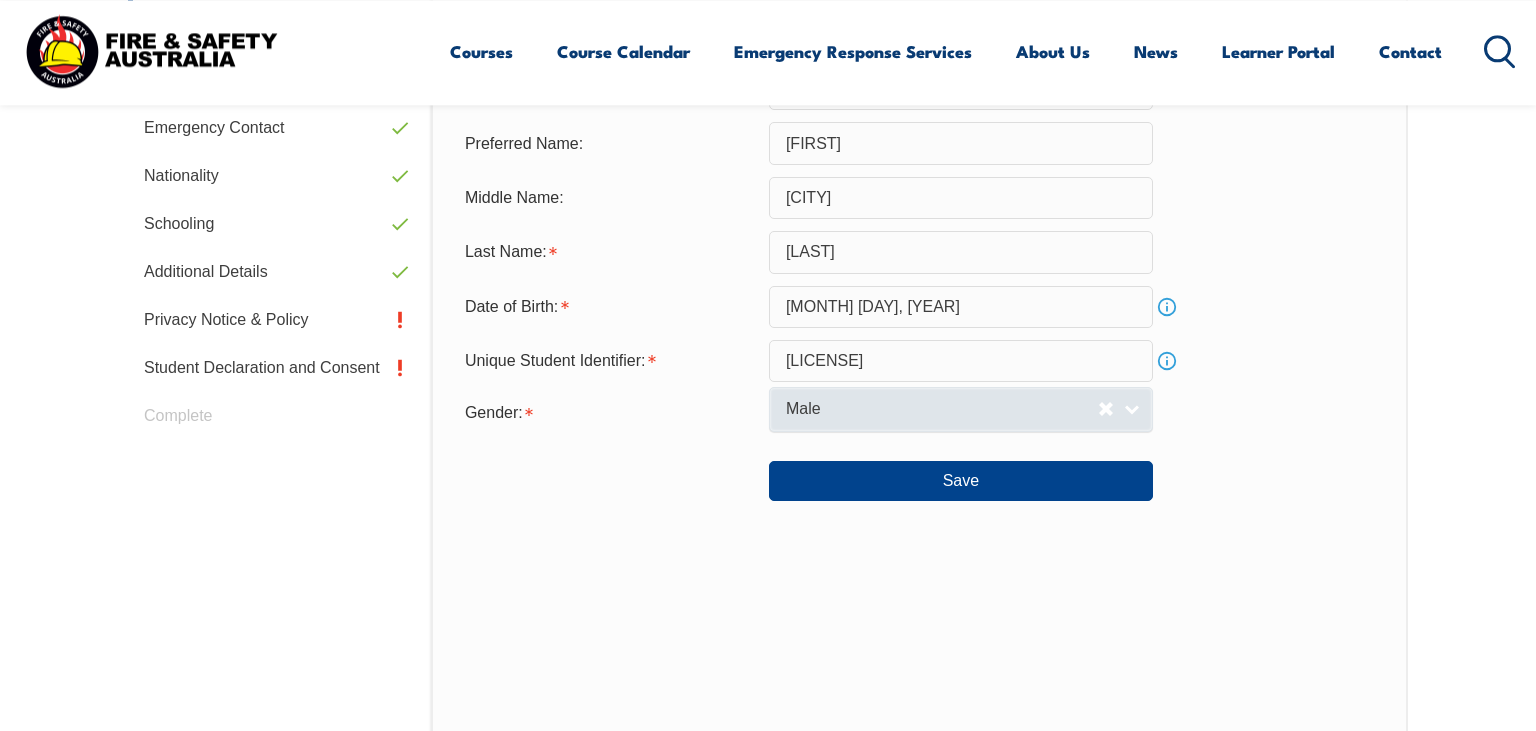 scroll, scrollTop: 756, scrollLeft: 0, axis: vertical 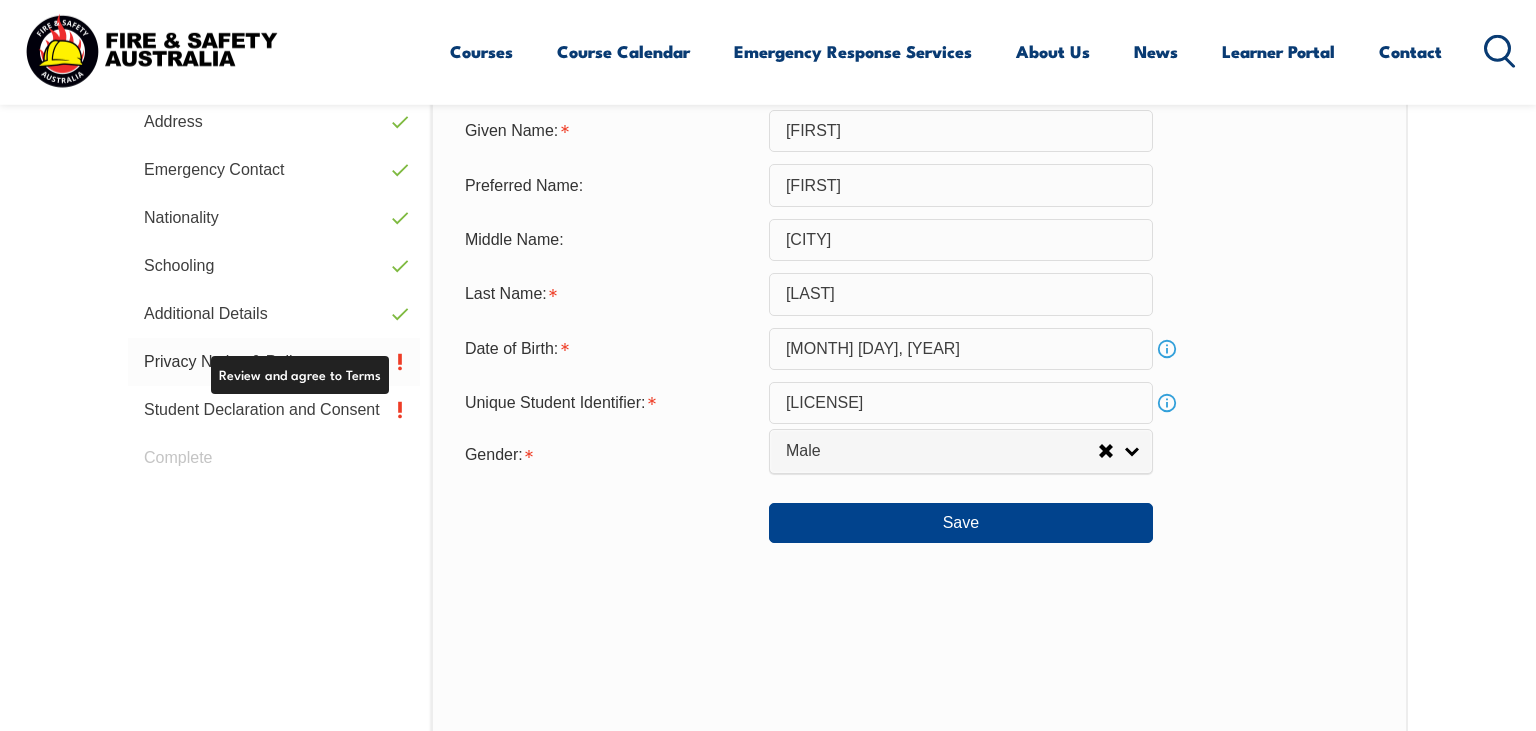 click on "Privacy Notice & Policy" at bounding box center [274, 362] 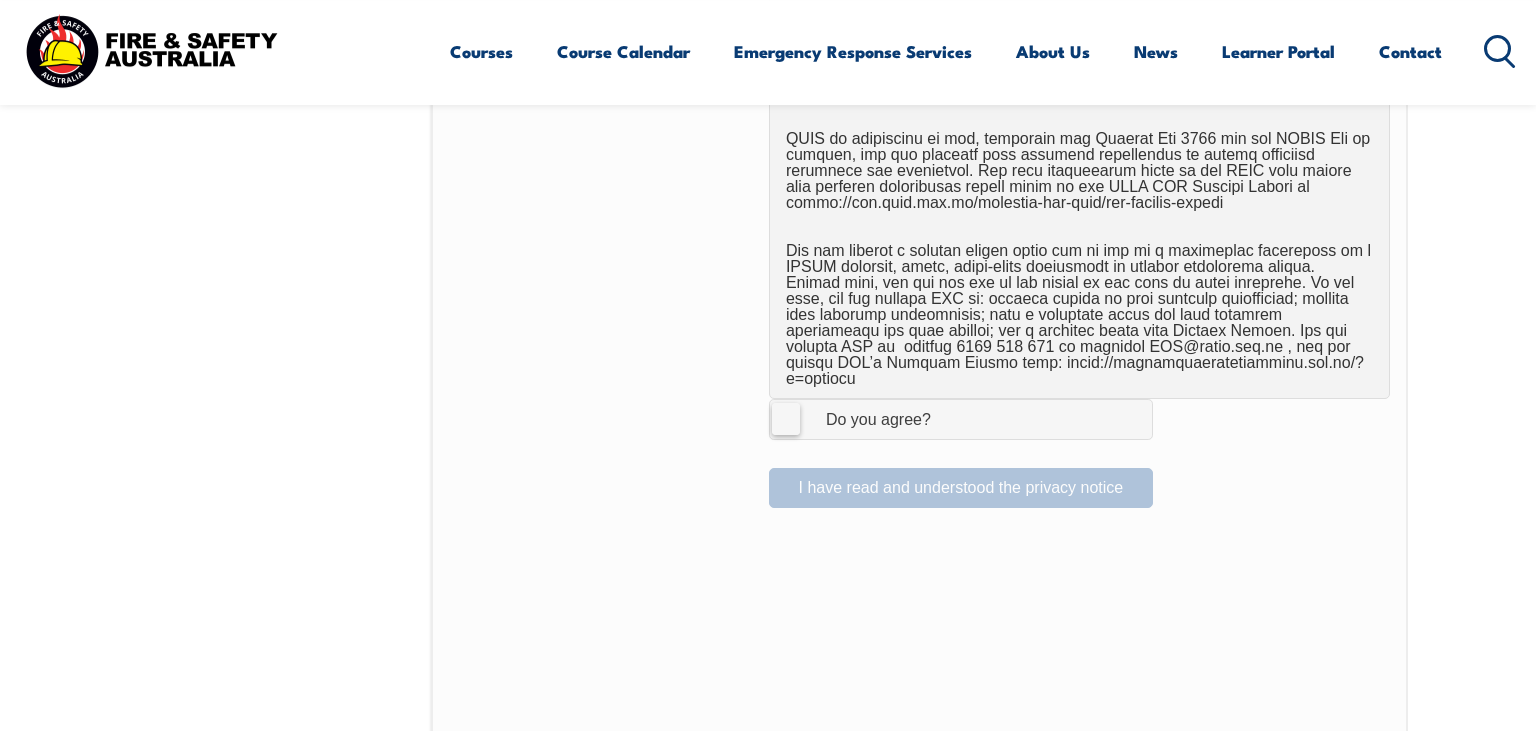 scroll, scrollTop: 1389, scrollLeft: 0, axis: vertical 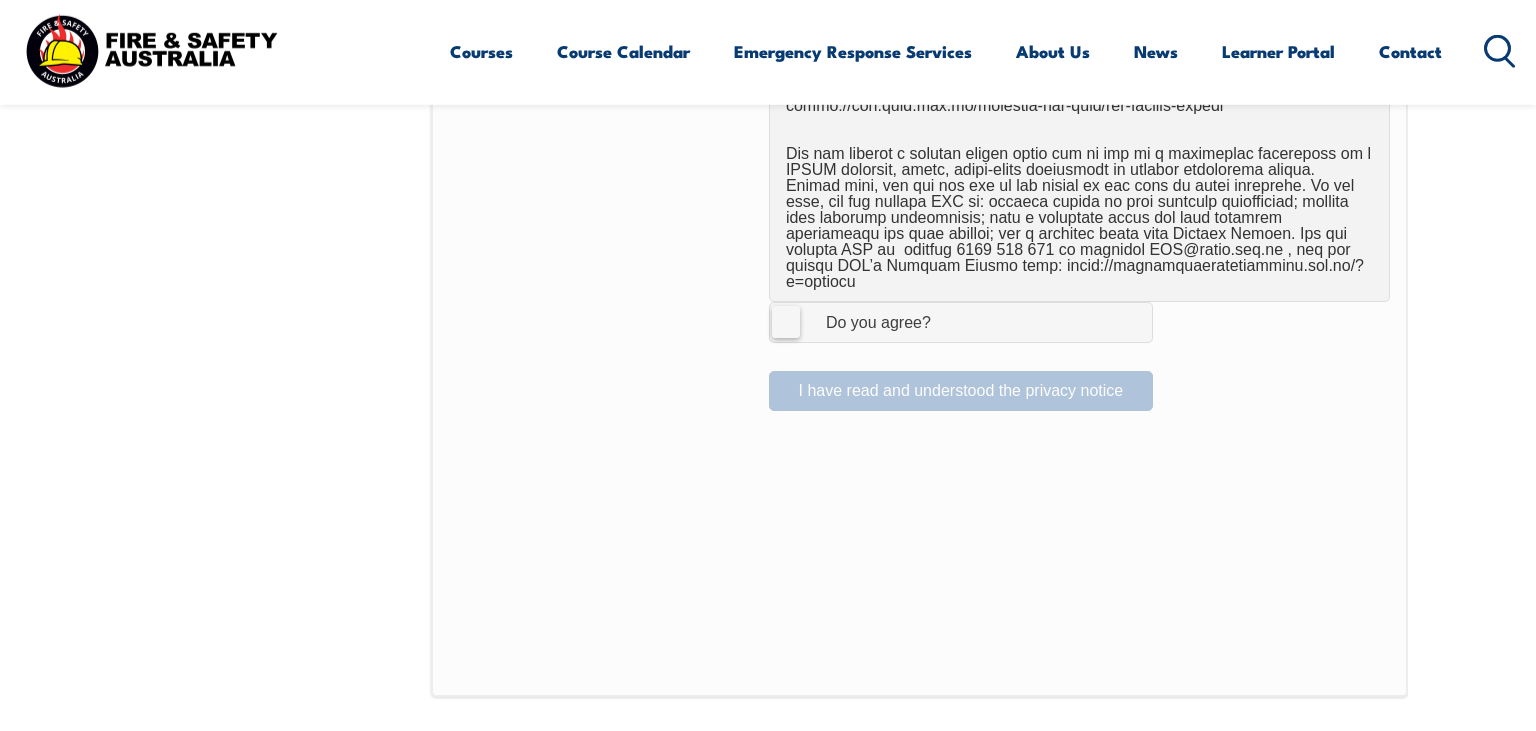 click on "I Agree Do you agree?" at bounding box center (961, 322) 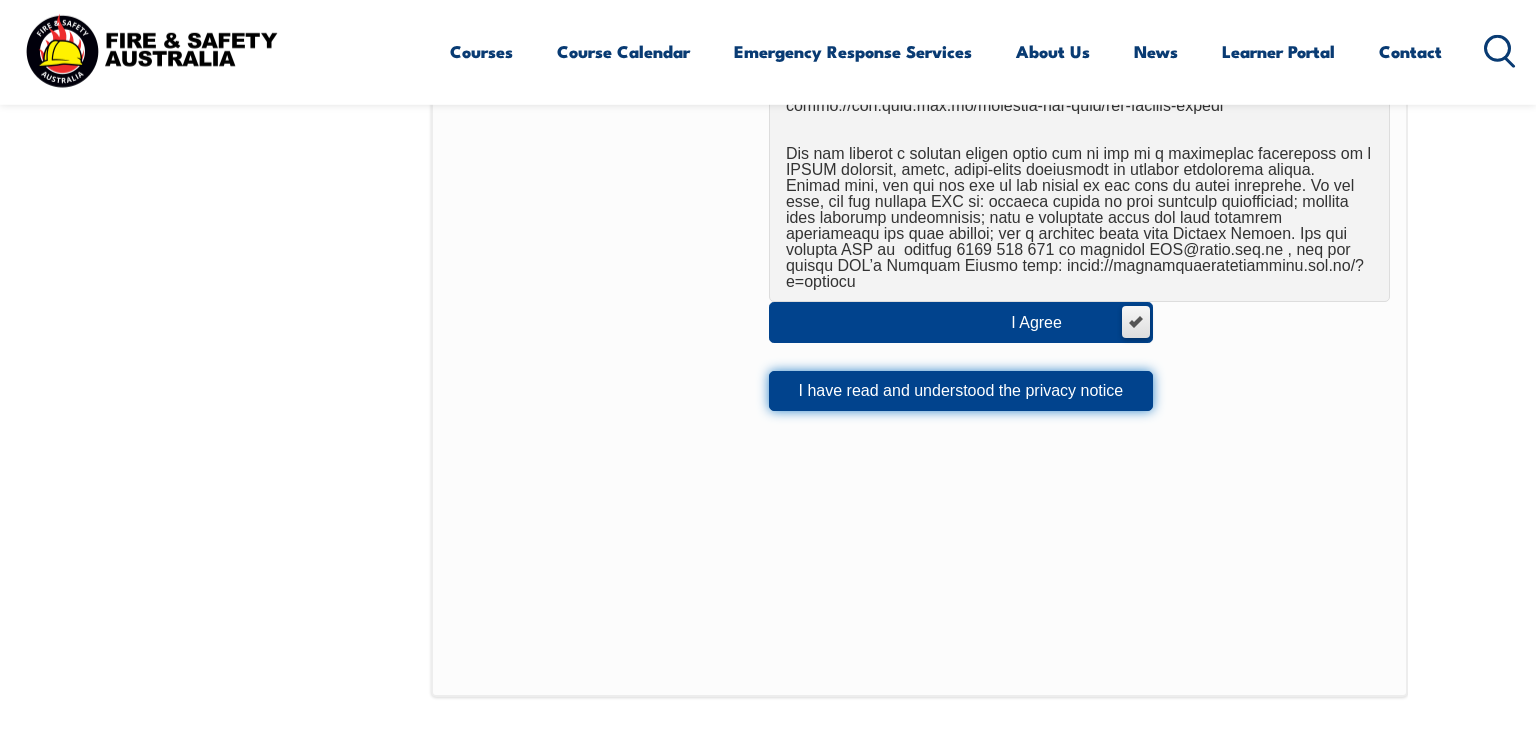 click on "I have read and understood the privacy notice" at bounding box center [961, 391] 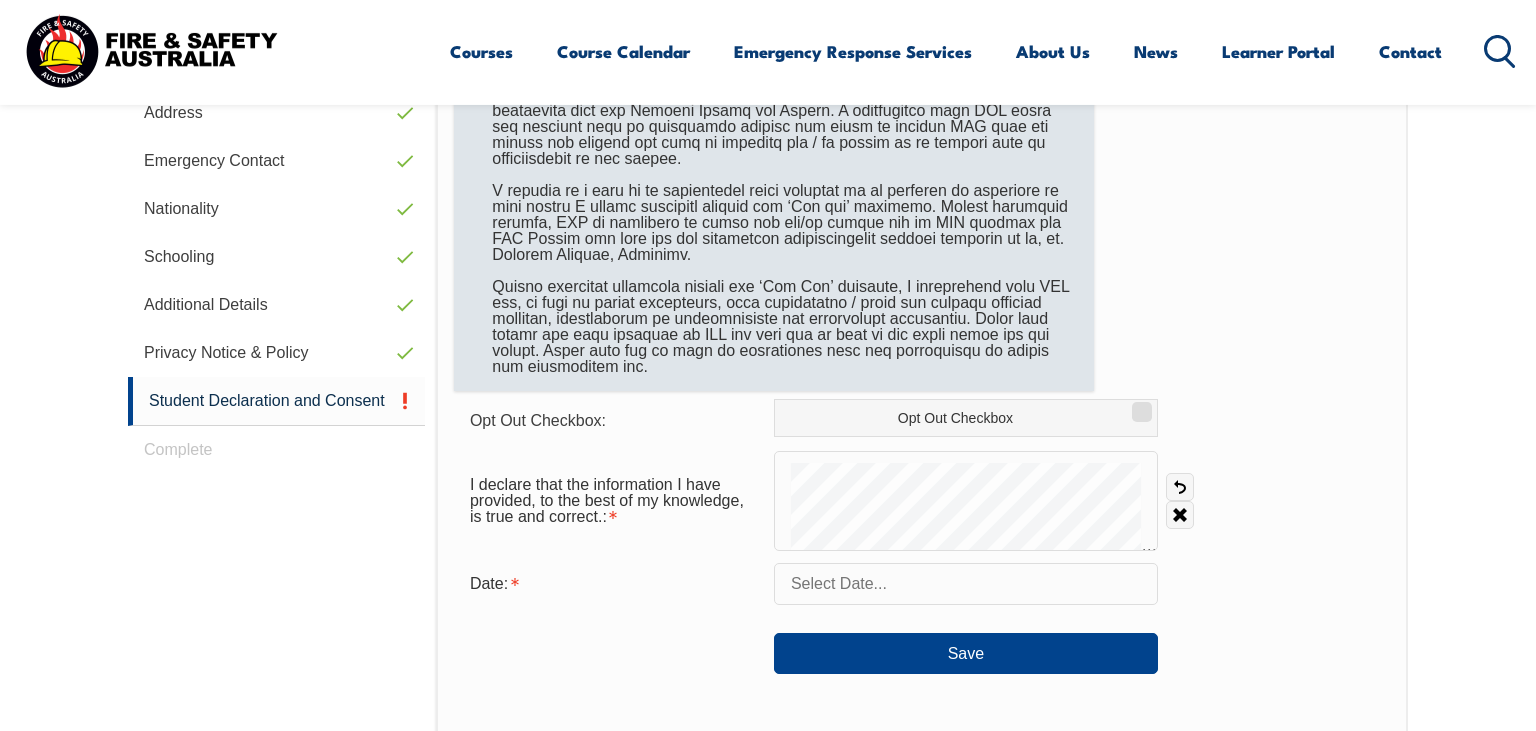 scroll, scrollTop: 861, scrollLeft: 0, axis: vertical 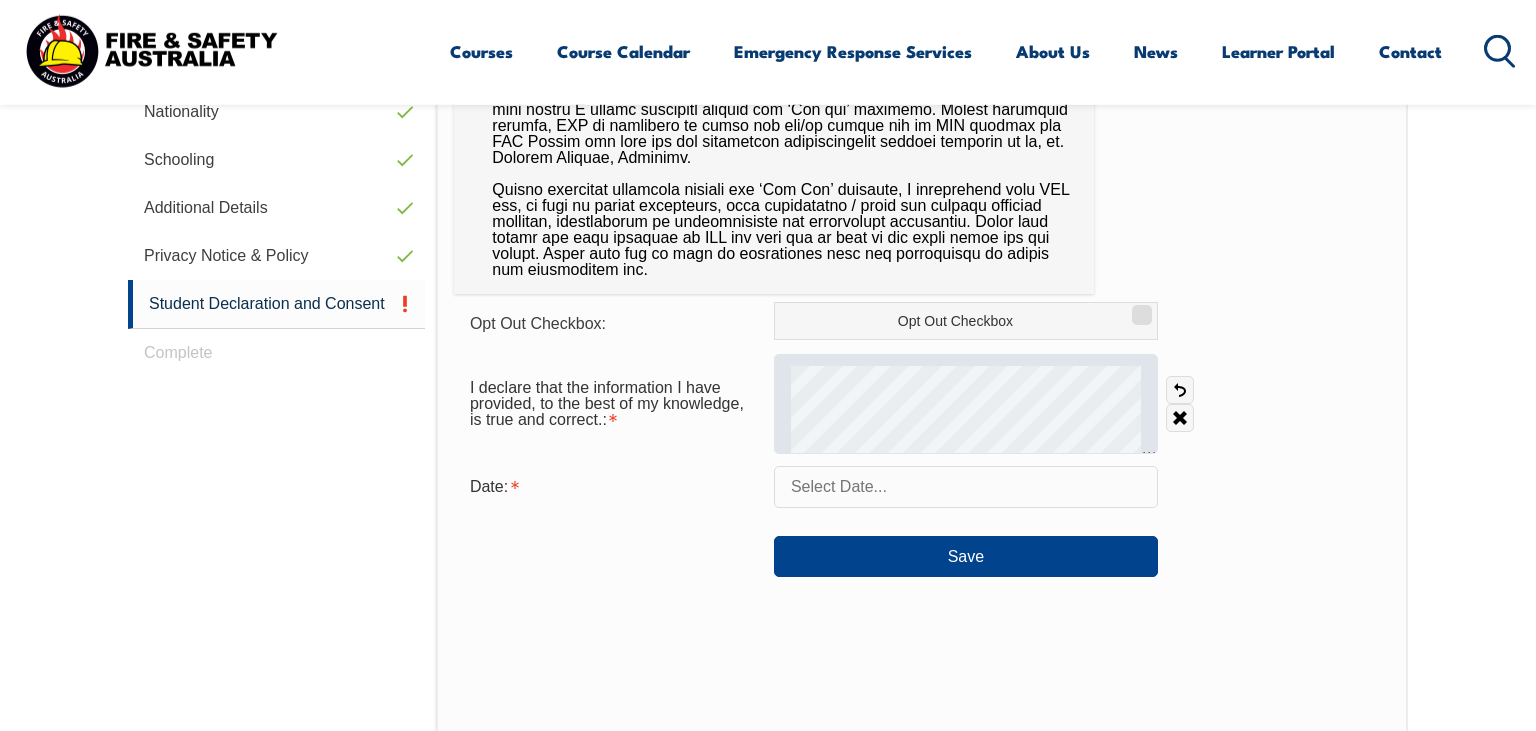click at bounding box center (966, 404) 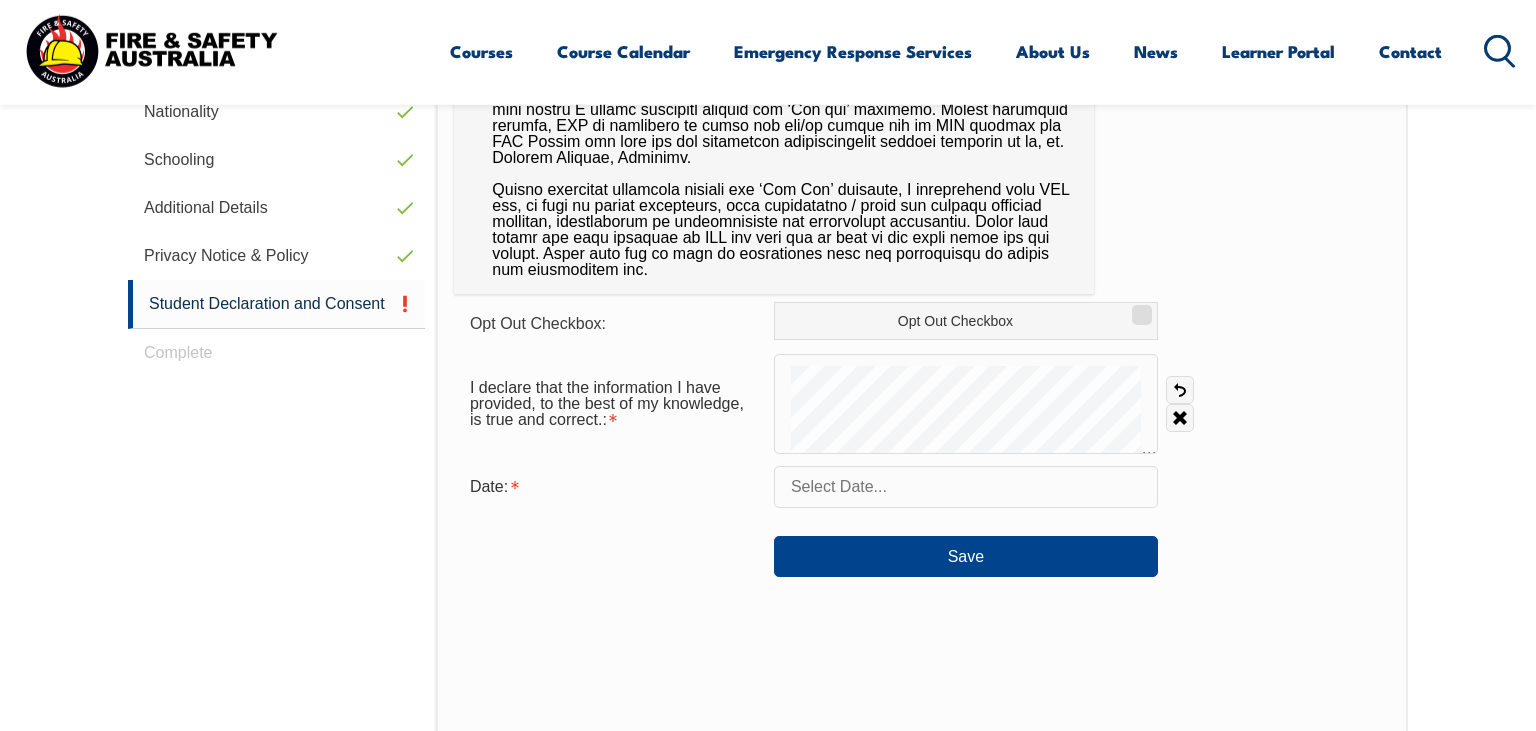 click at bounding box center [966, 487] 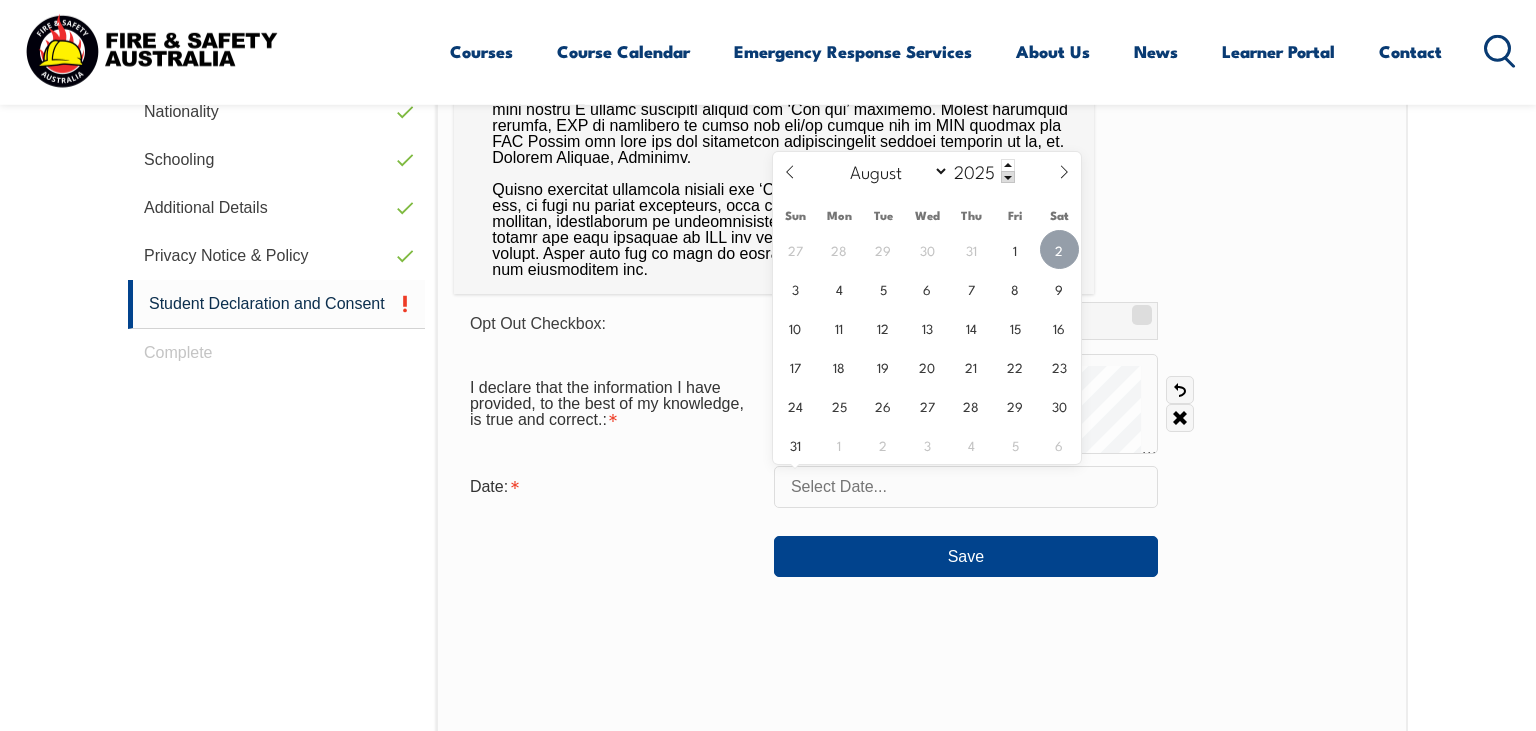 click on "2" at bounding box center (1059, 249) 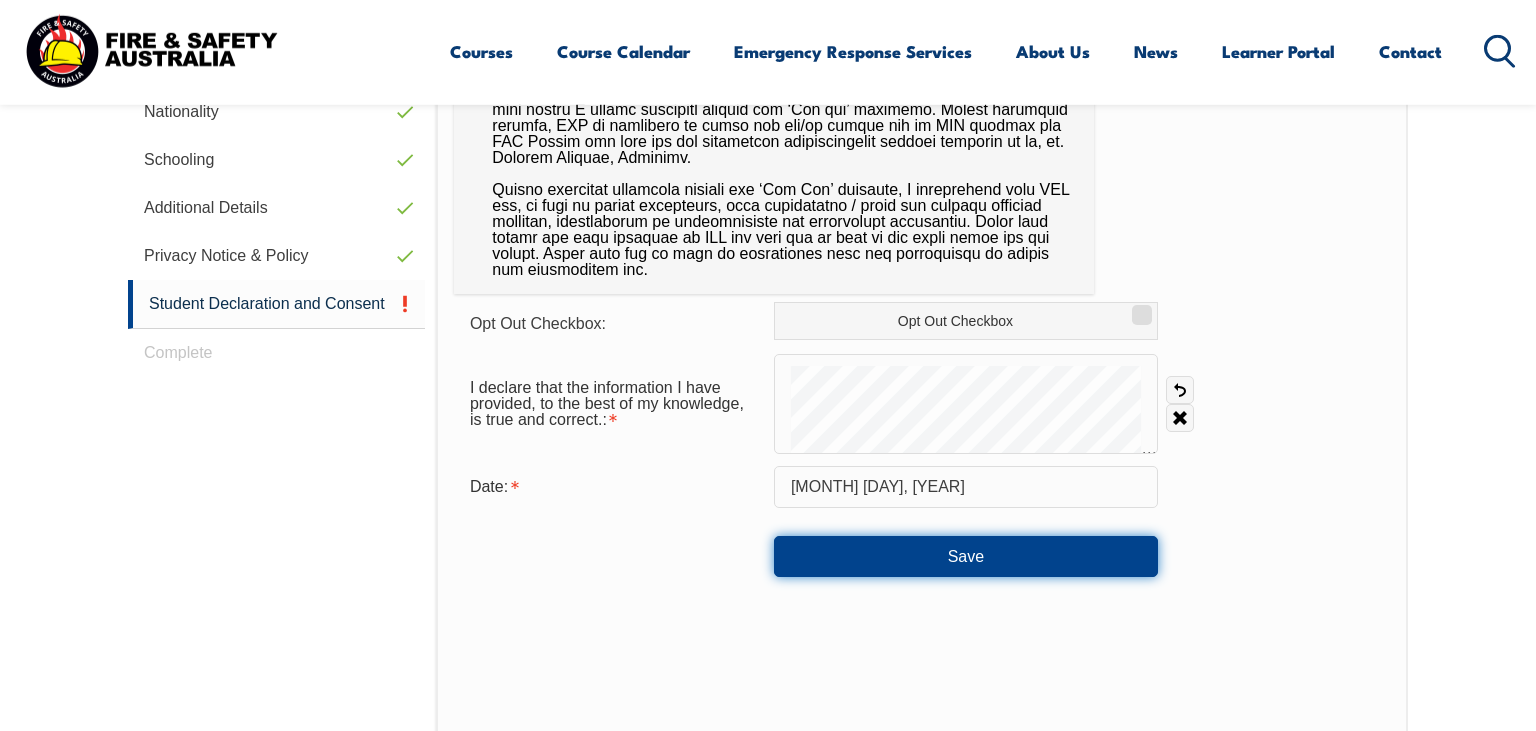 click on "Save" at bounding box center [966, 556] 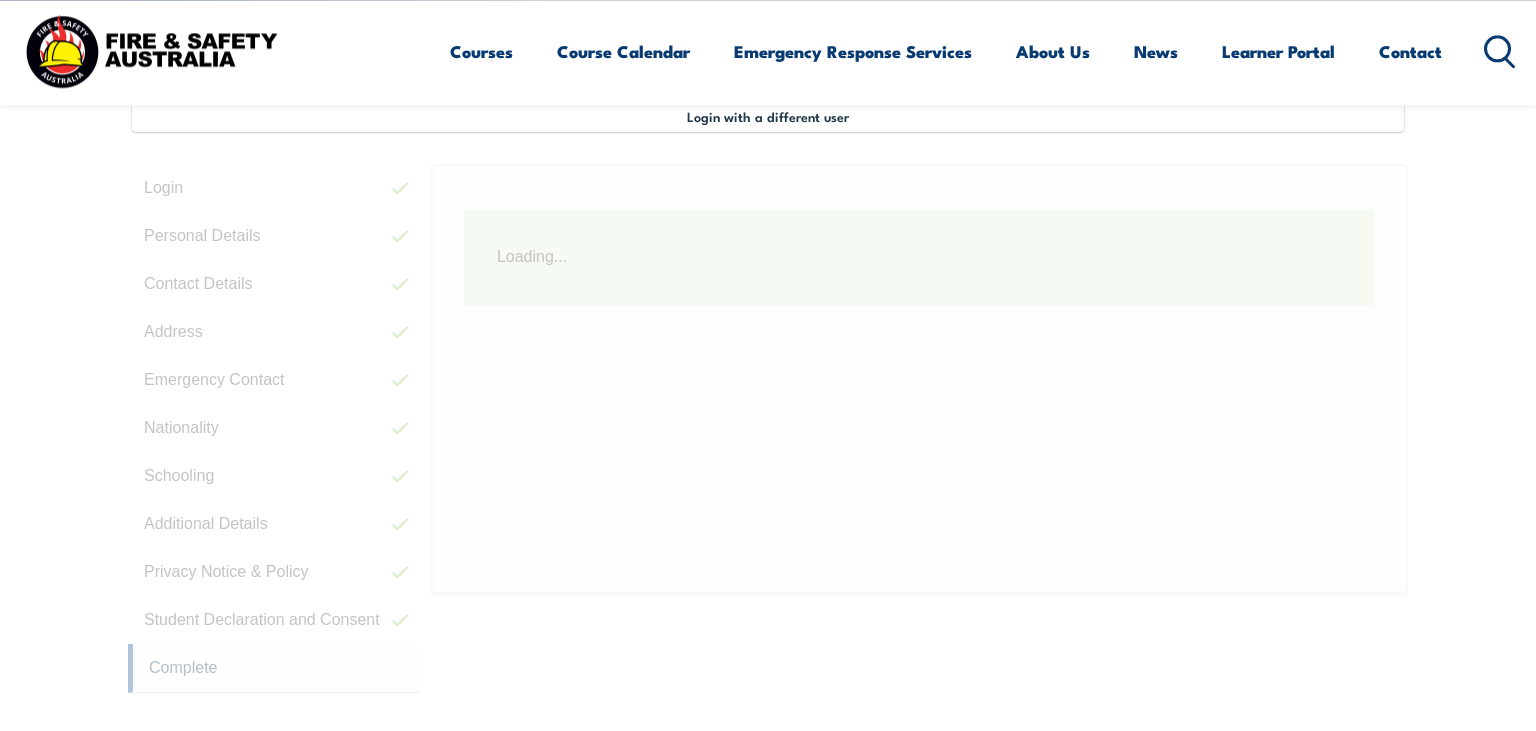 scroll, scrollTop: 544, scrollLeft: 0, axis: vertical 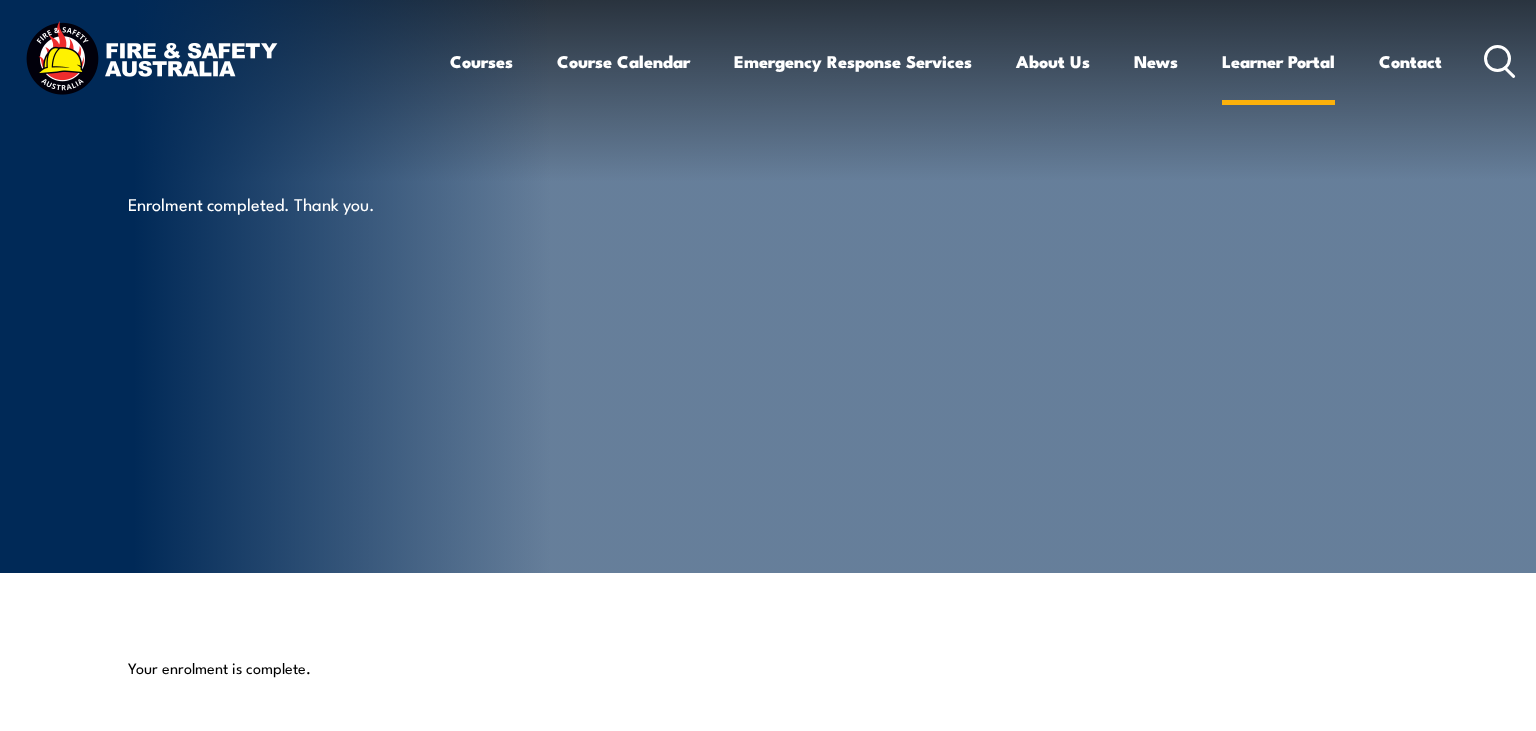 click on "Learner Portal" at bounding box center [1278, 61] 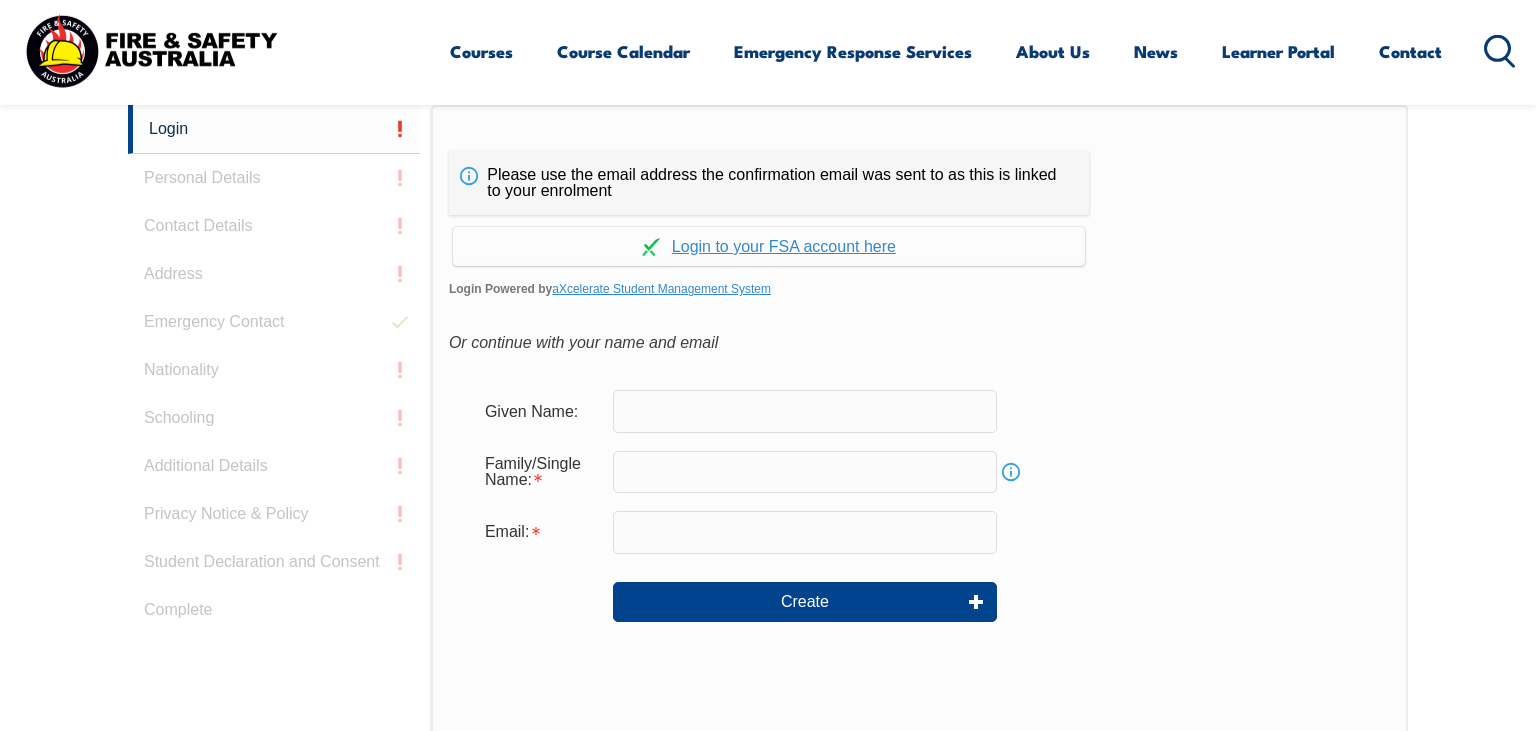 scroll, scrollTop: 564, scrollLeft: 0, axis: vertical 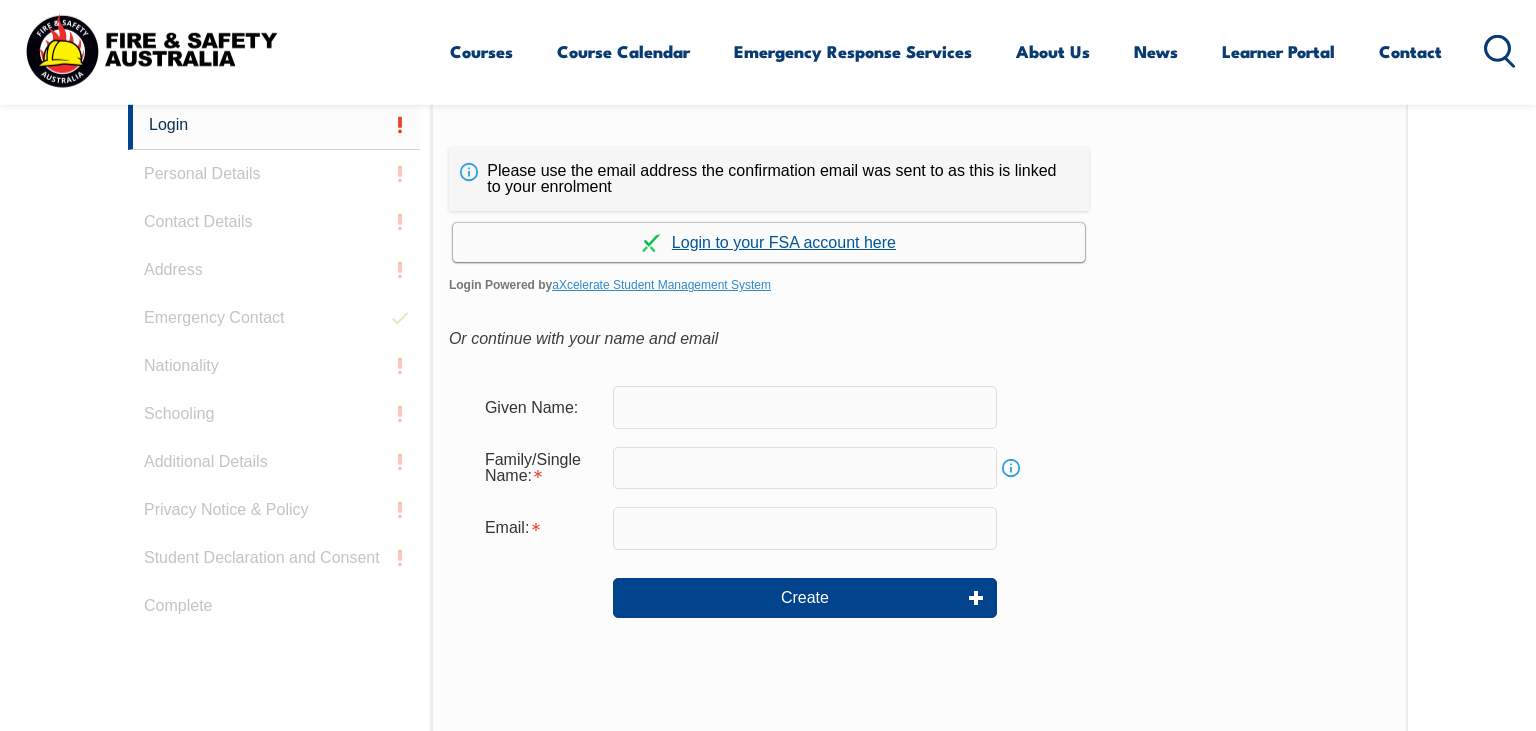 click on "Continue with aXcelerate" at bounding box center [769, 242] 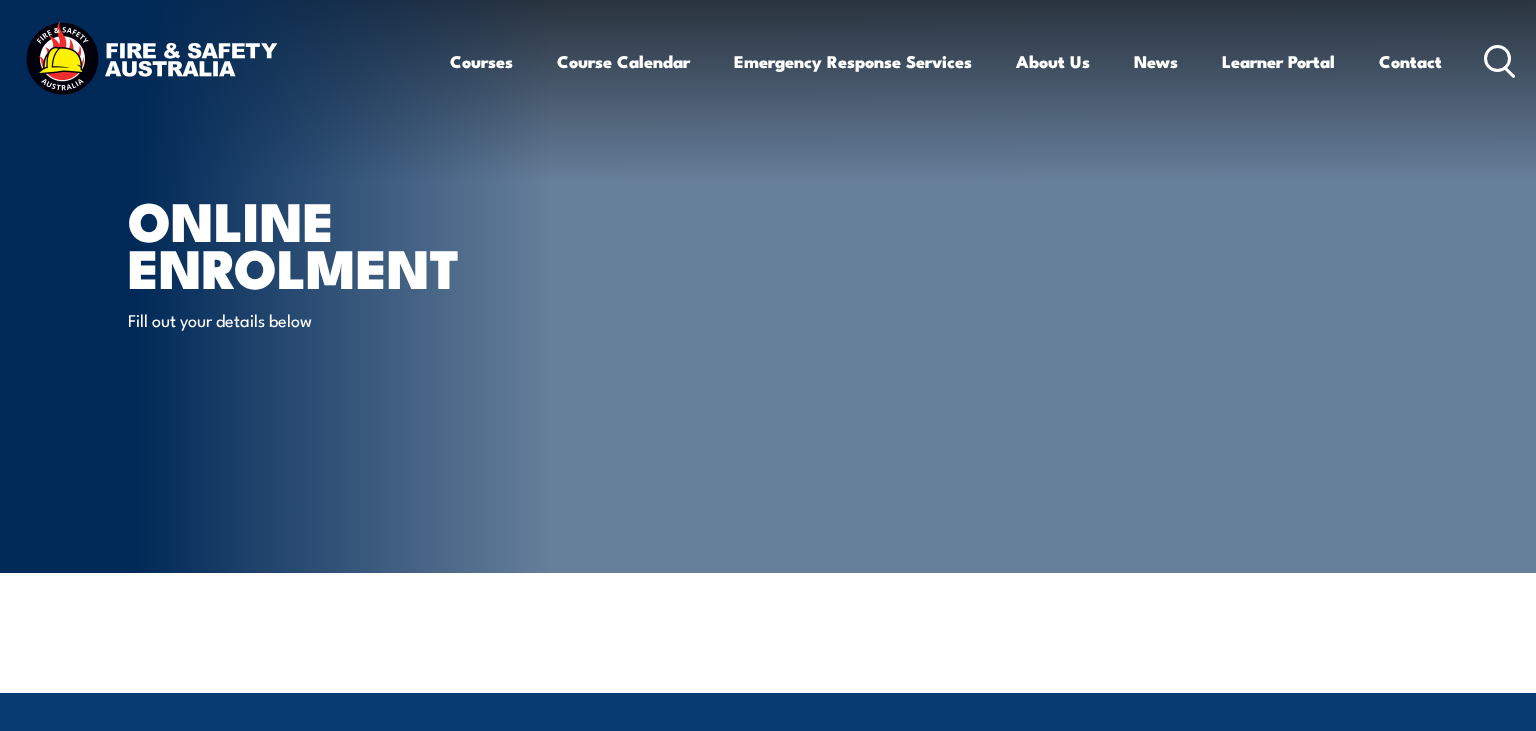 scroll, scrollTop: 0, scrollLeft: 0, axis: both 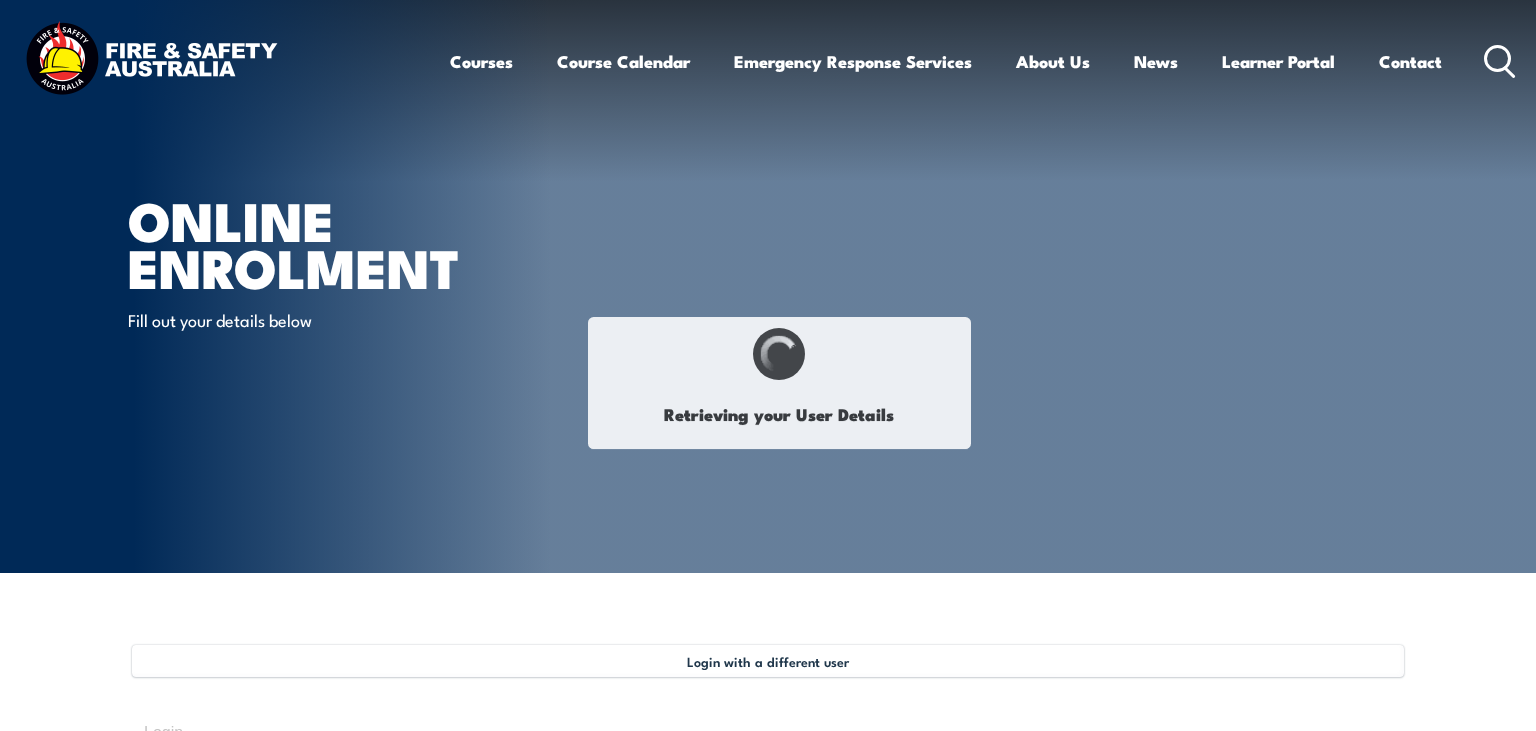 select on "Mr" 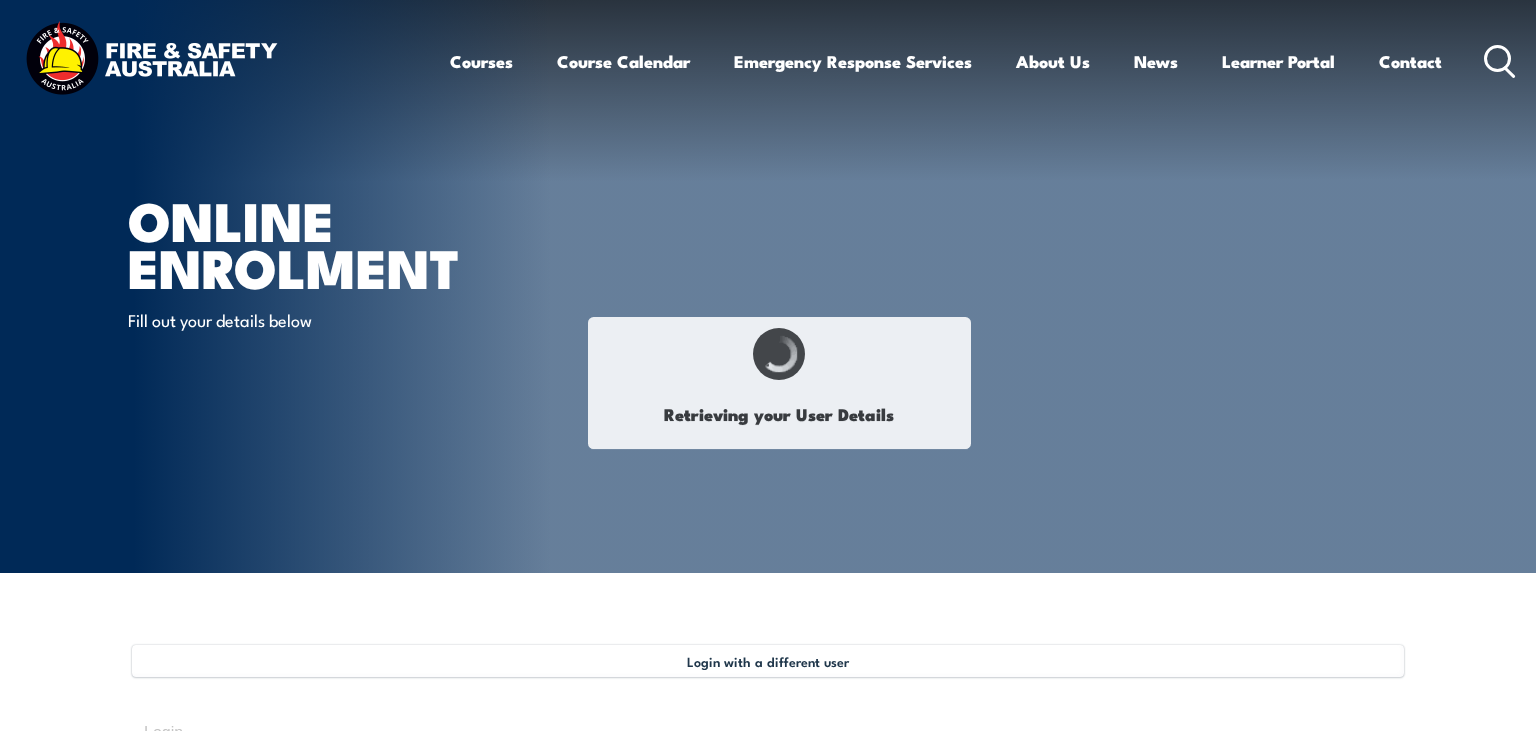 type on "[FIRST]" 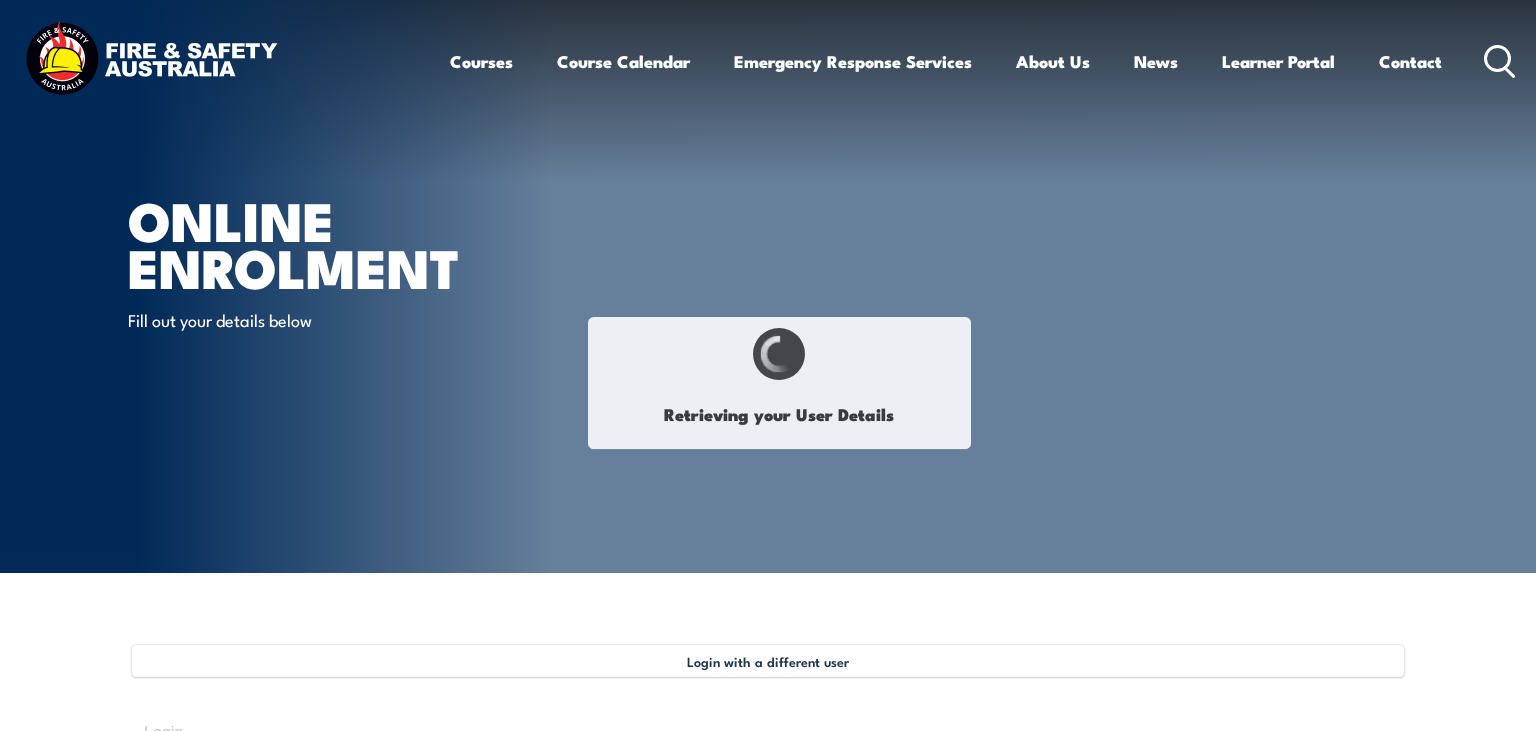 type on "[FIRST]" 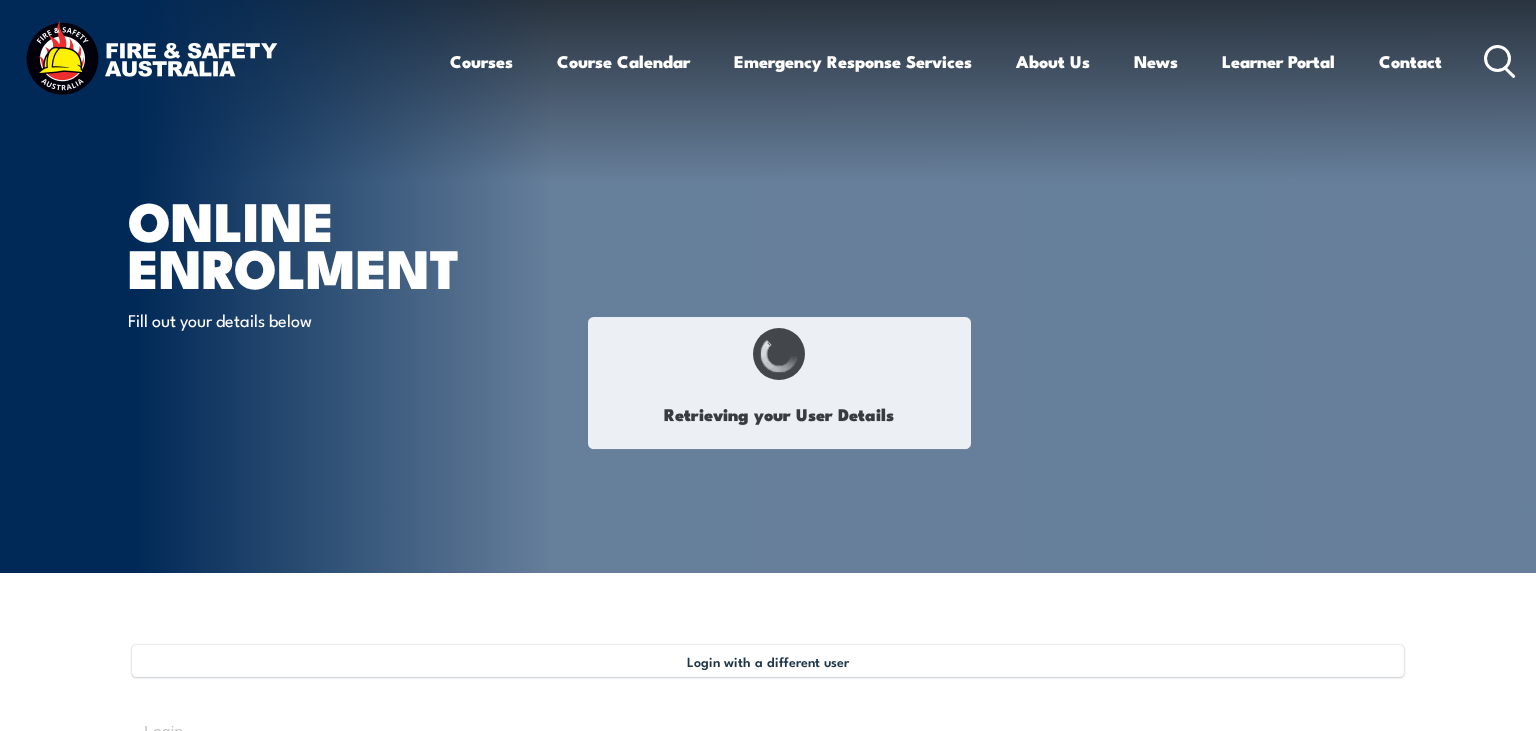 type on "[CITY]" 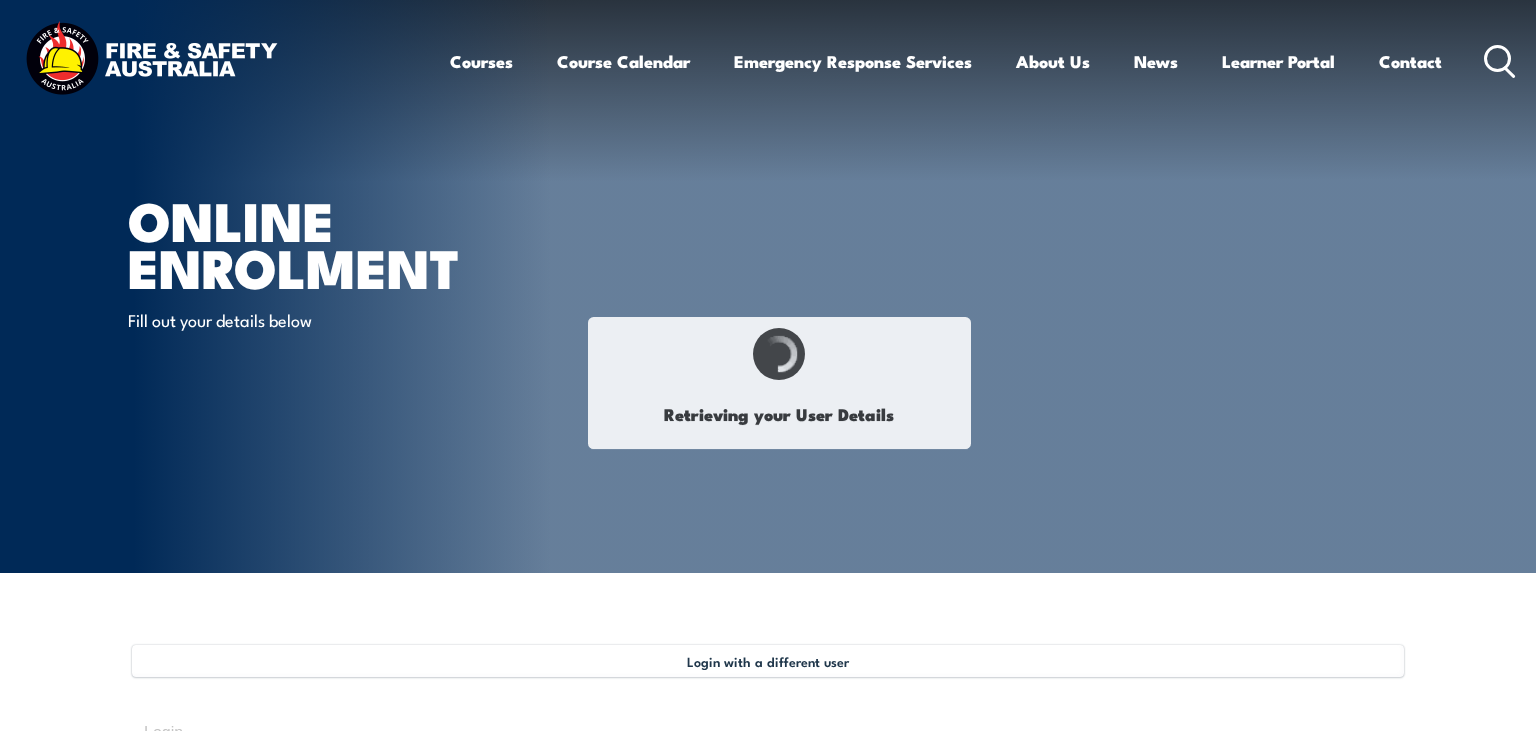 type on "[LAST]" 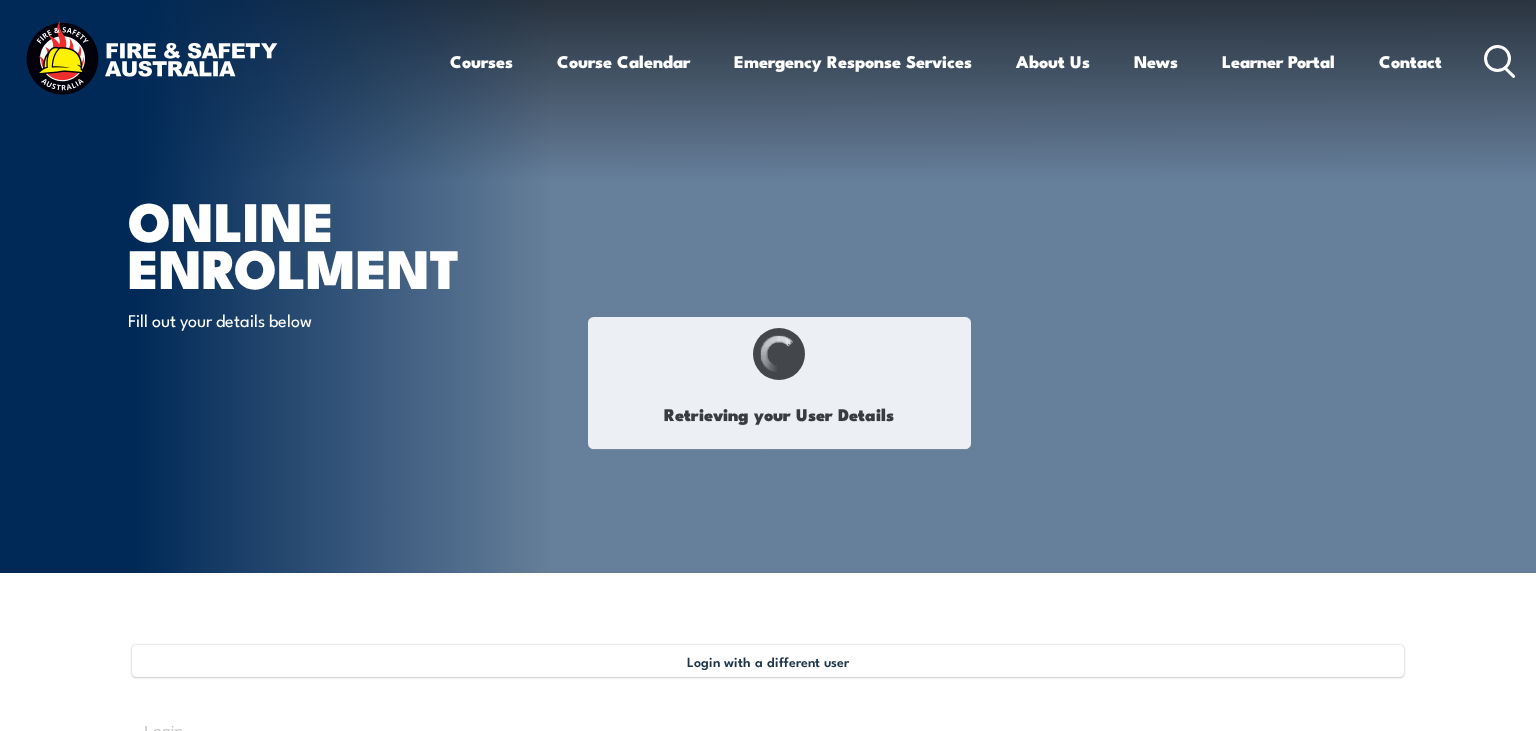 type on "[MONTH] [DAY], [YEAR]" 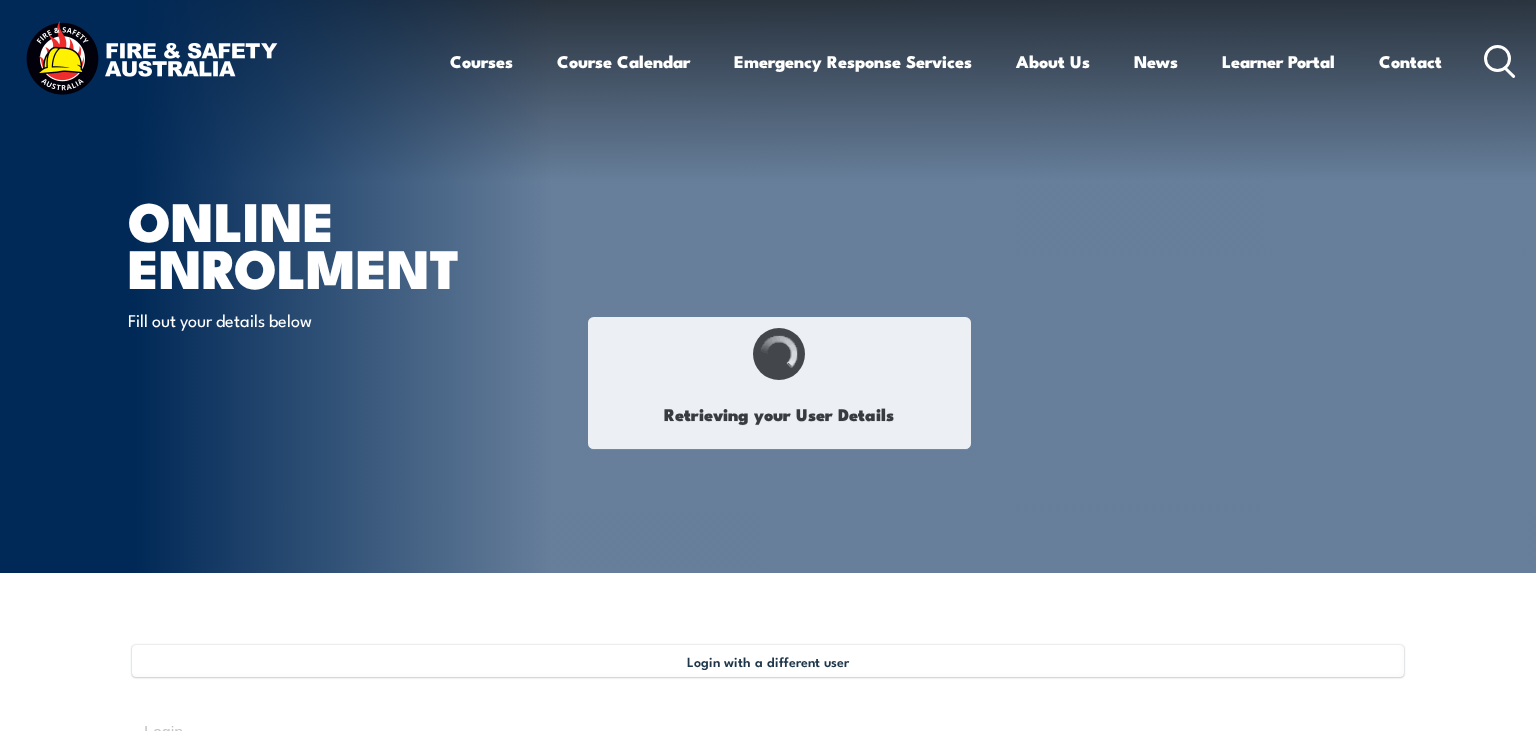 type on "[ALPHANUMERIC]" 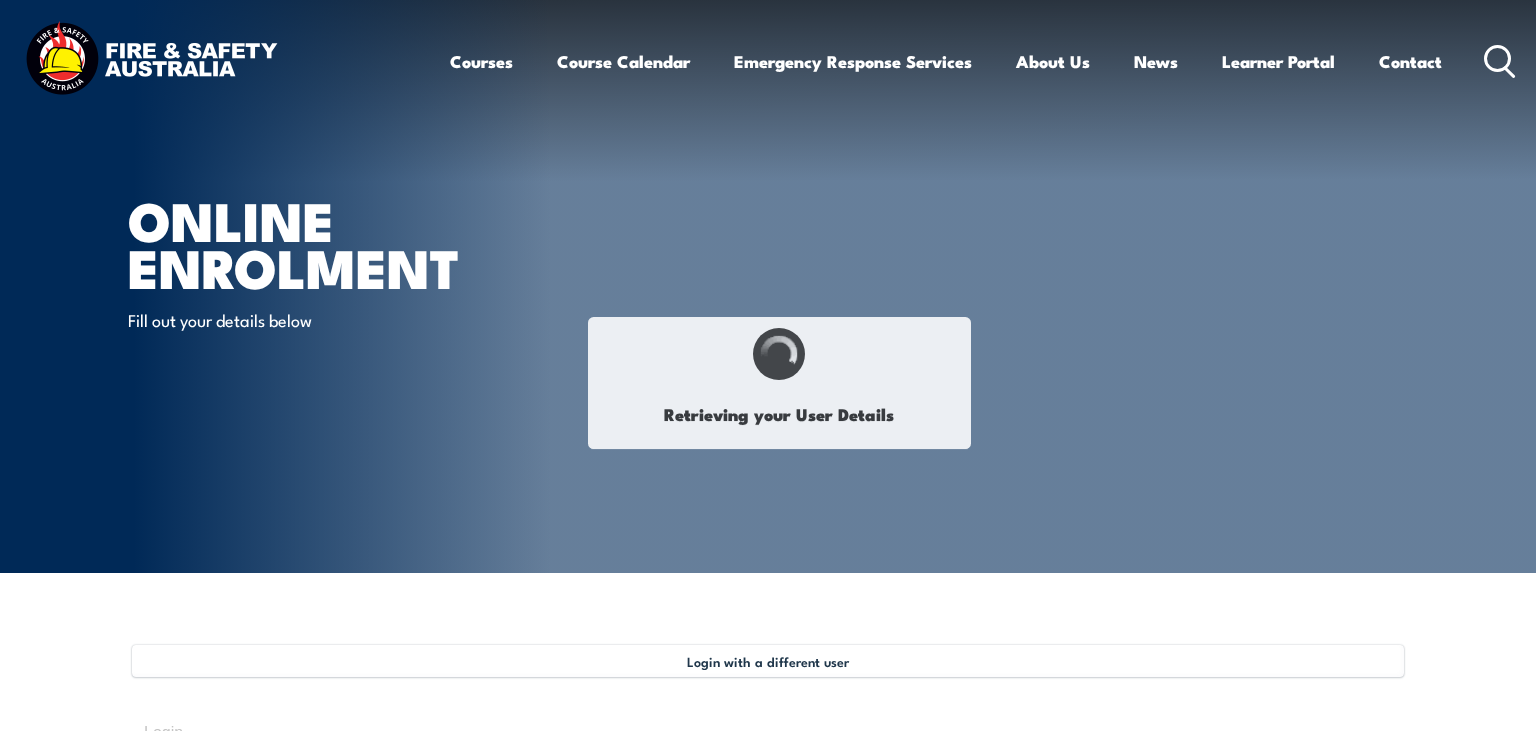 select on "M" 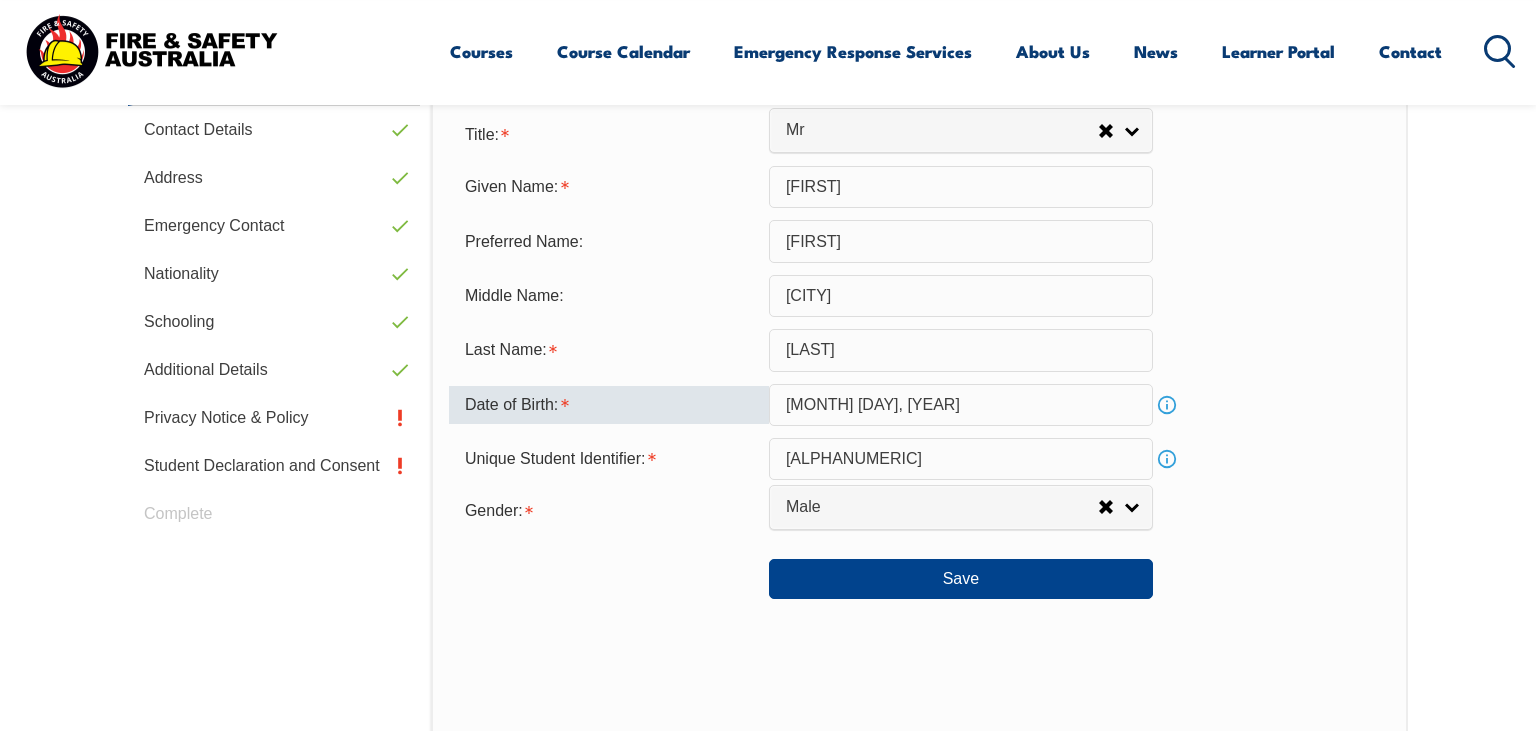scroll, scrollTop: 756, scrollLeft: 0, axis: vertical 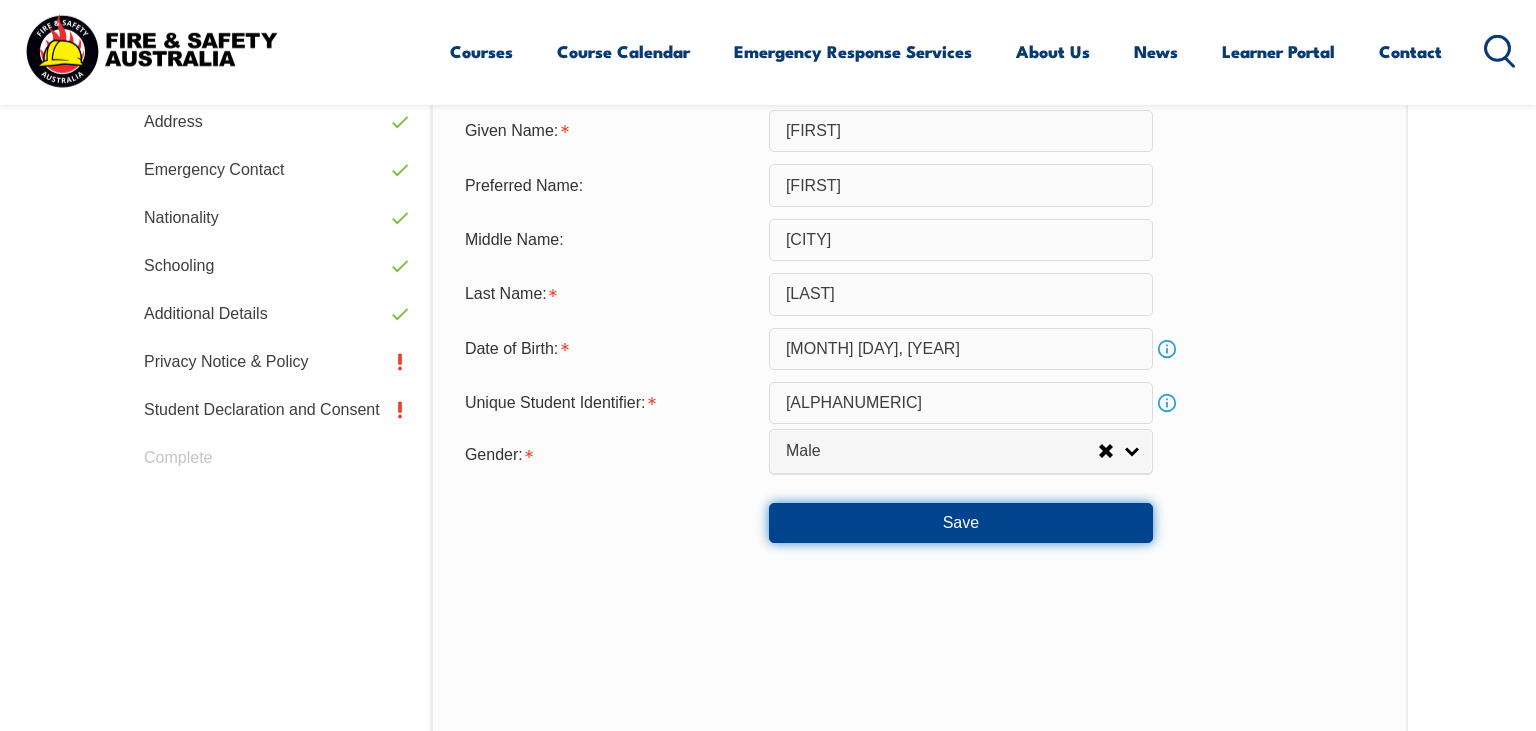 click on "Save" at bounding box center (961, 523) 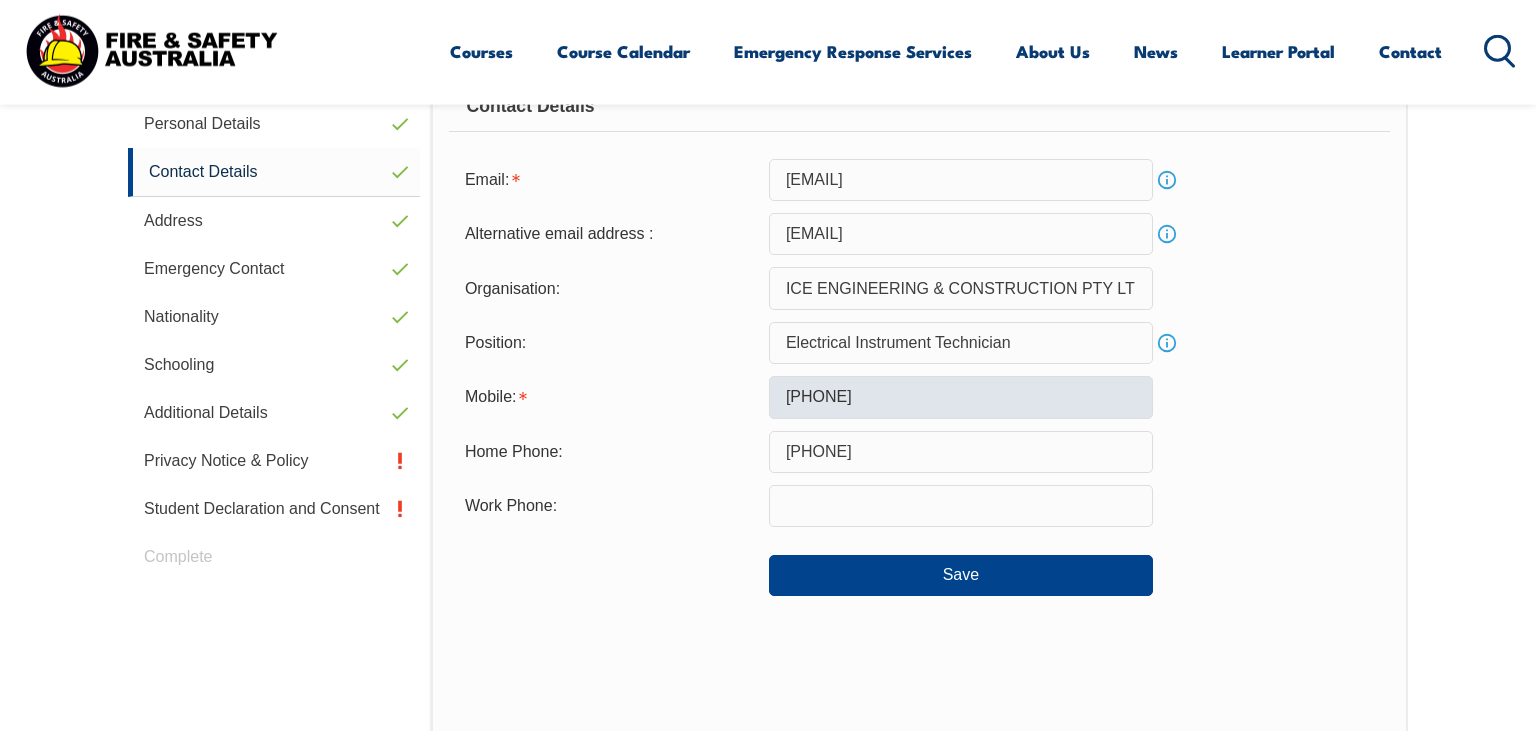 scroll, scrollTop: 756, scrollLeft: 0, axis: vertical 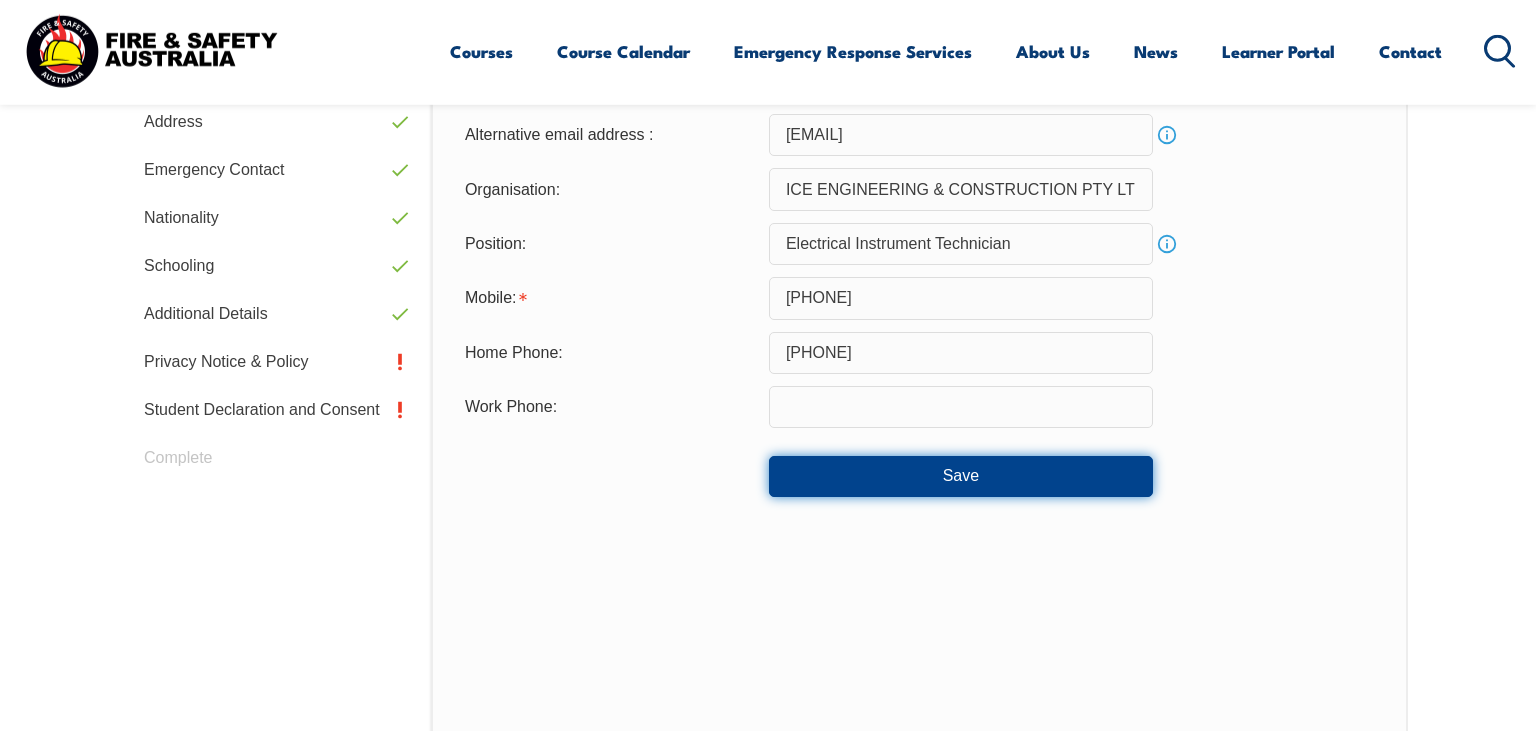 click on "Save" at bounding box center [961, 476] 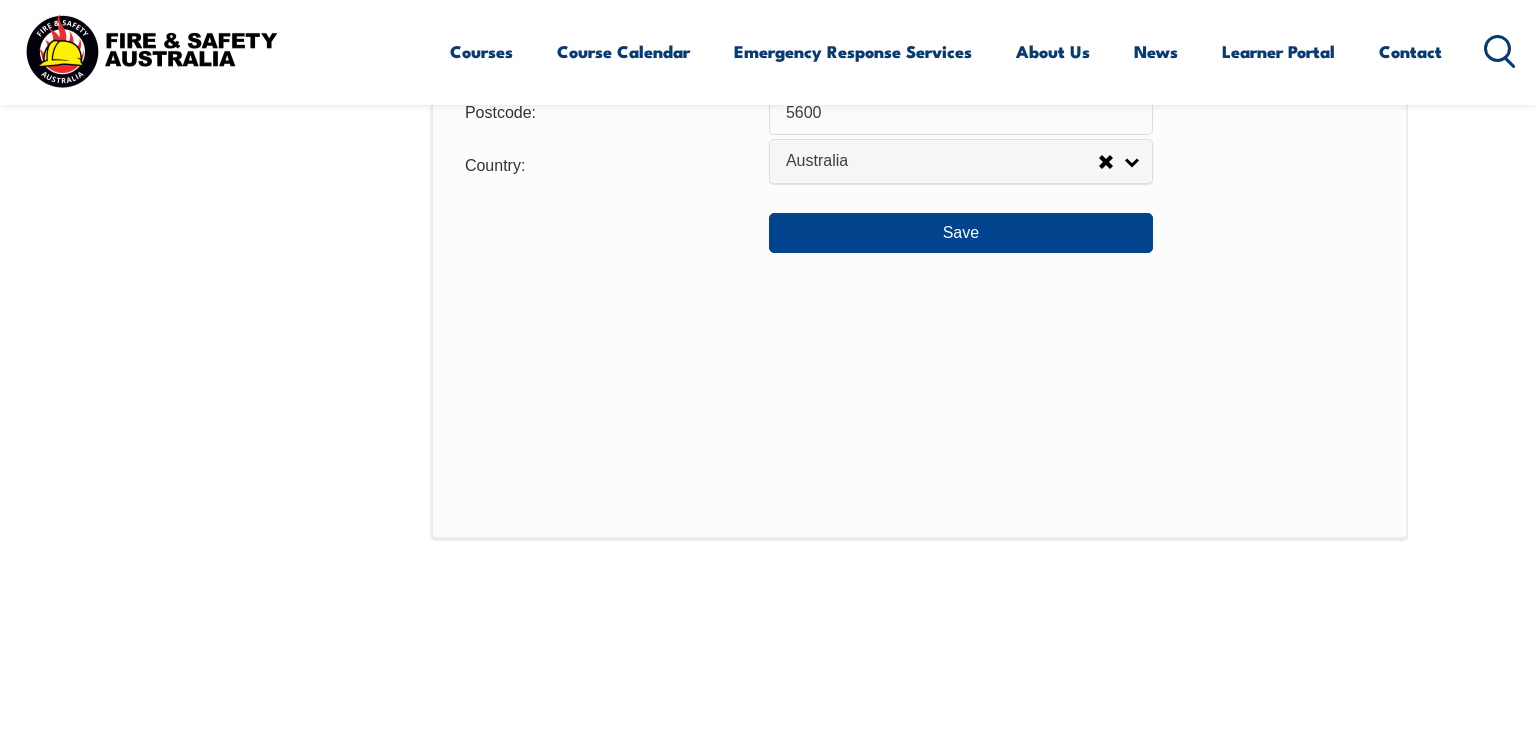 scroll, scrollTop: 1812, scrollLeft: 0, axis: vertical 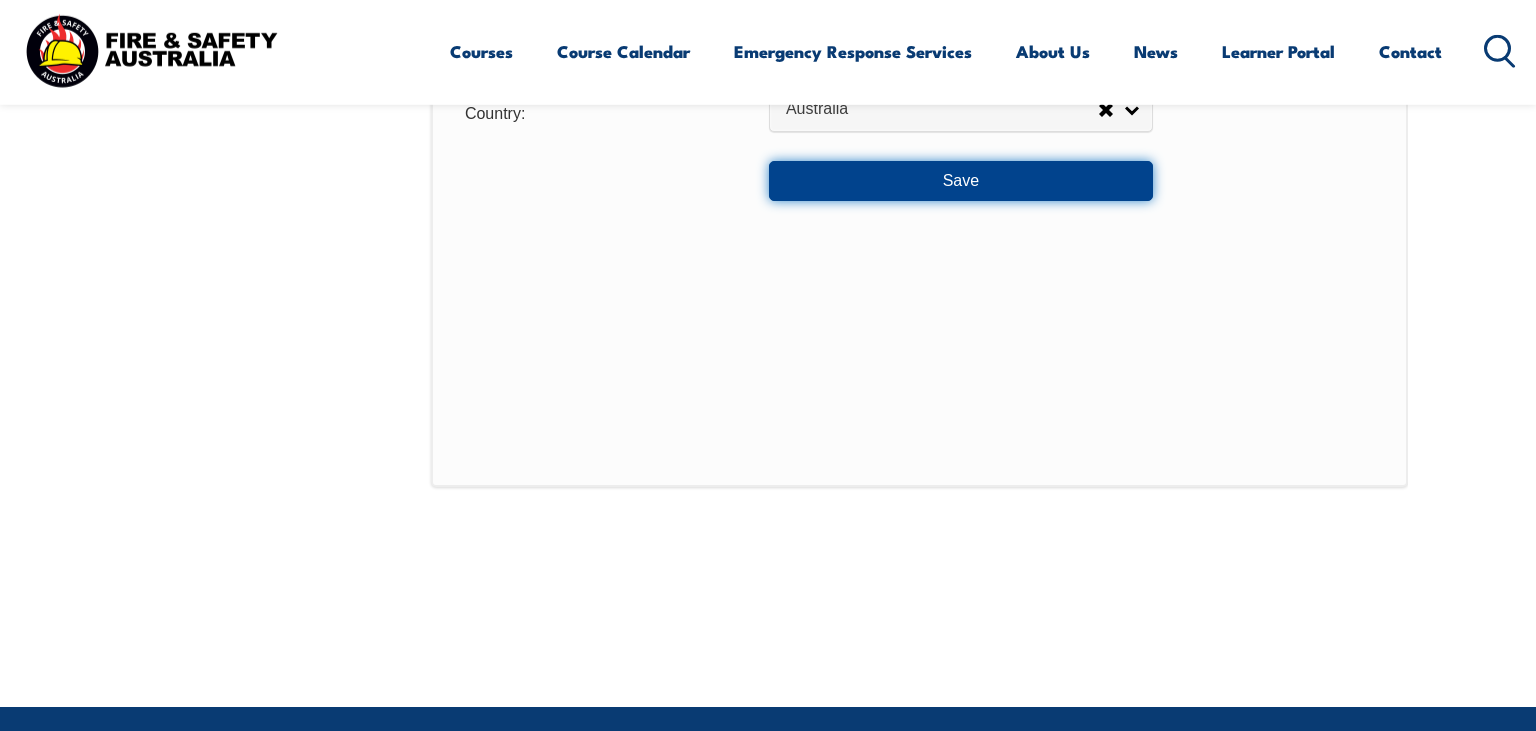 click on "Save" at bounding box center [961, 181] 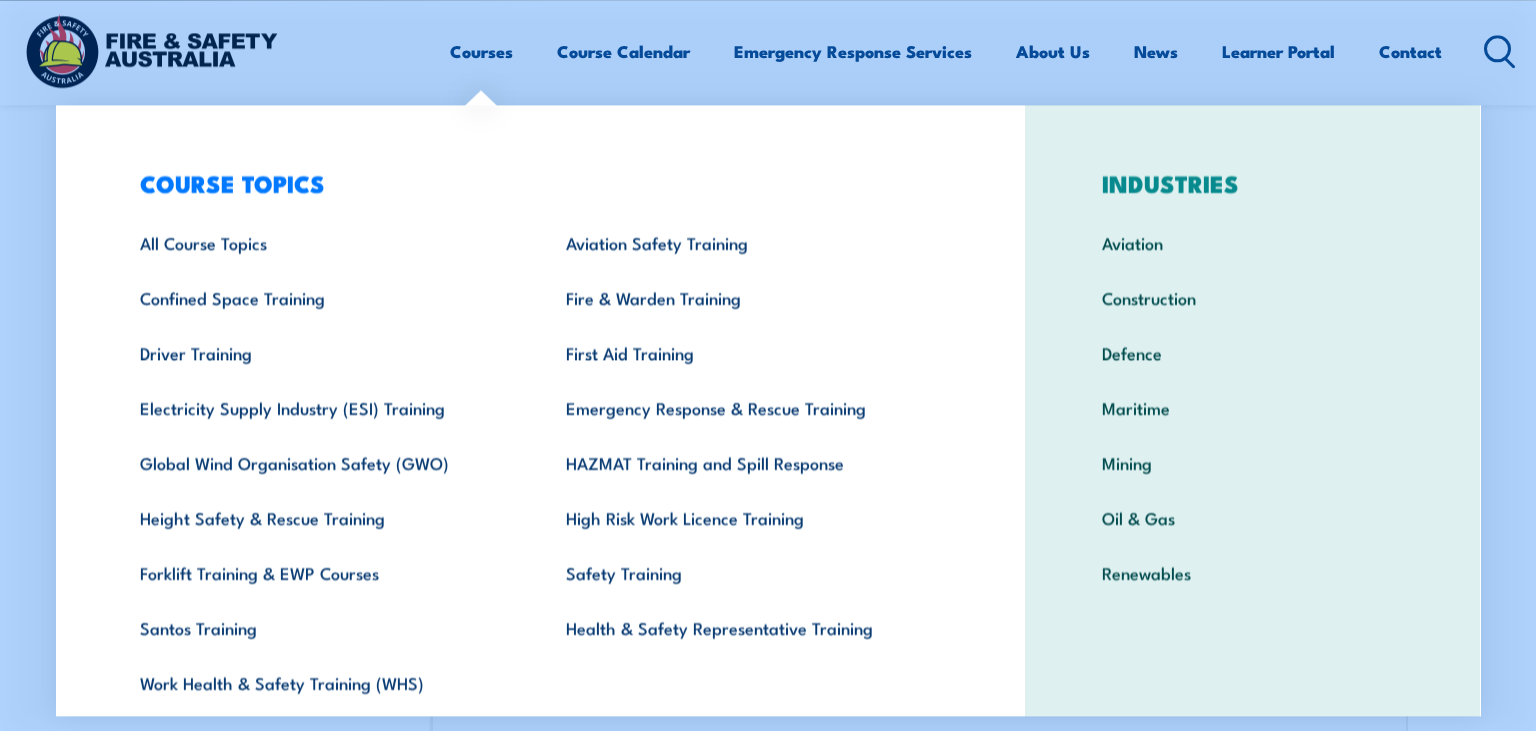 scroll, scrollTop: 544, scrollLeft: 0, axis: vertical 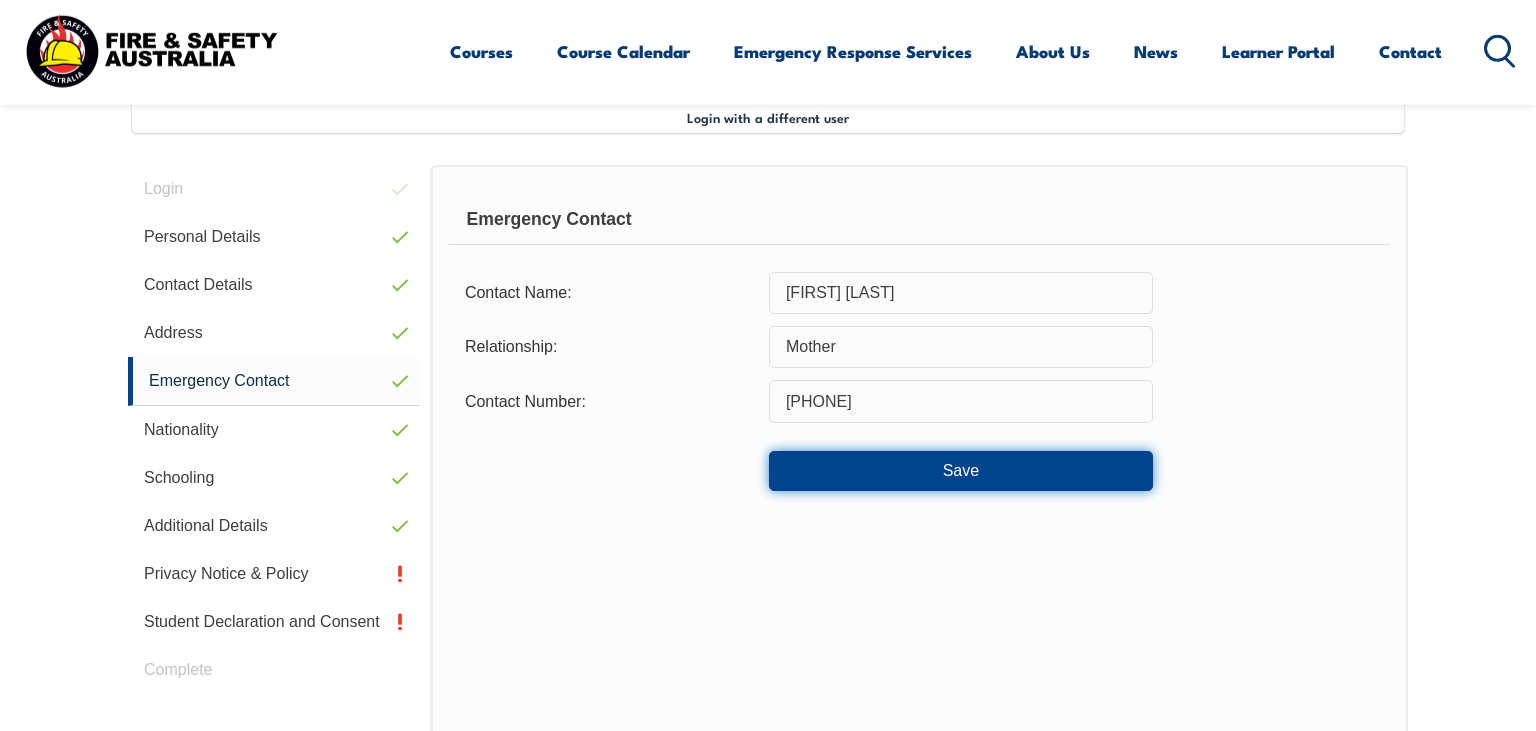 click on "Save" at bounding box center (961, 471) 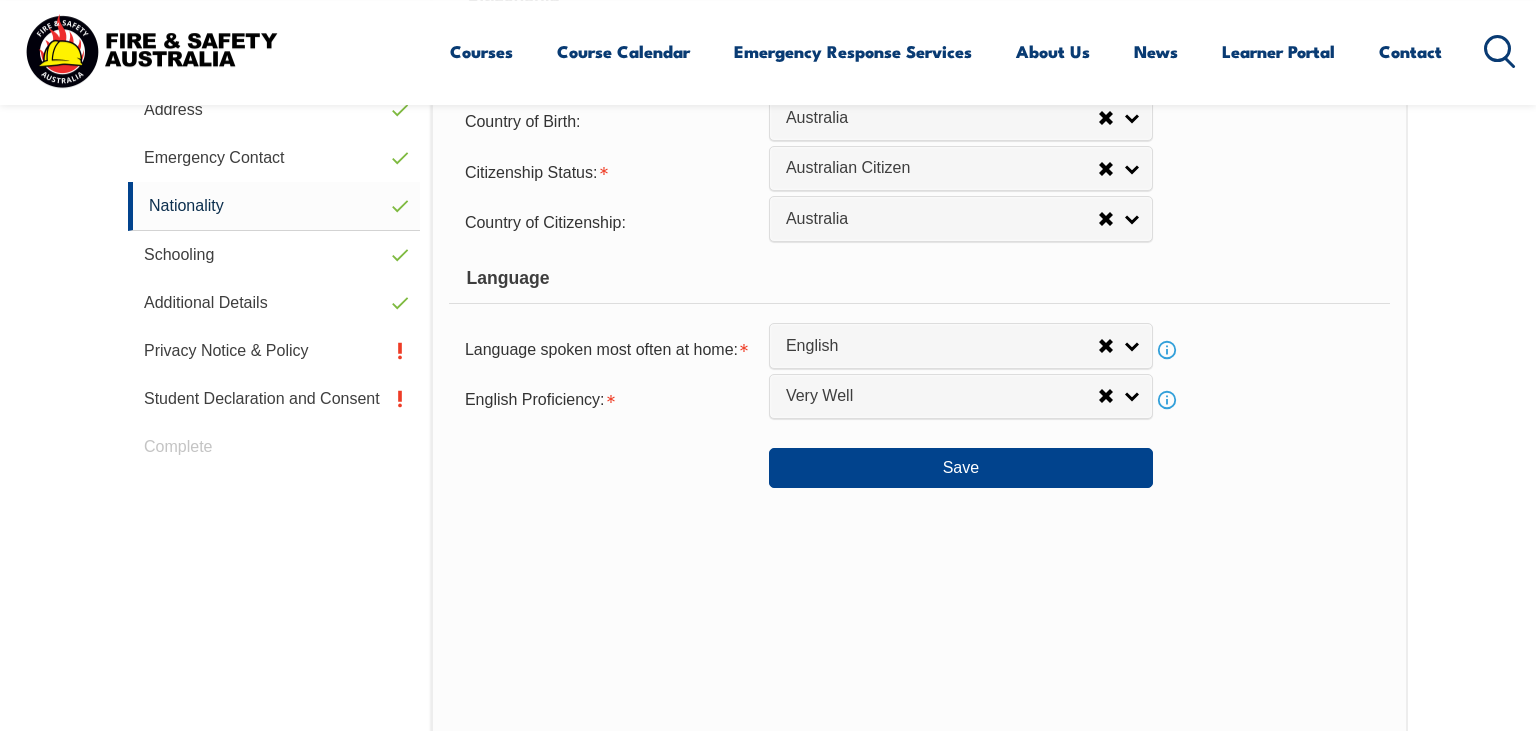 scroll, scrollTop: 756, scrollLeft: 0, axis: vertical 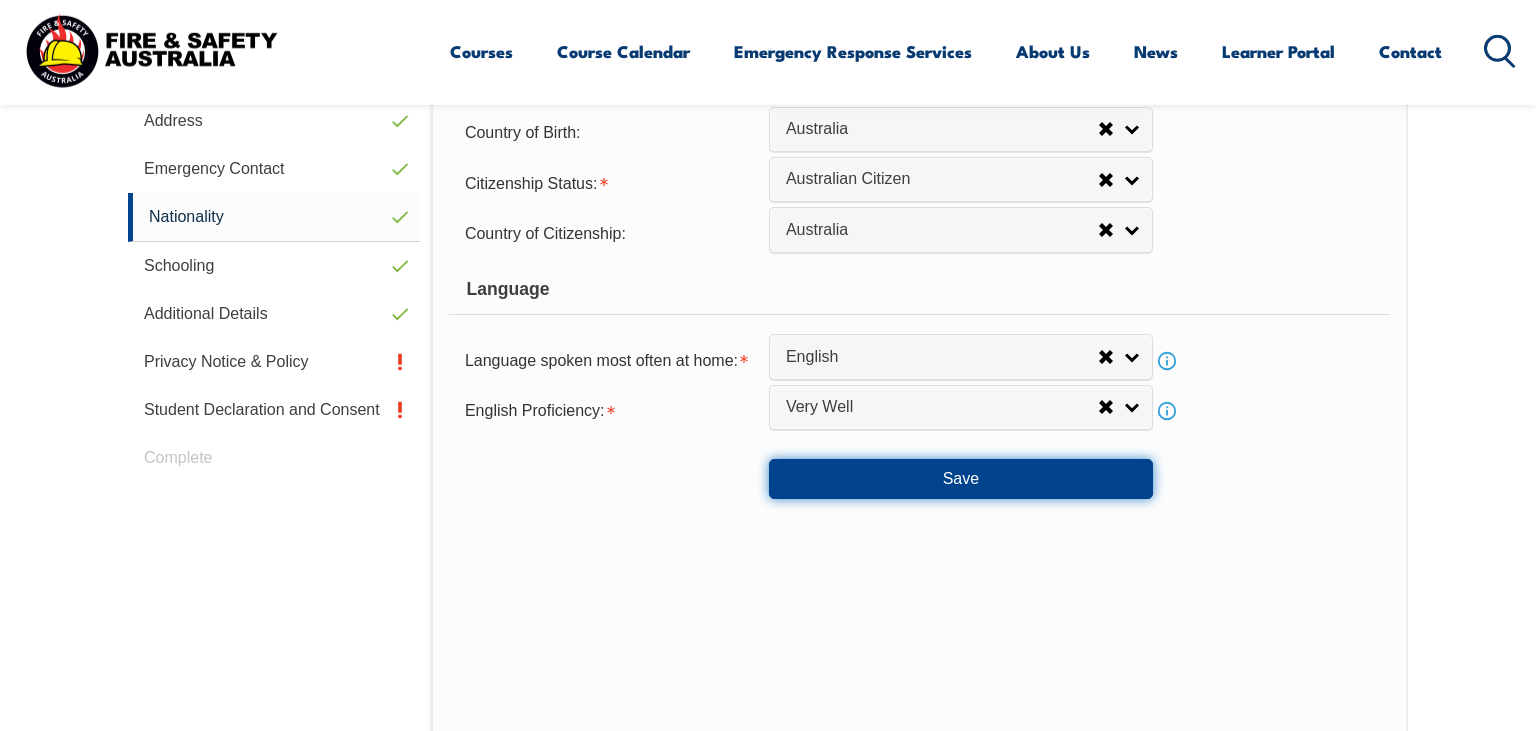 click on "Save" at bounding box center (961, 479) 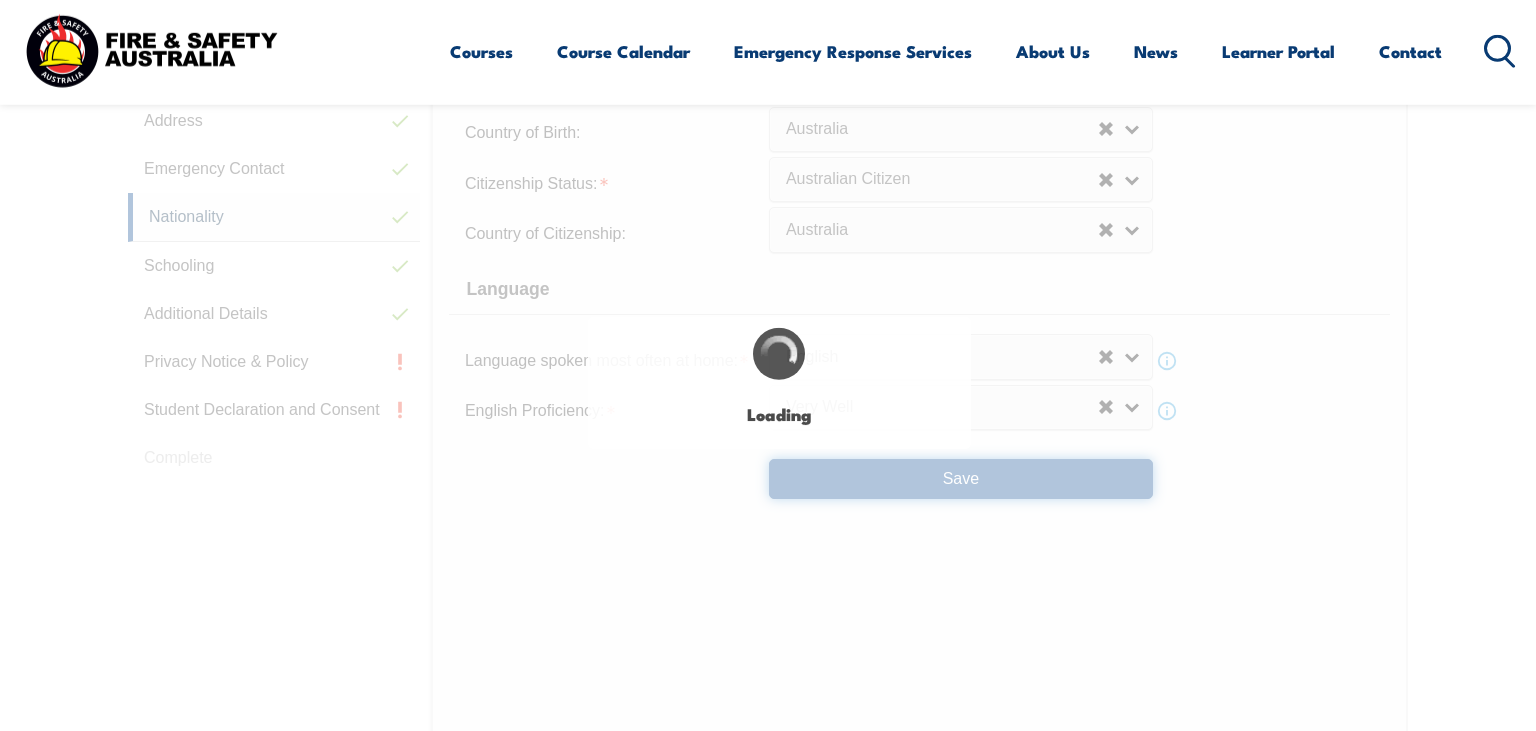 select on "false" 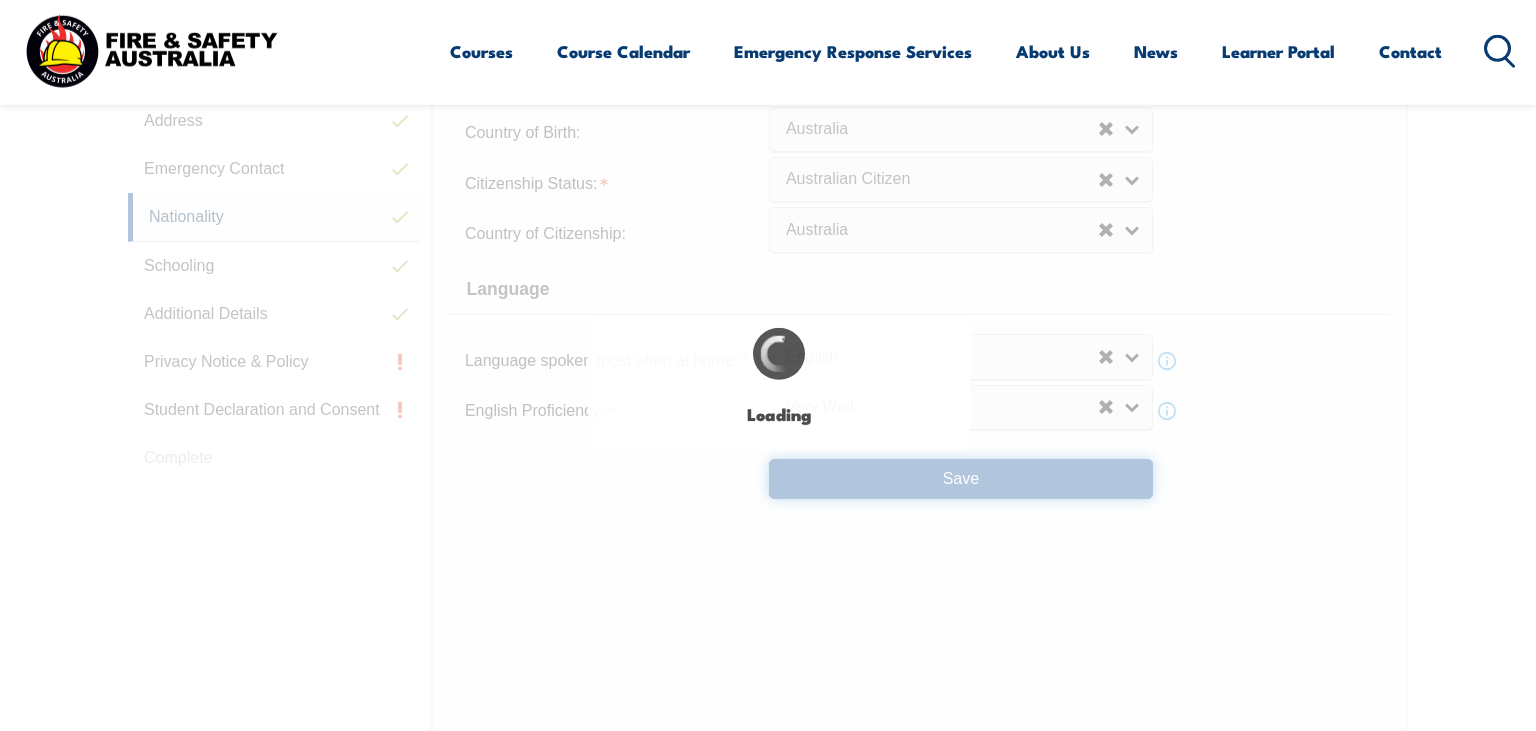 select on "true" 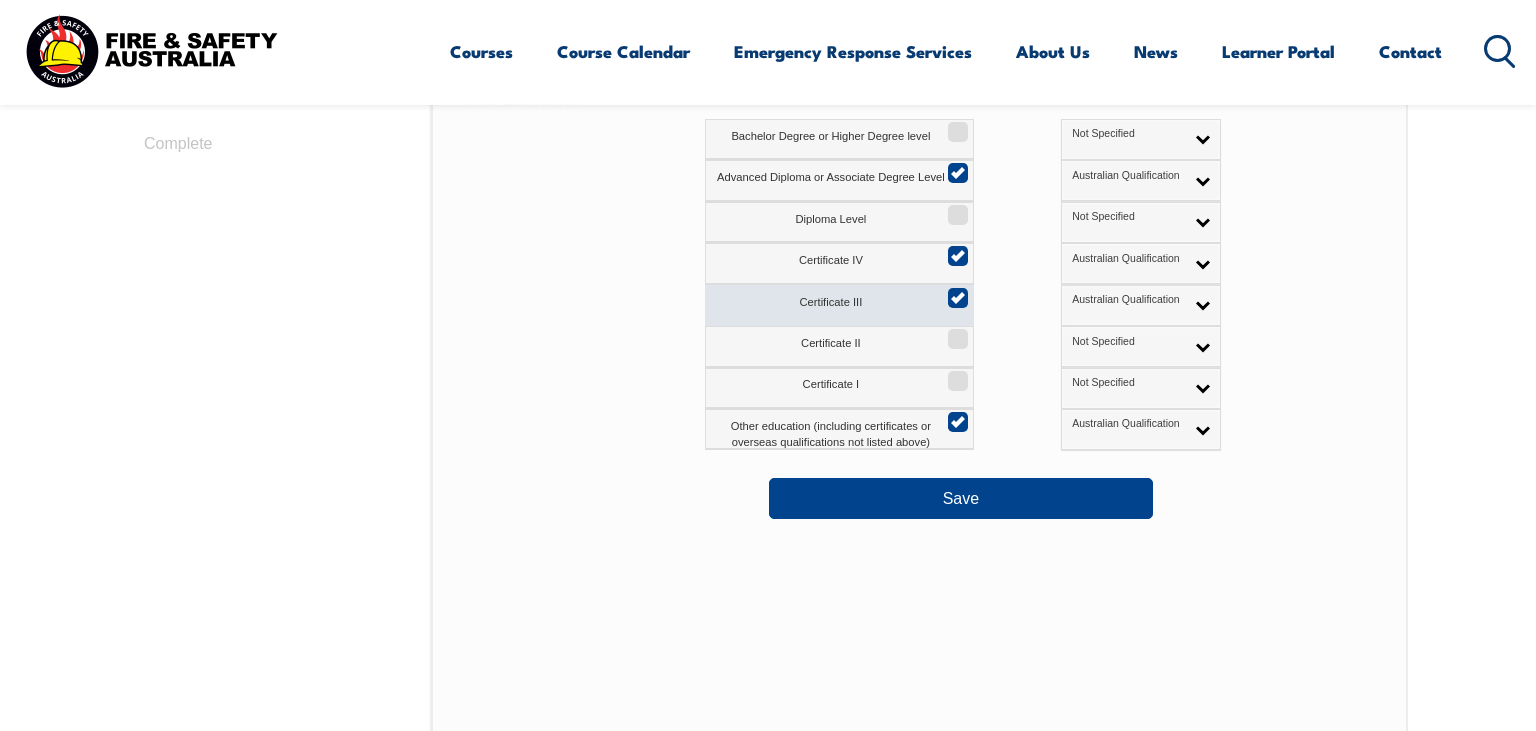scroll, scrollTop: 1072, scrollLeft: 0, axis: vertical 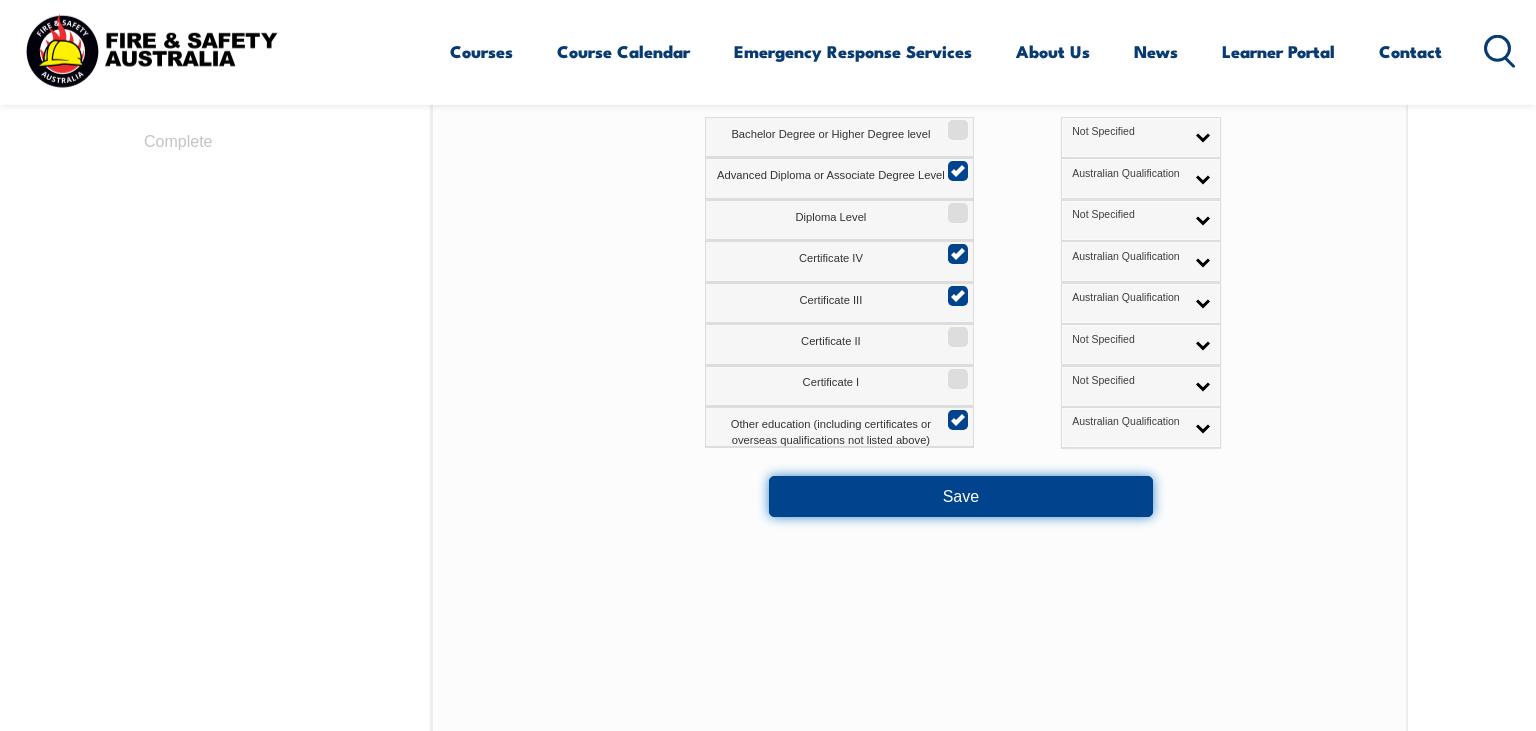 click on "Save" at bounding box center (961, 496) 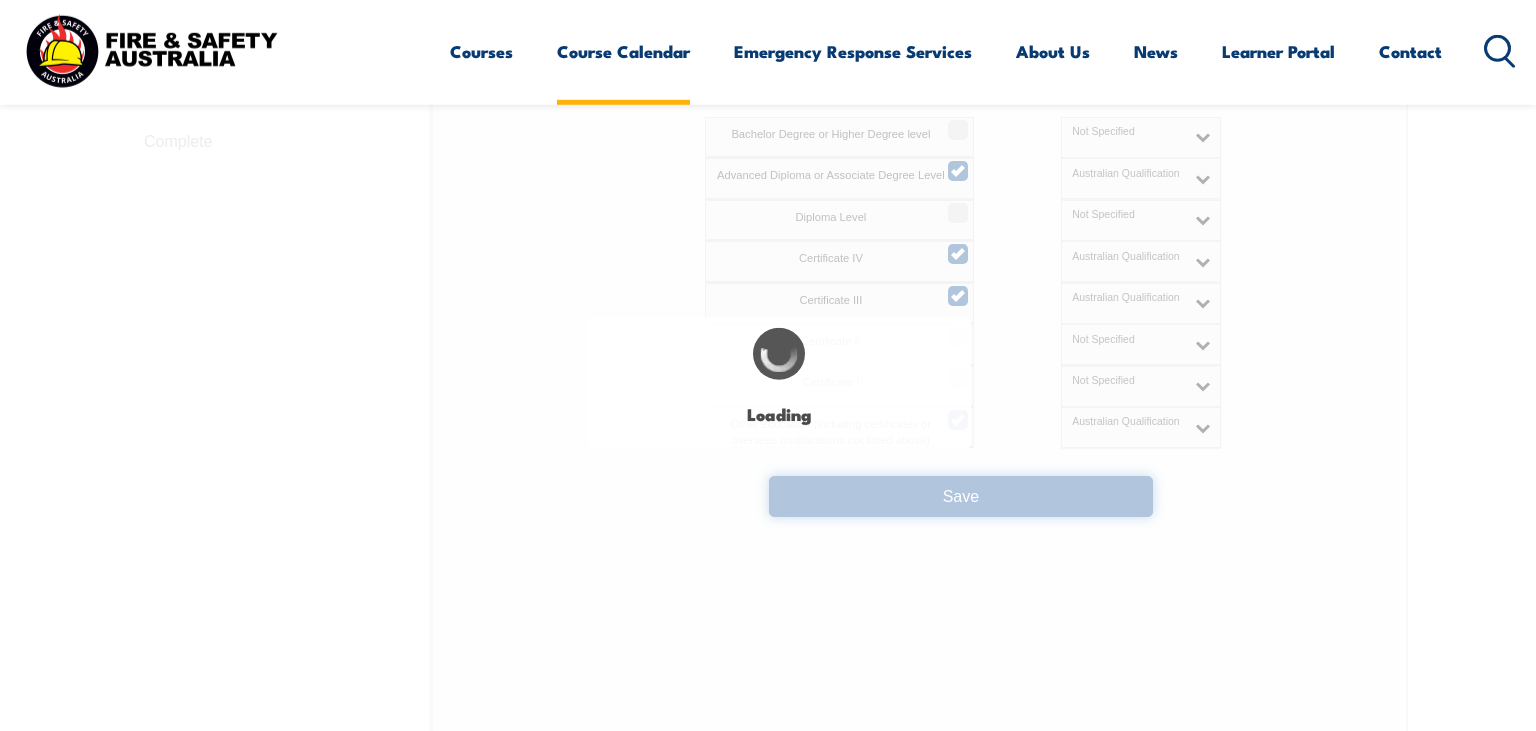 select on "false" 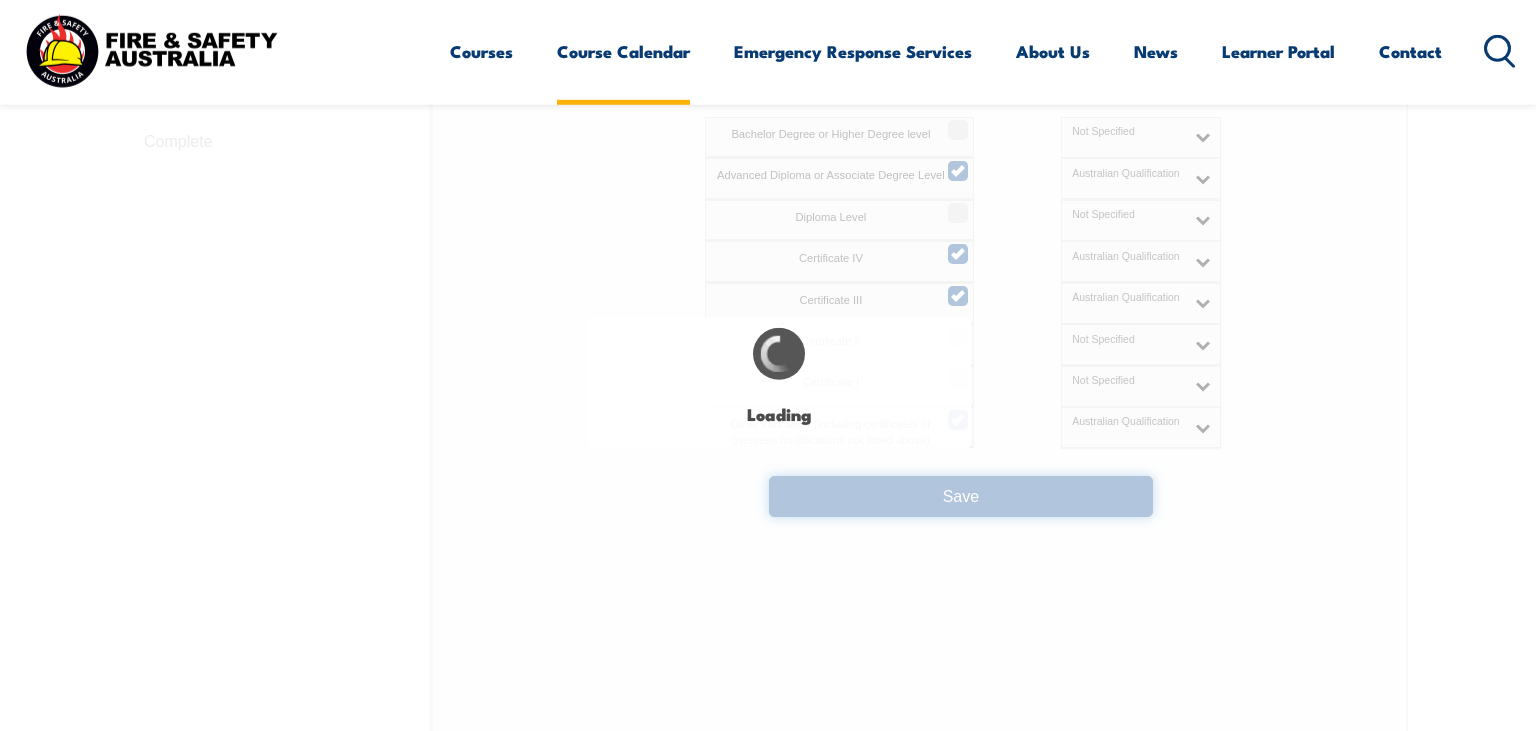 select on "false" 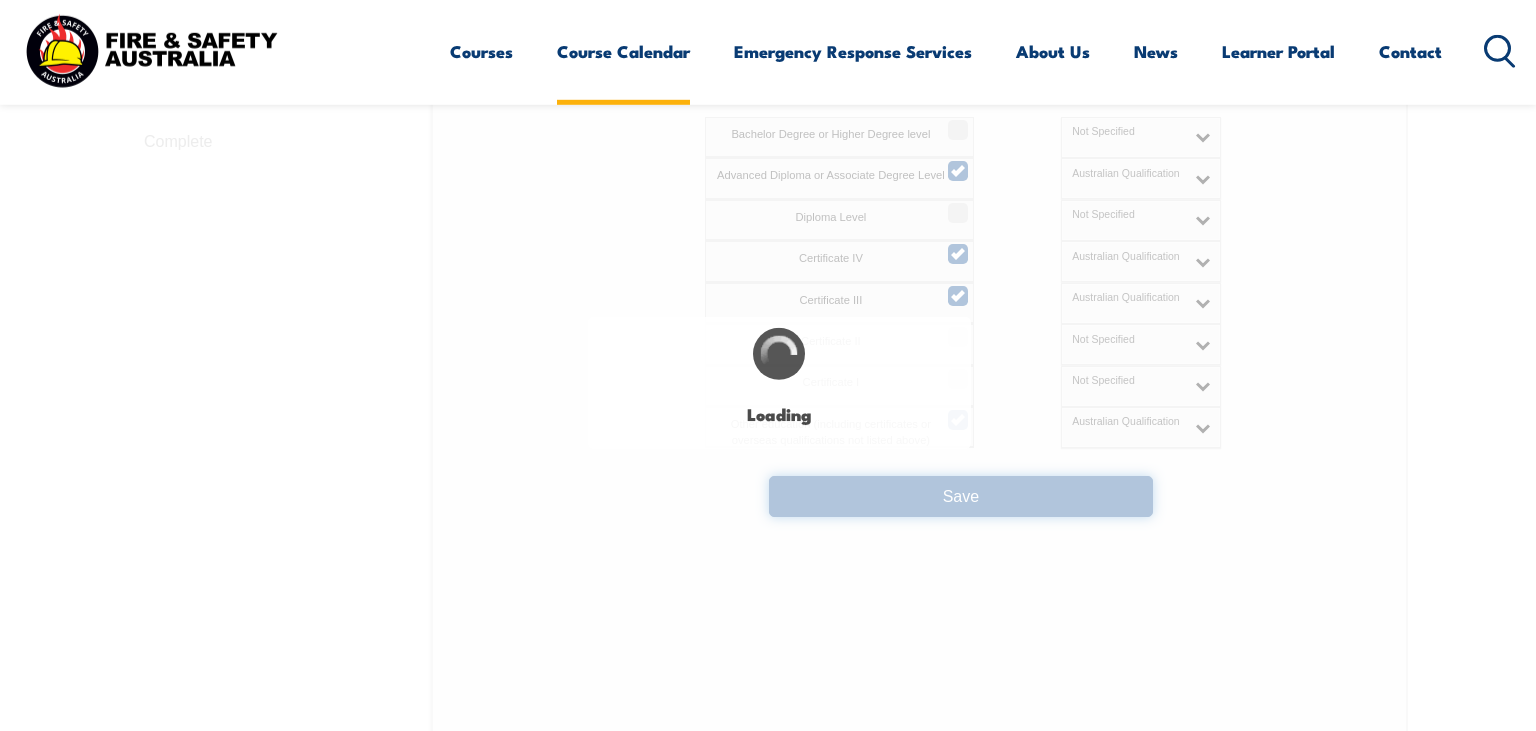 select on "true" 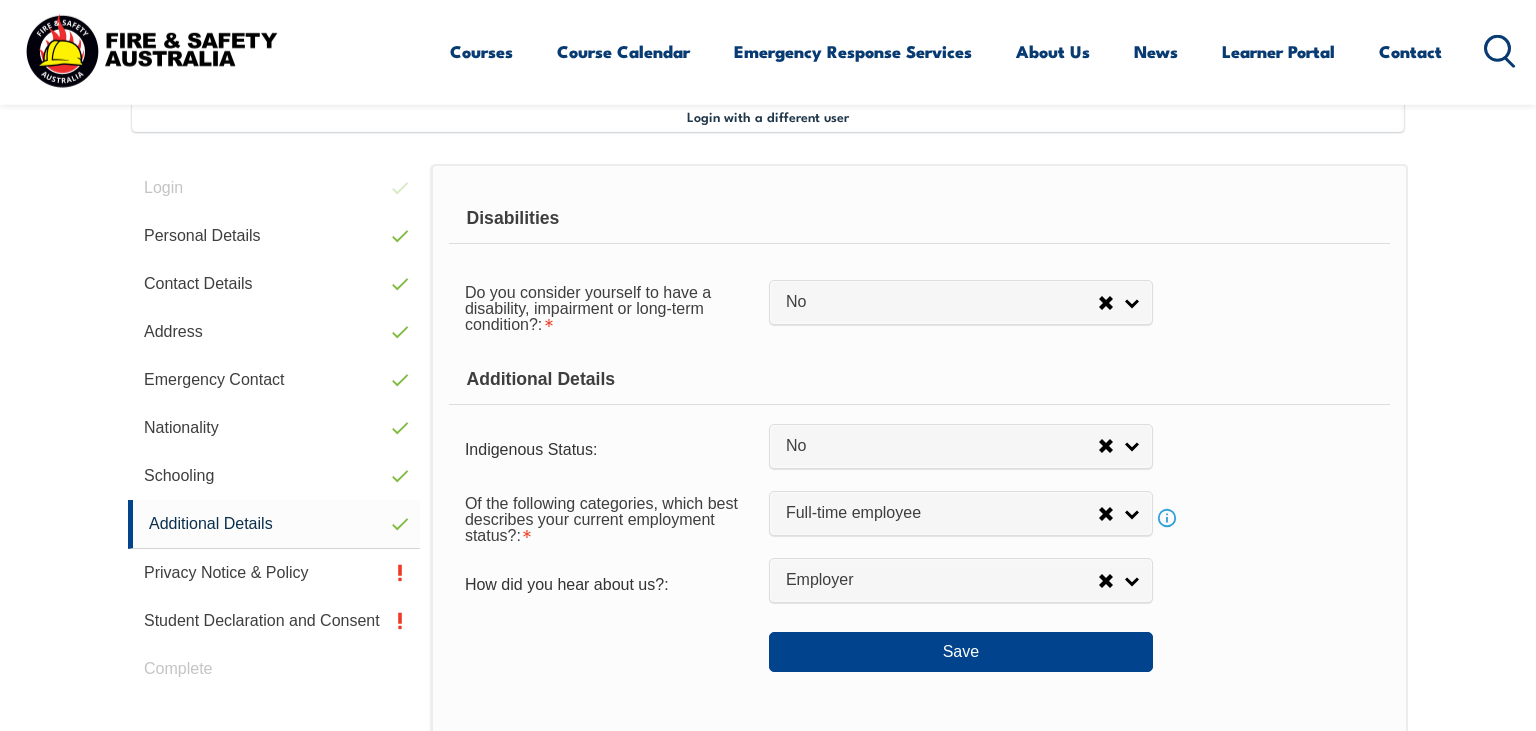 scroll, scrollTop: 544, scrollLeft: 0, axis: vertical 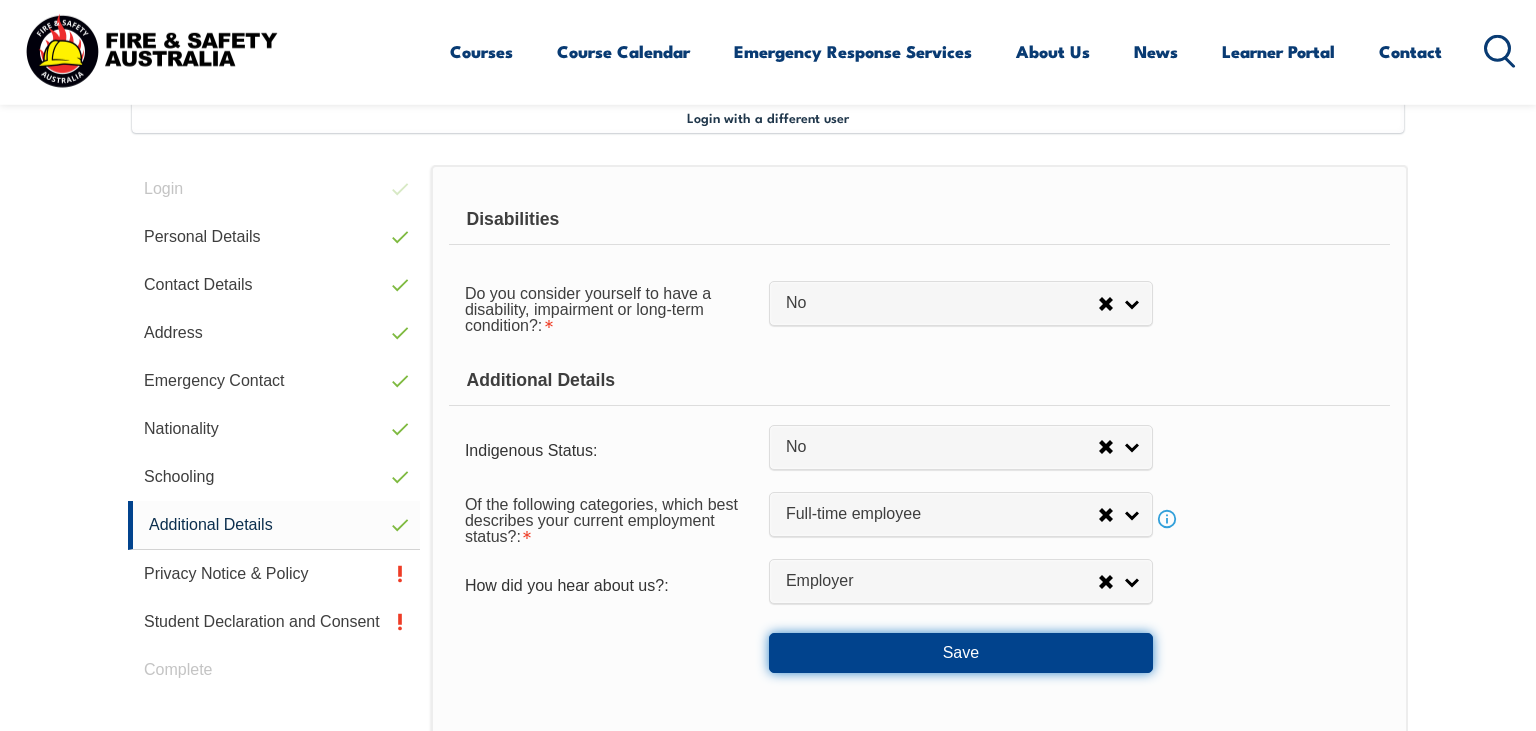 click on "Save" at bounding box center [961, 653] 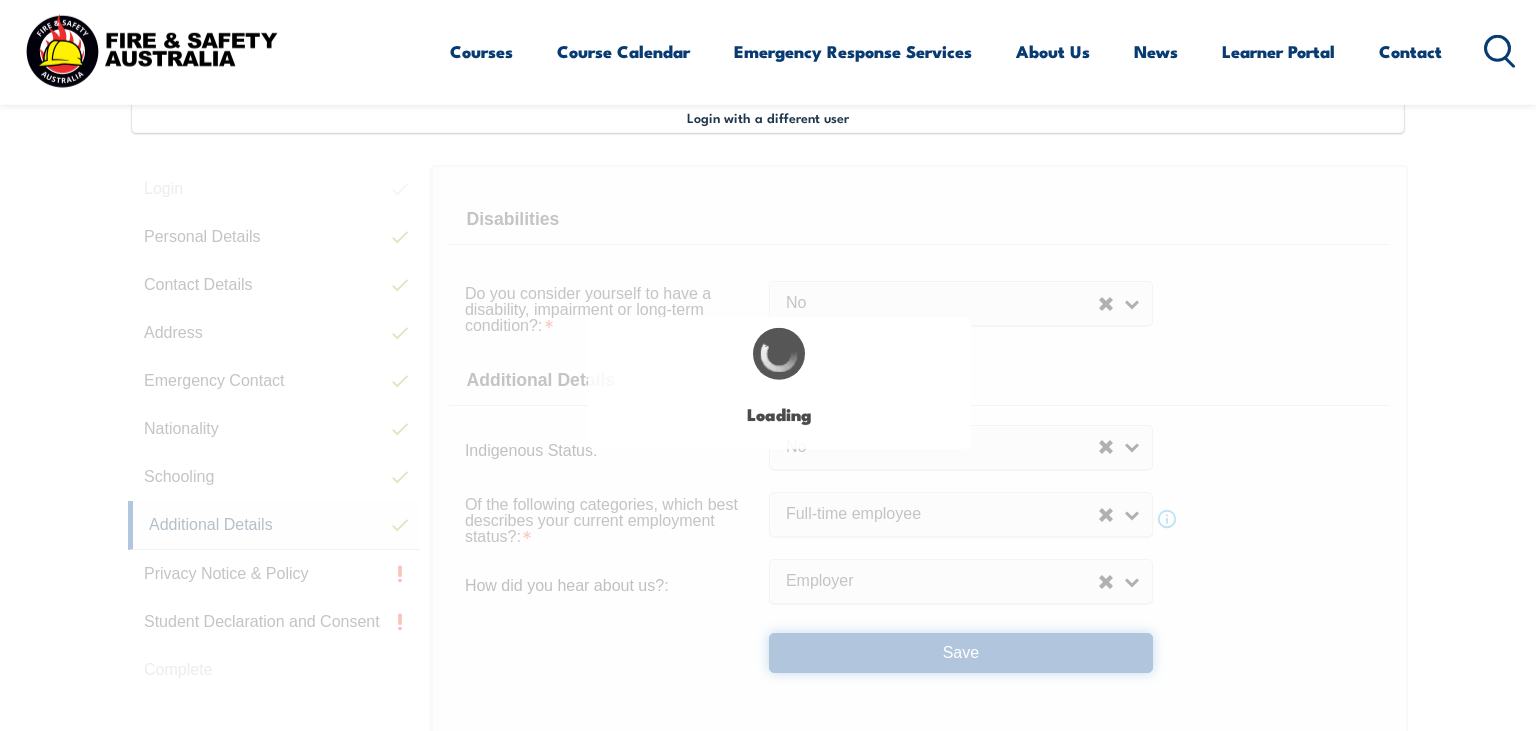 select on "false" 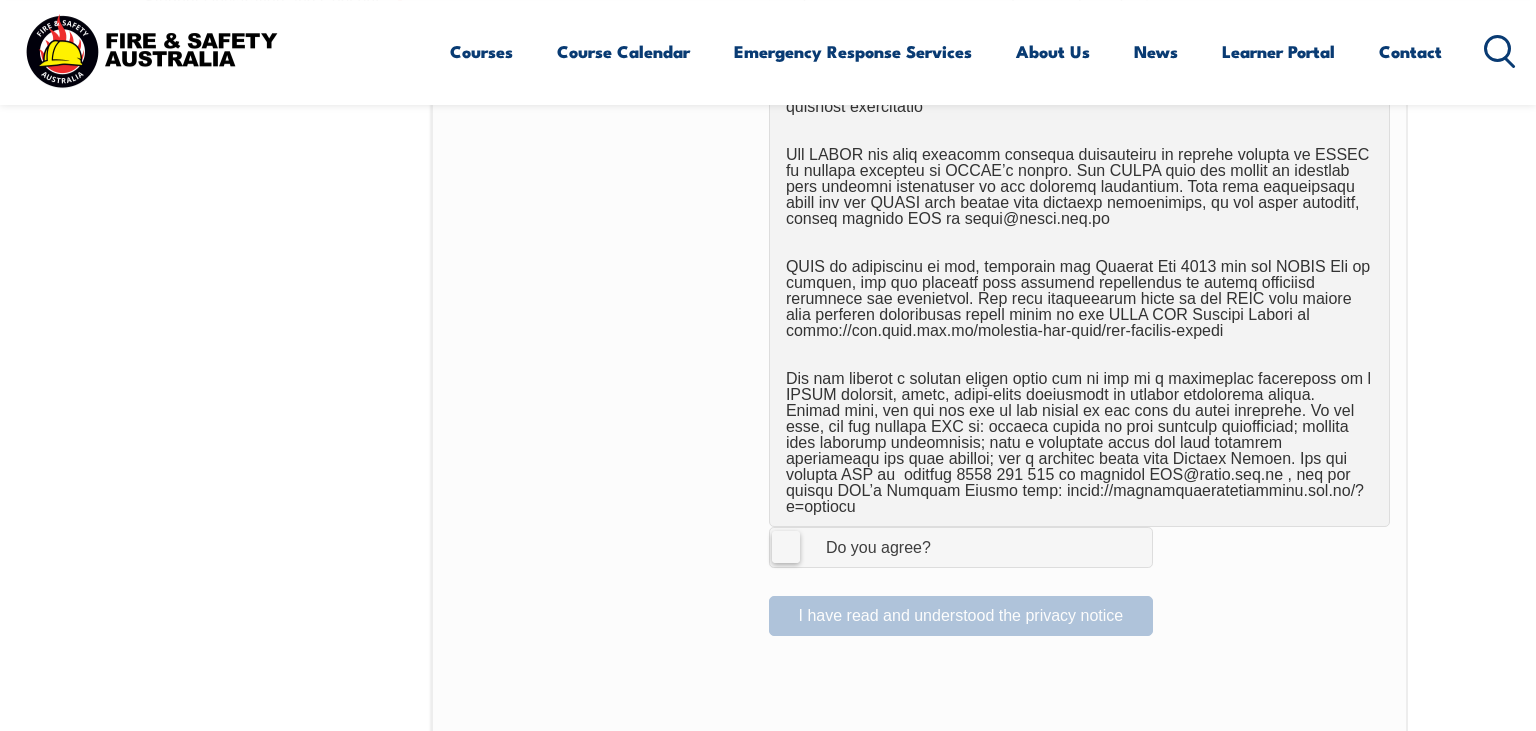 scroll, scrollTop: 1178, scrollLeft: 0, axis: vertical 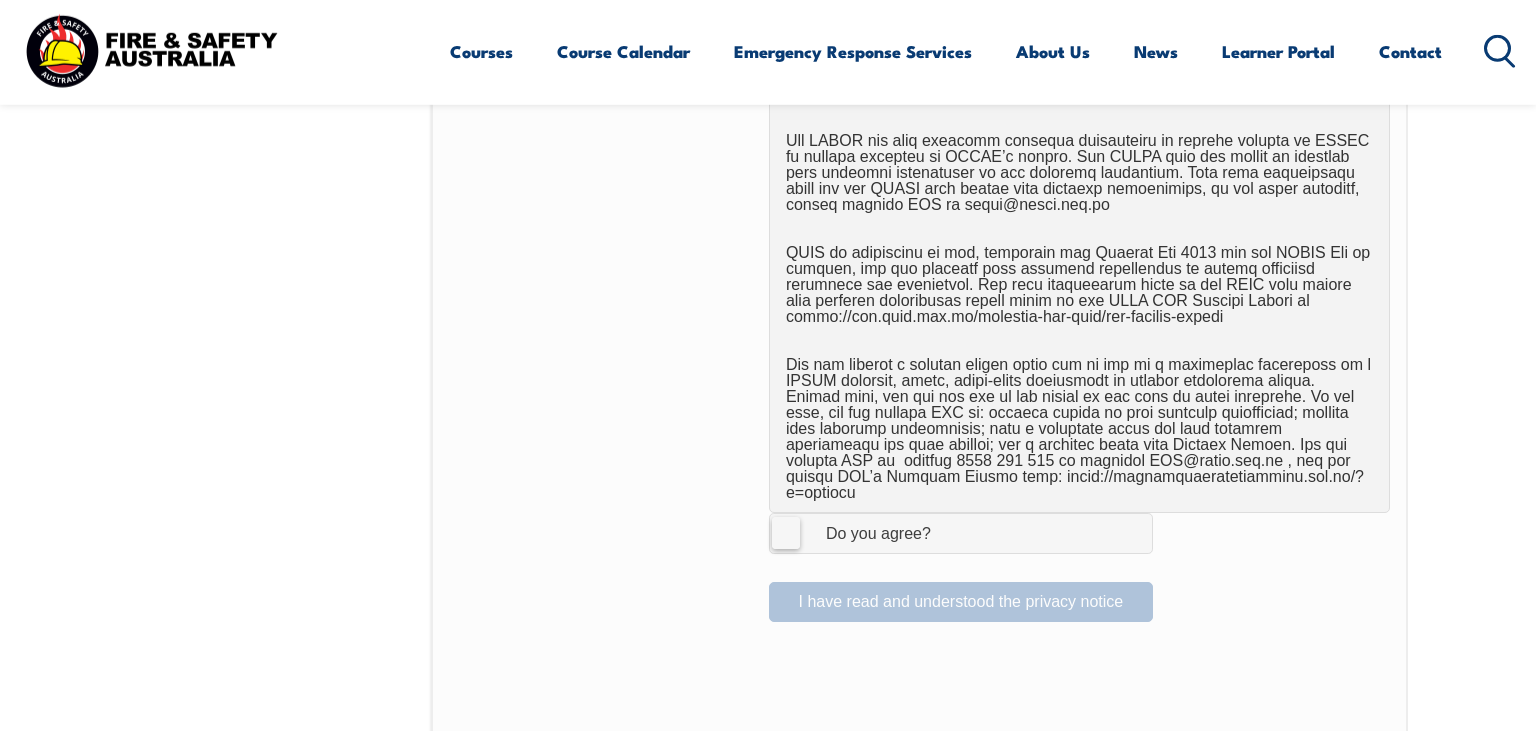 click on "I Agree Do you agree?" at bounding box center [961, 533] 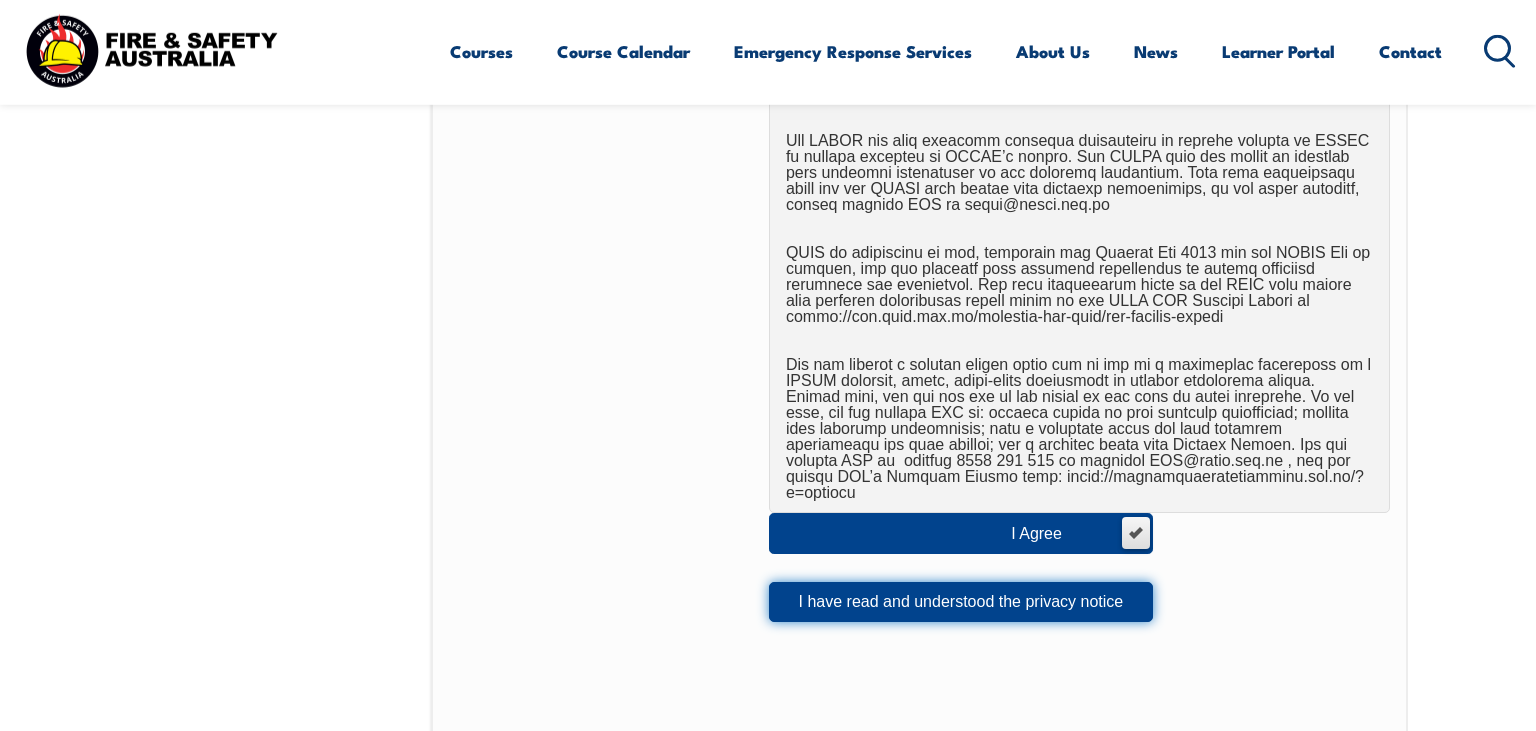 click on "I have read and understood the privacy notice" at bounding box center [961, 602] 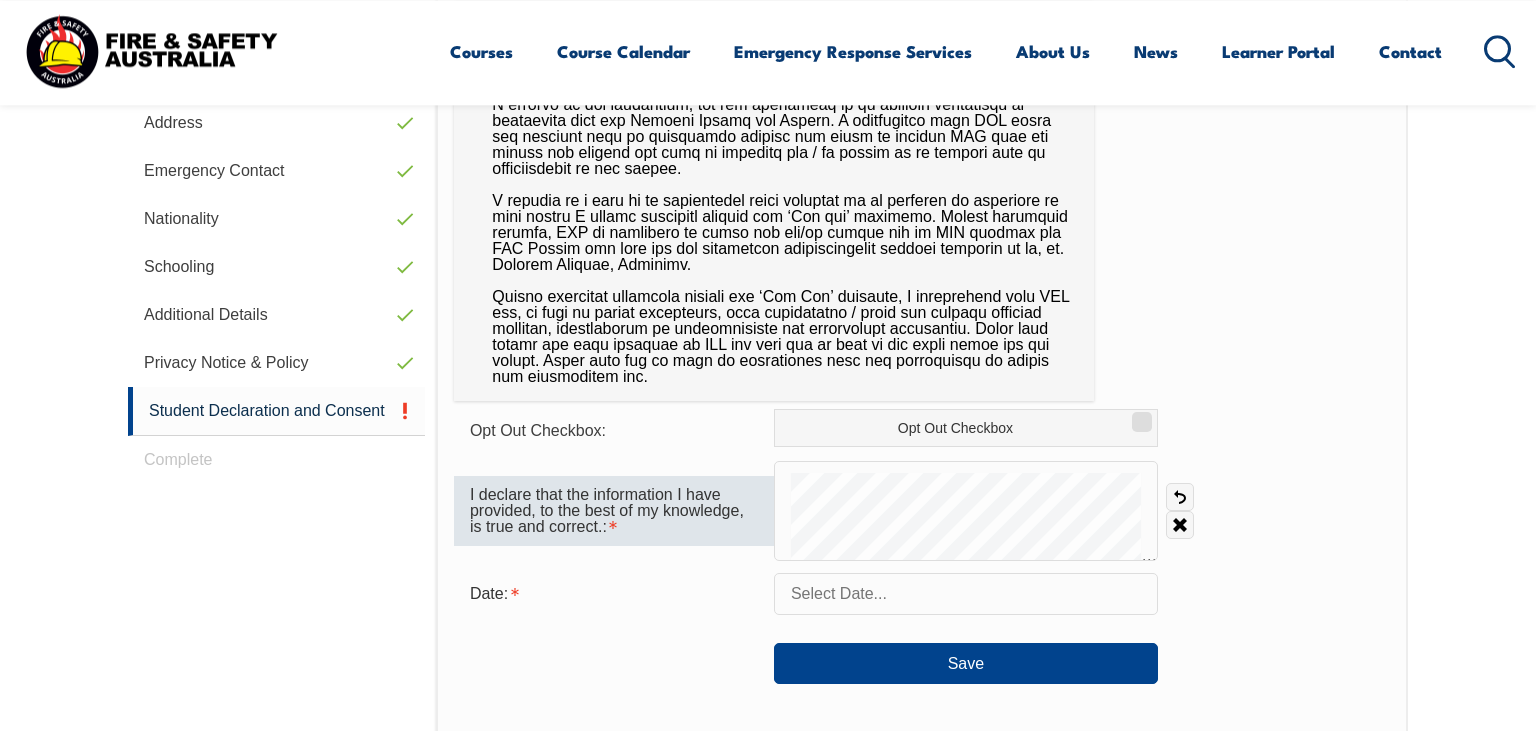 scroll, scrollTop: 756, scrollLeft: 0, axis: vertical 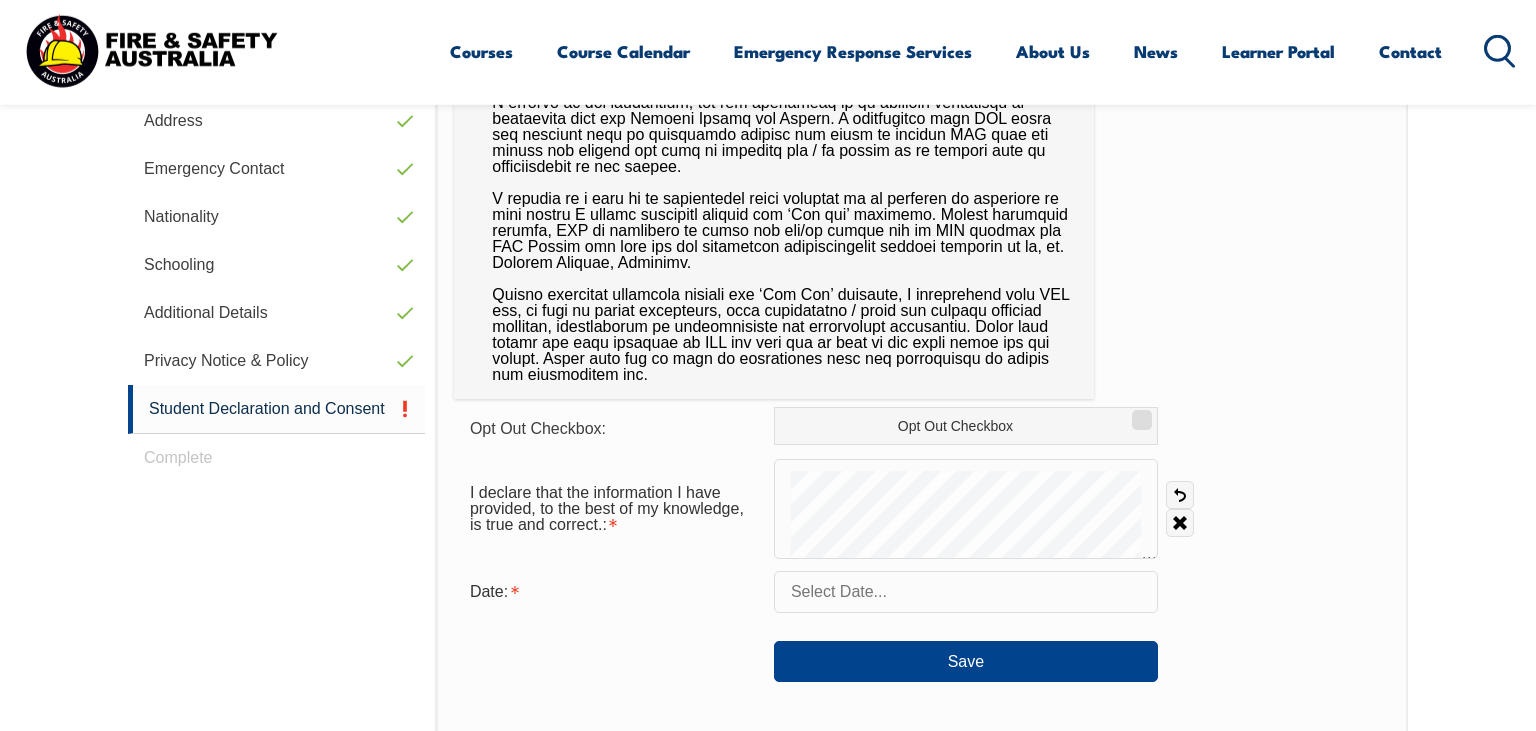 click at bounding box center [966, 592] 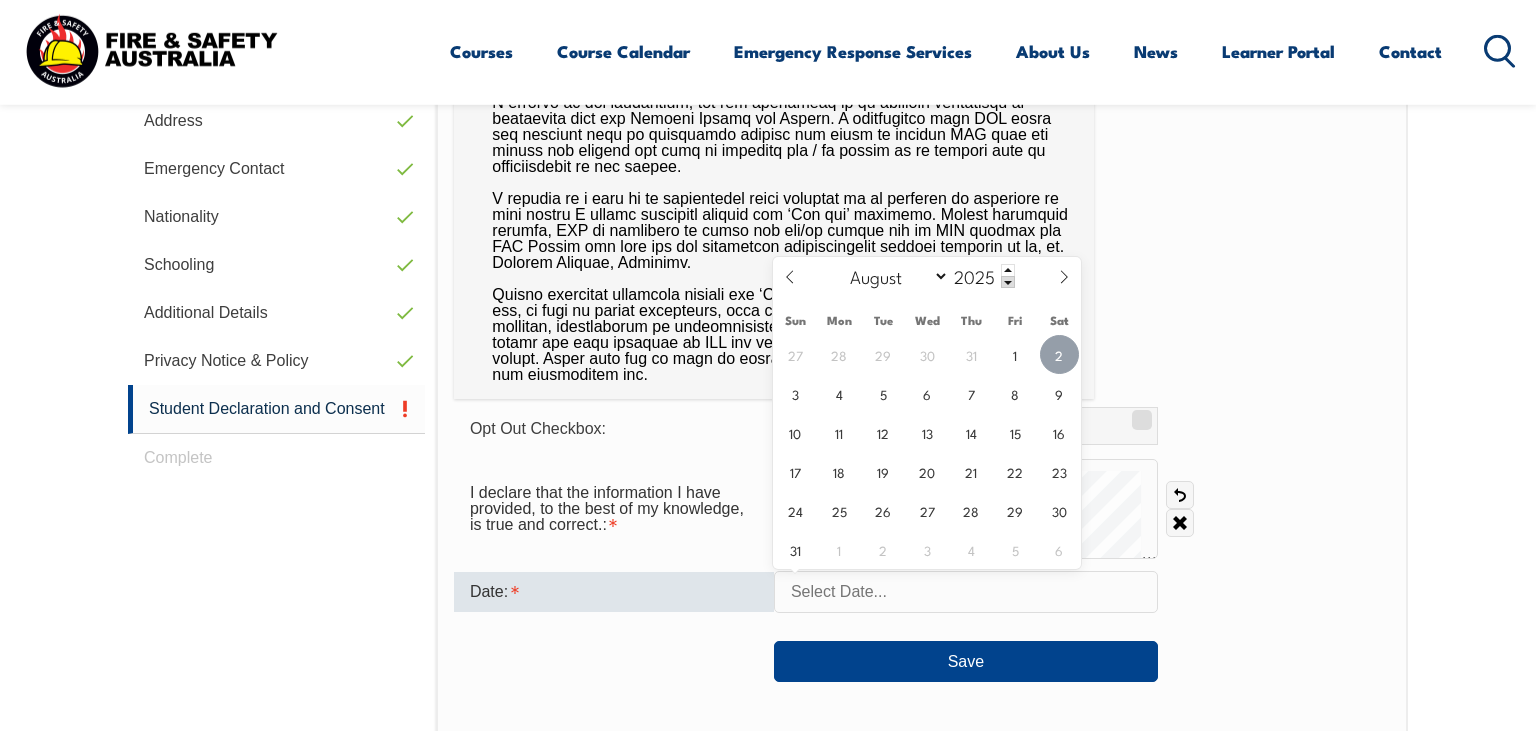 click on "2" at bounding box center [1059, 354] 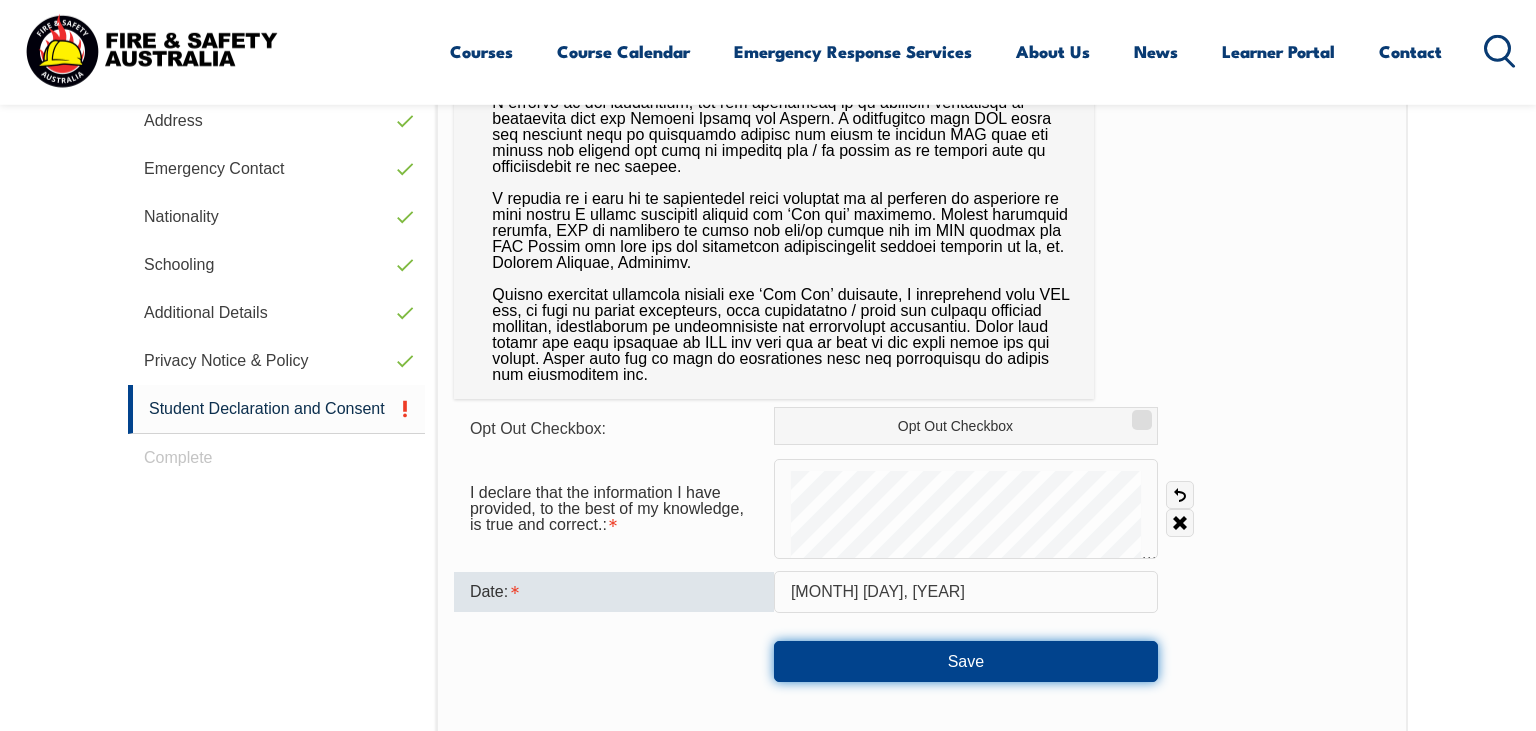 click on "Save" at bounding box center (966, 661) 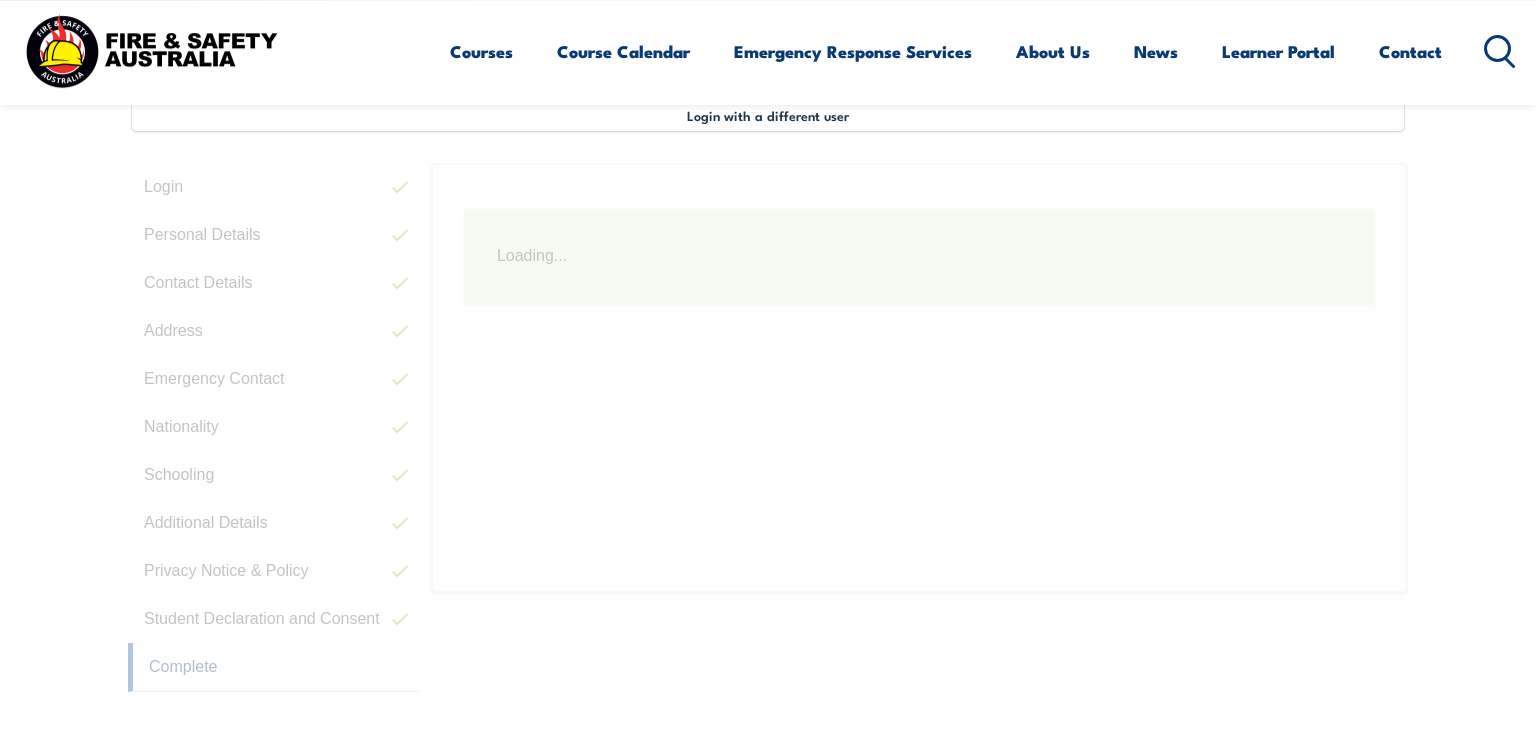 scroll, scrollTop: 544, scrollLeft: 0, axis: vertical 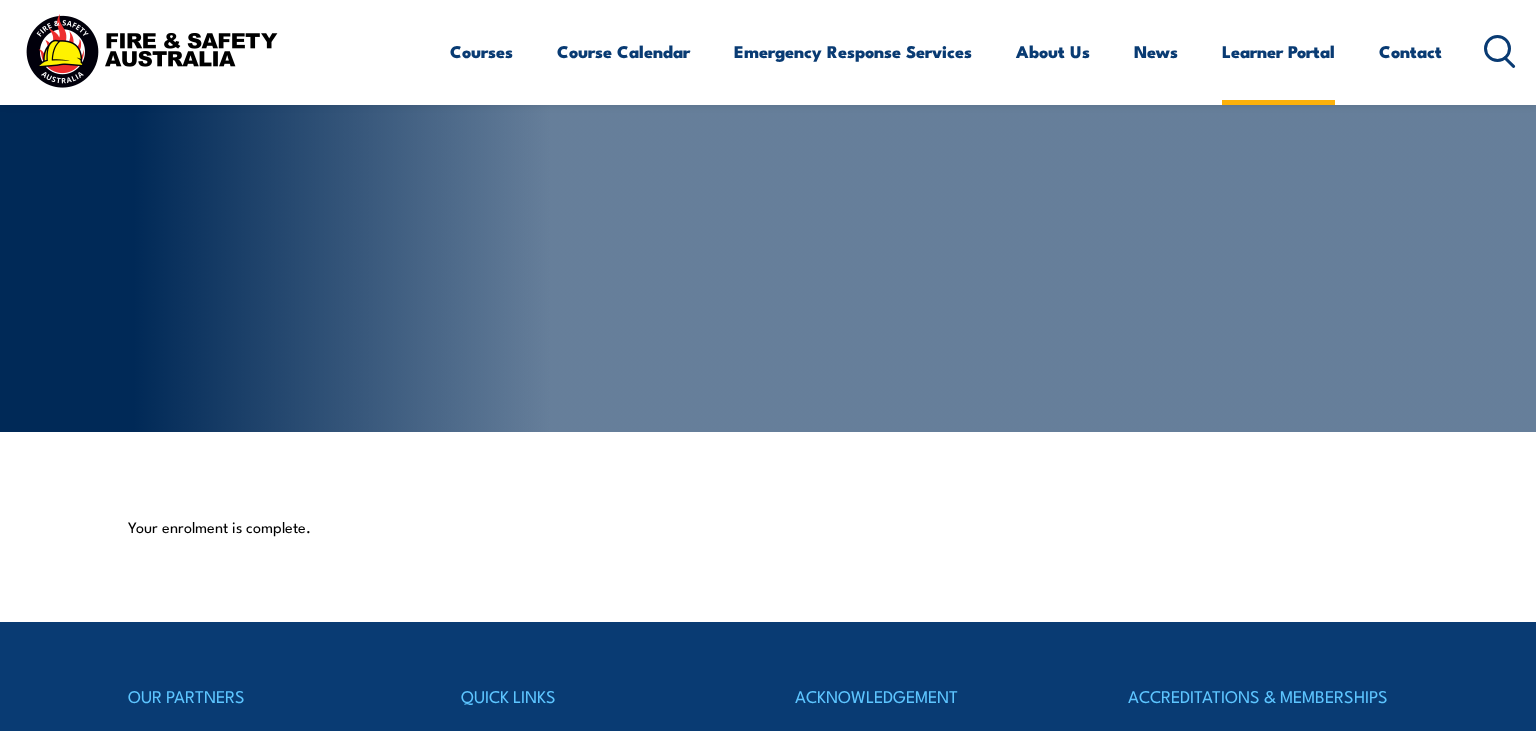click on "Learner Portal" at bounding box center (1278, 51) 